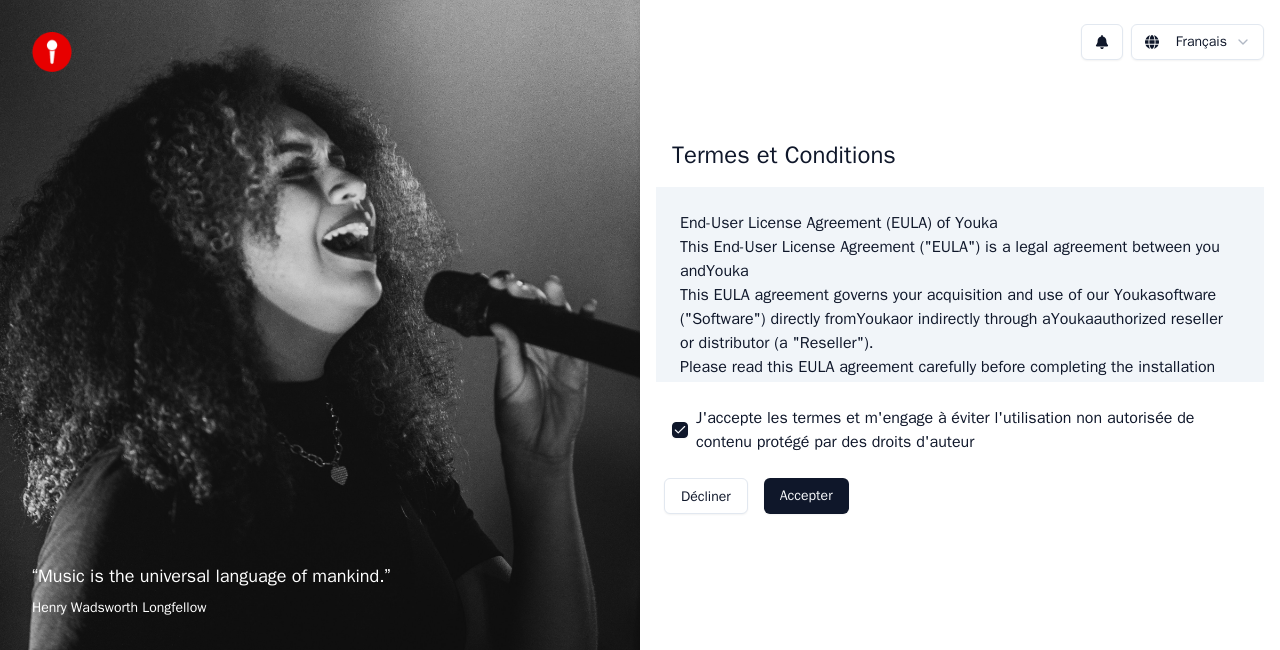 scroll, scrollTop: 0, scrollLeft: 0, axis: both 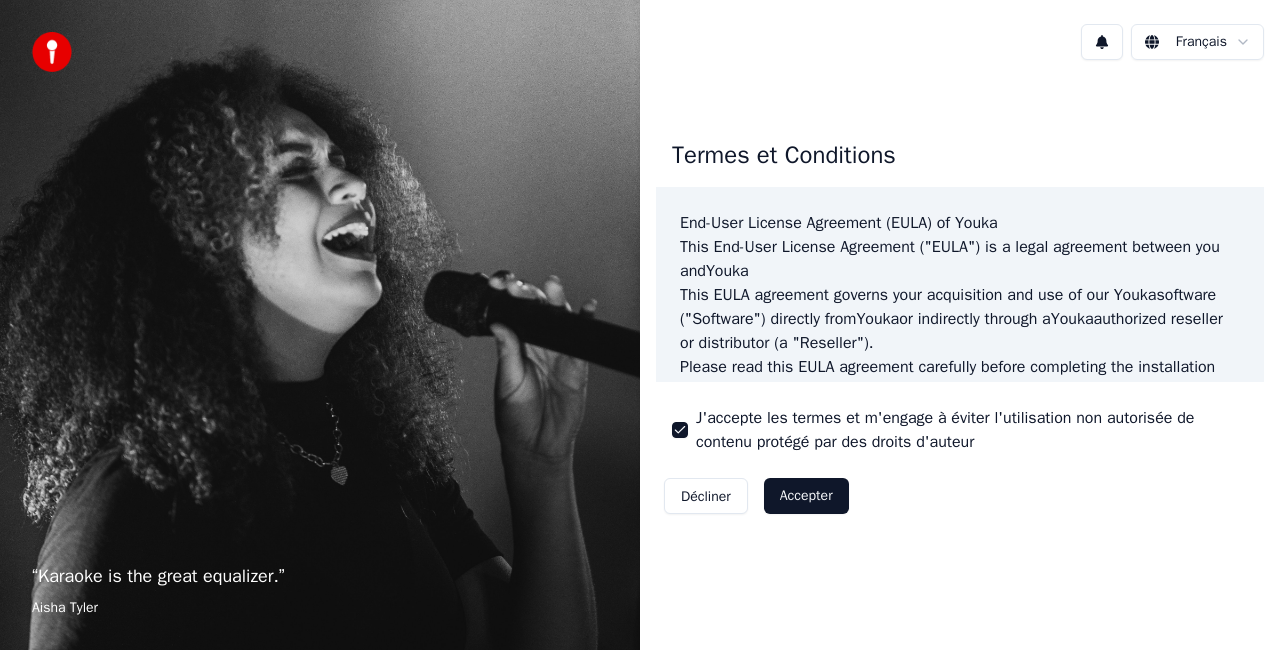 click on "Accepter" at bounding box center (806, 496) 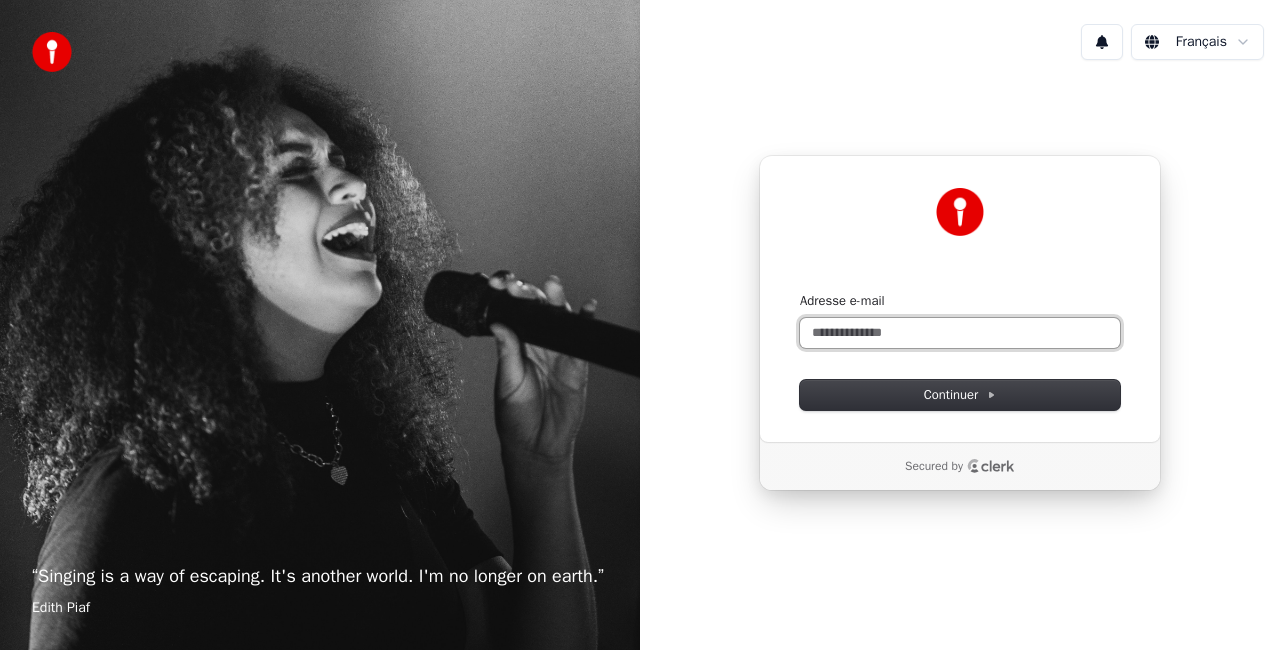 click on "Adresse e-mail" at bounding box center (960, 333) 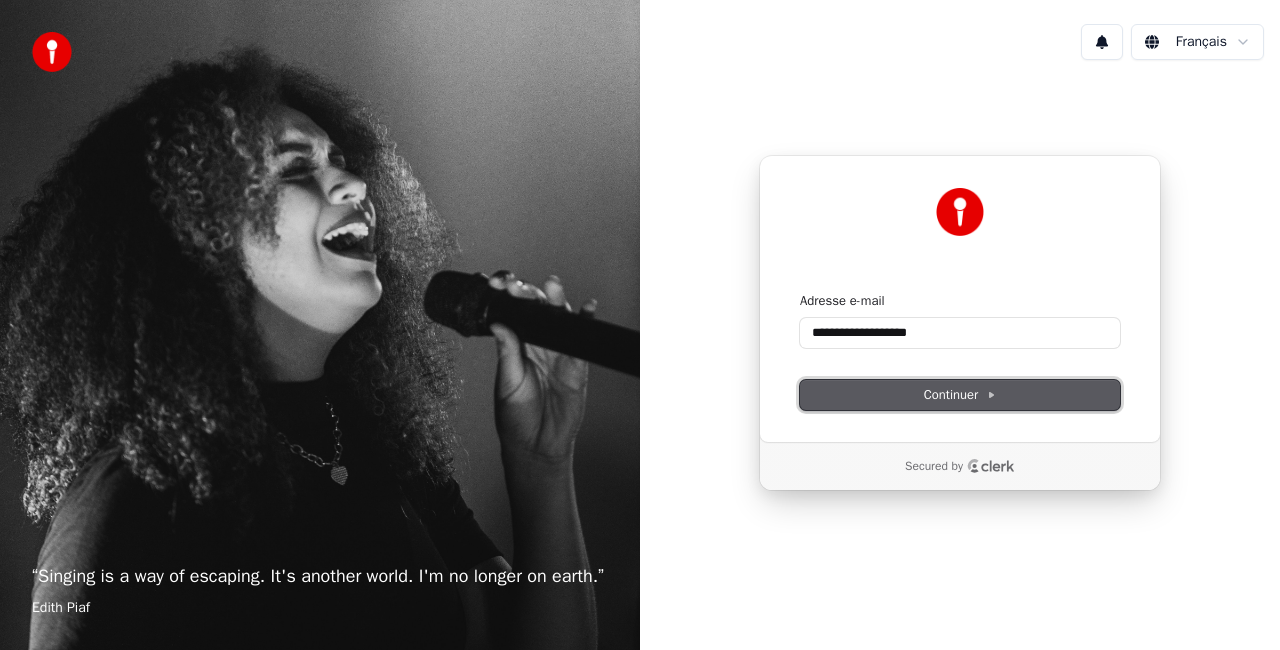 click on "Continuer" at bounding box center (960, 395) 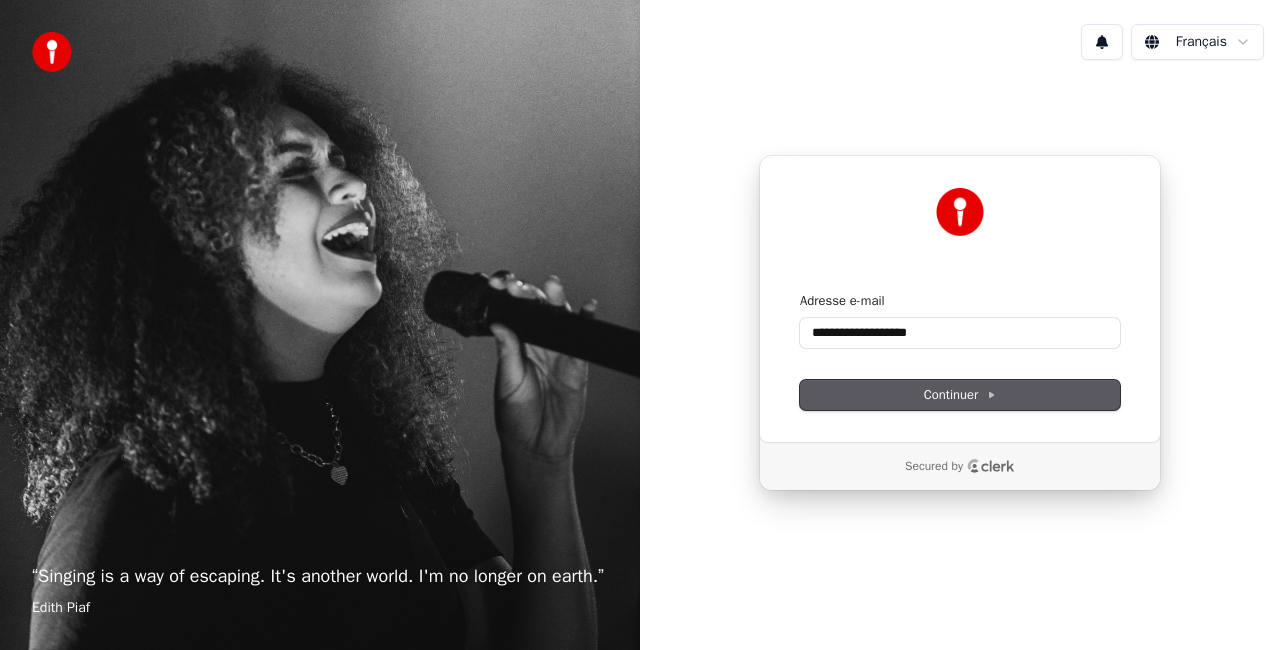type on "**********" 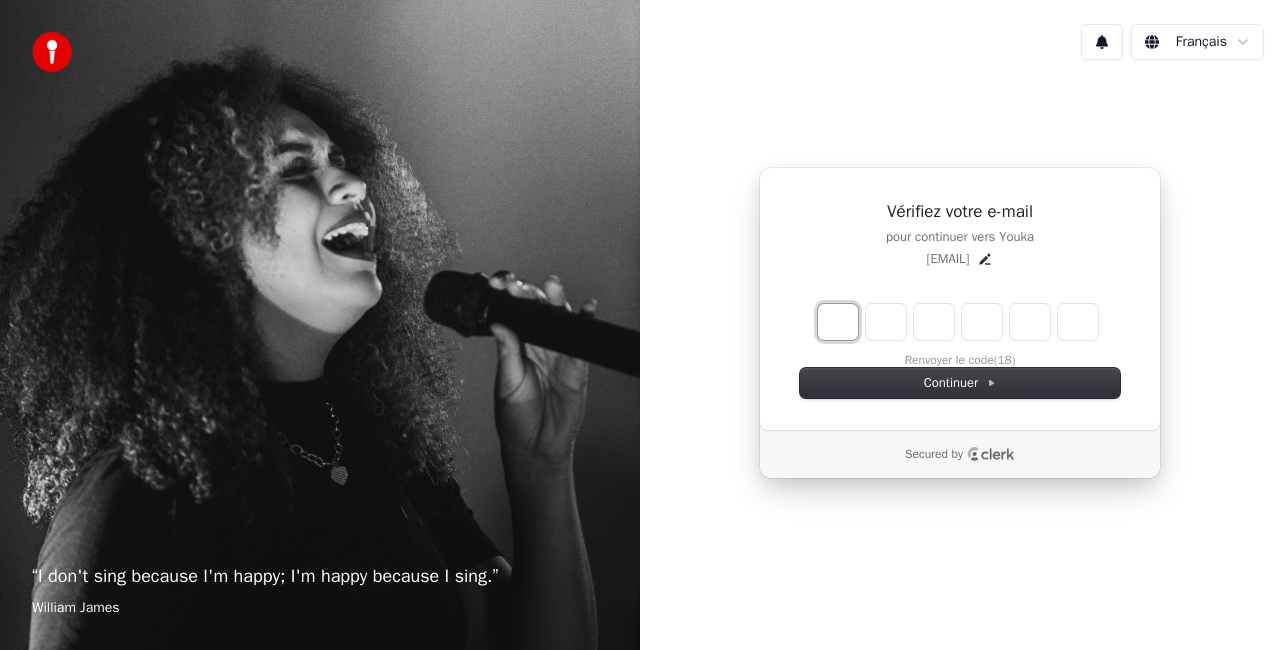 type on "*" 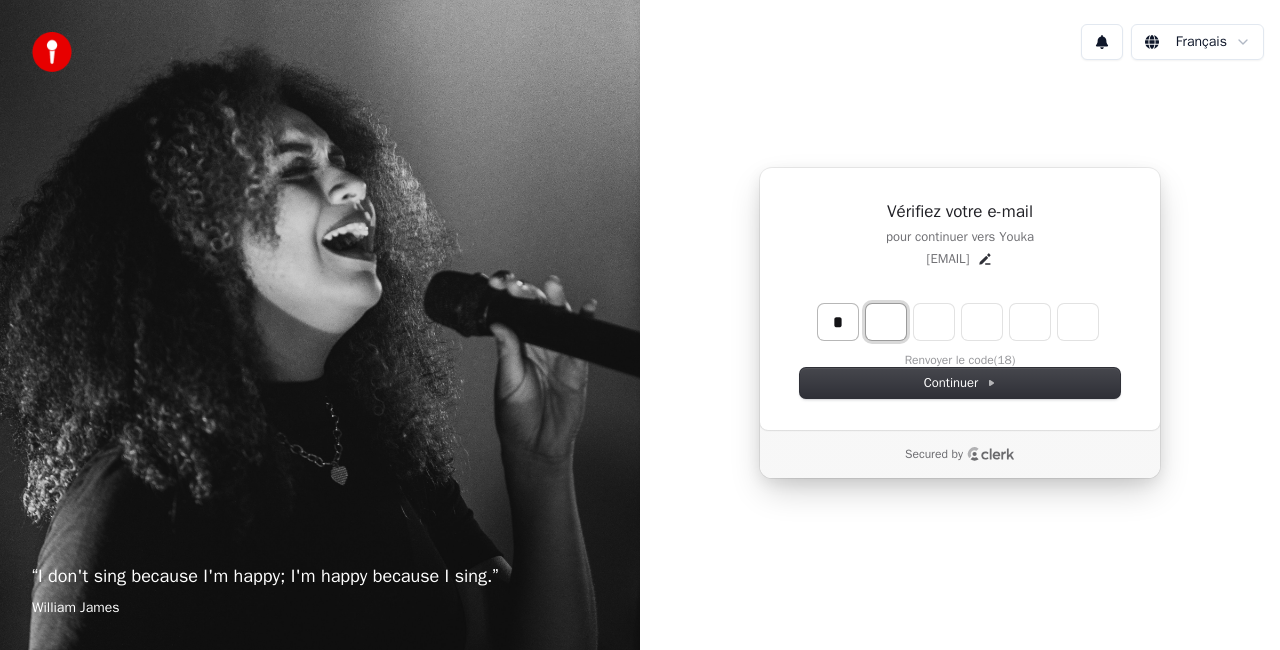 type on "*" 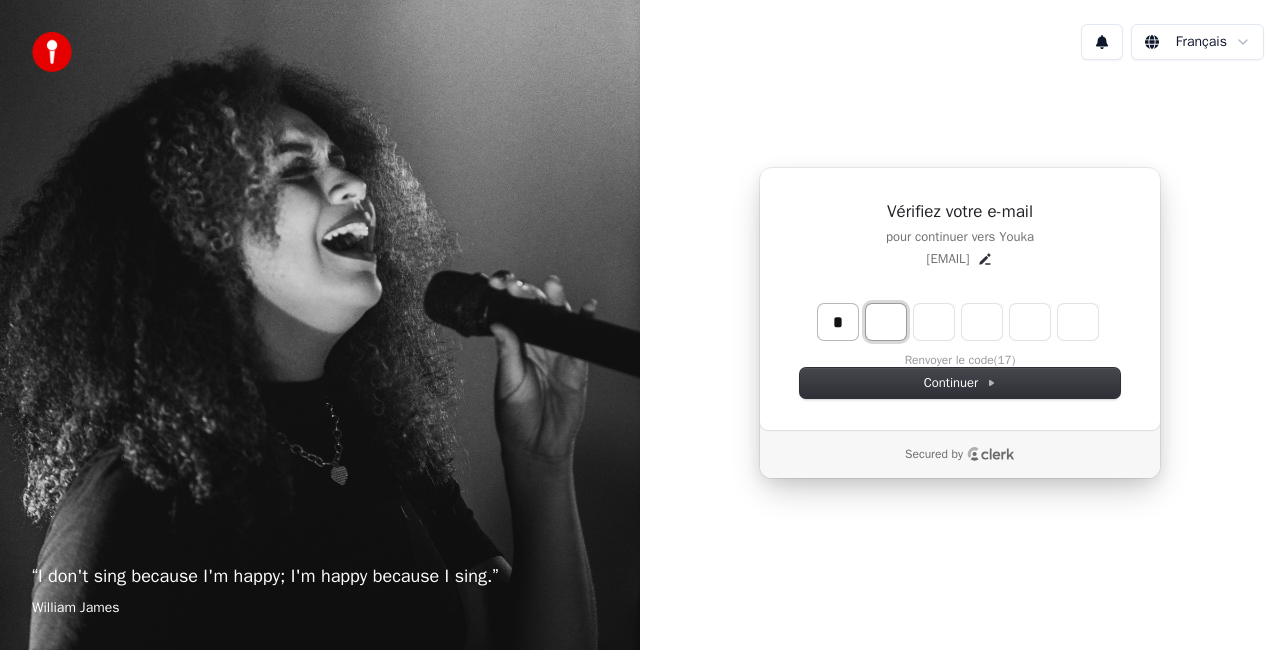 type on "*" 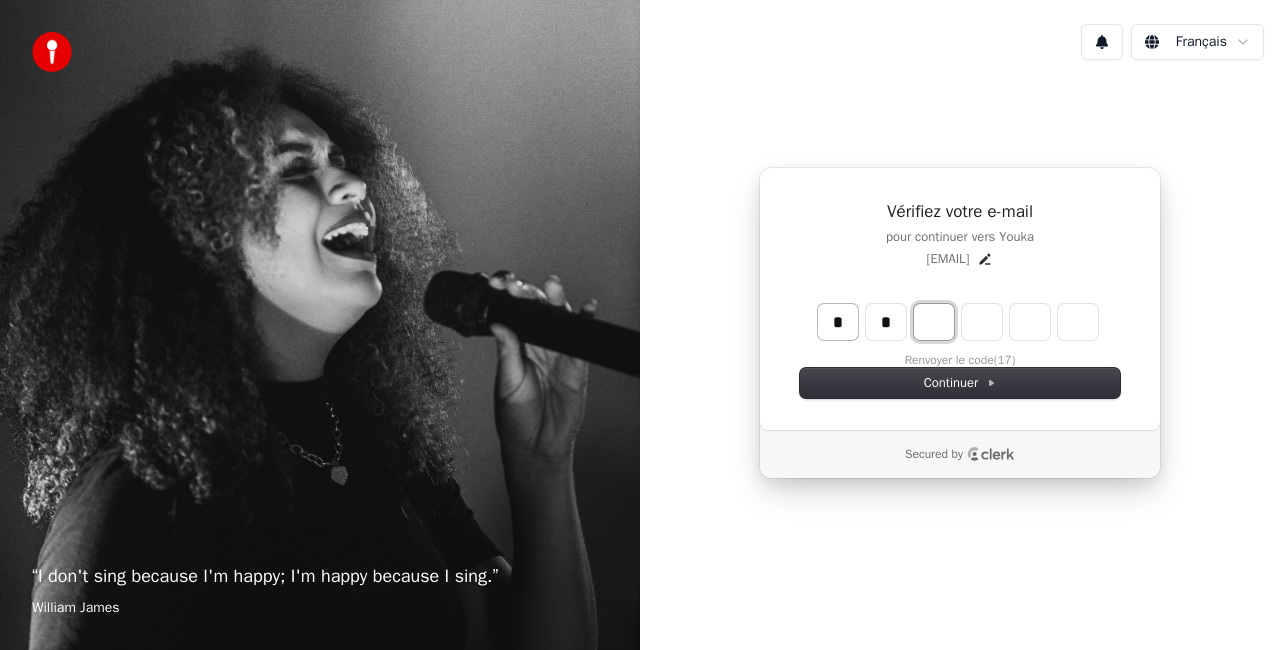 type on "**" 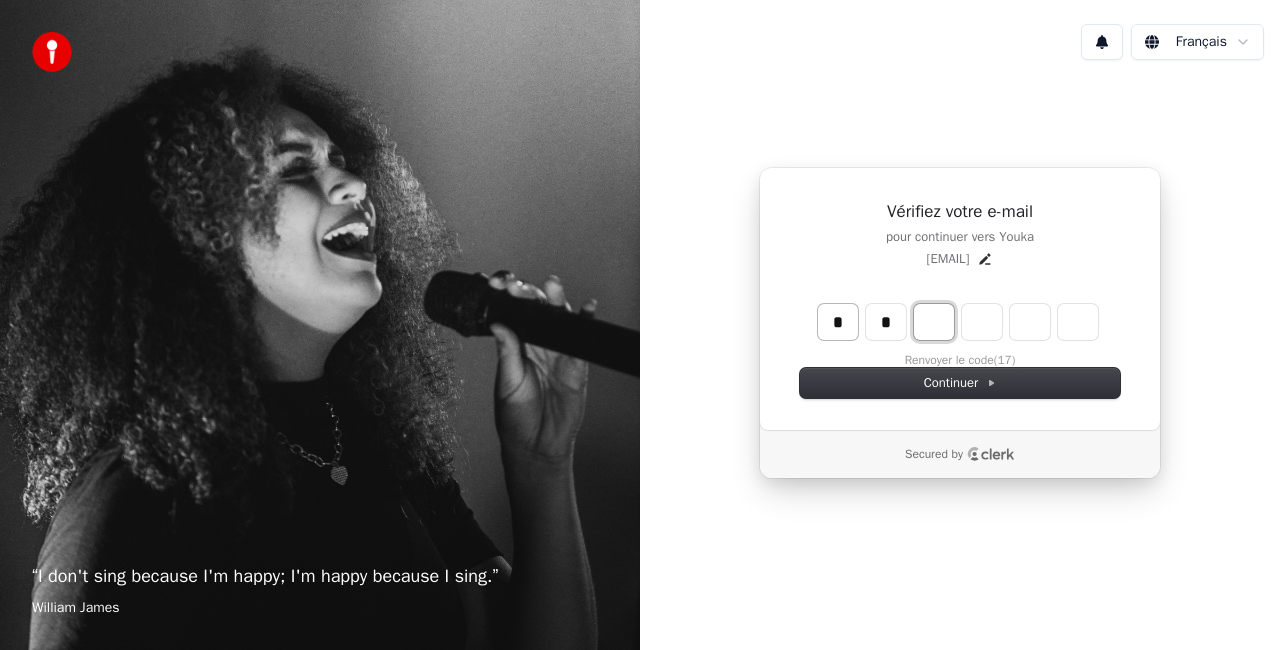 type on "*" 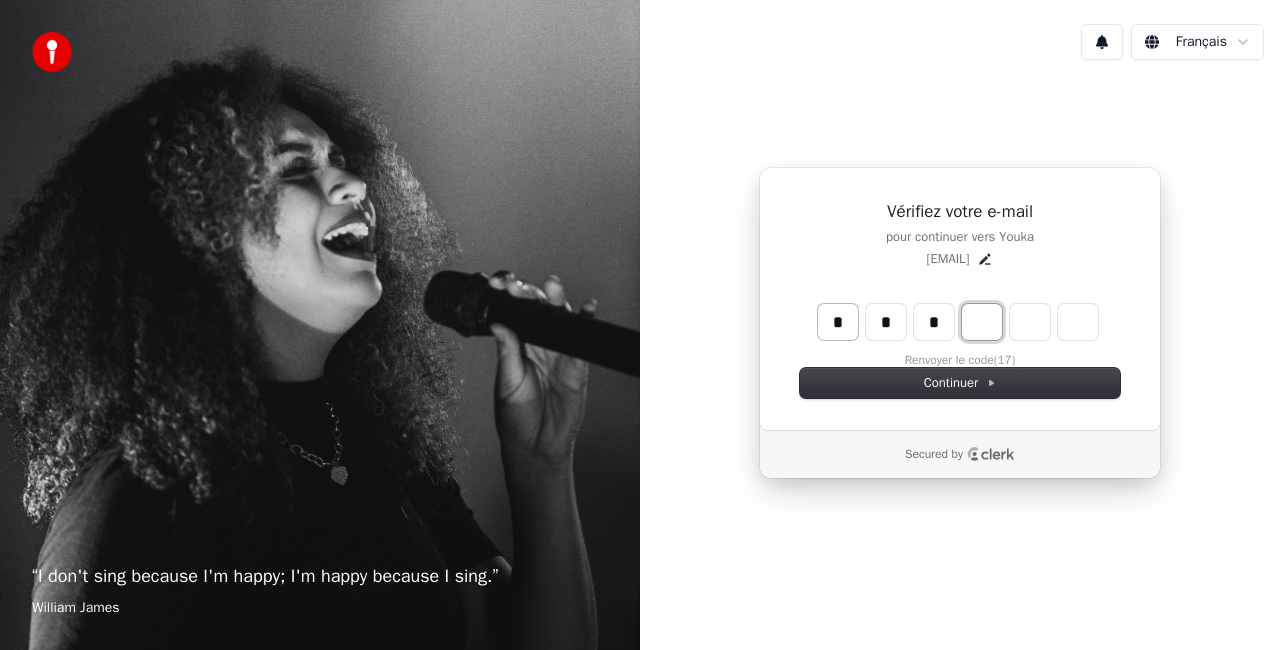 type on "***" 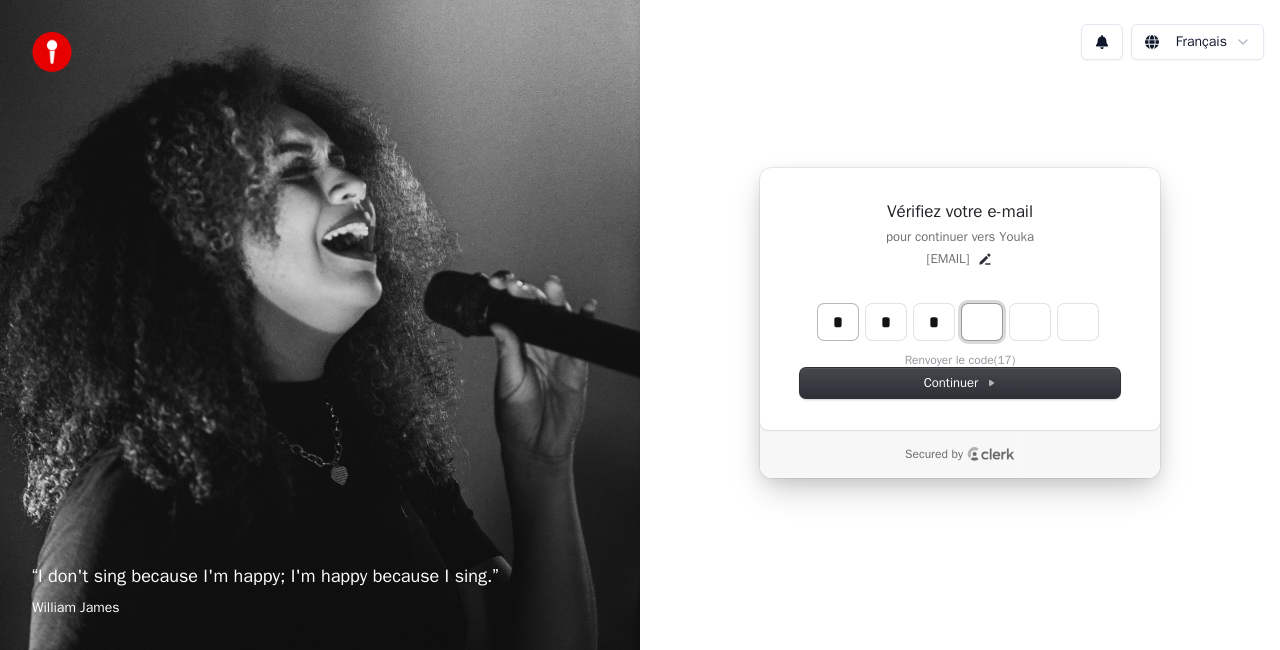 type on "*" 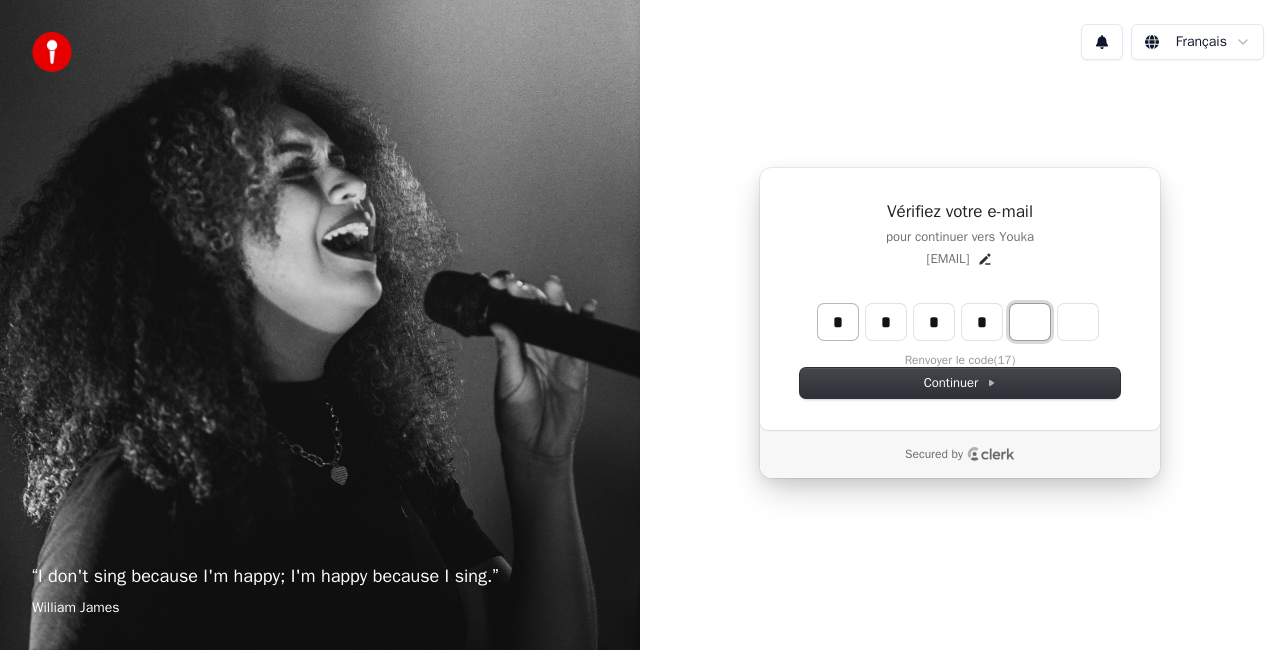 type on "****" 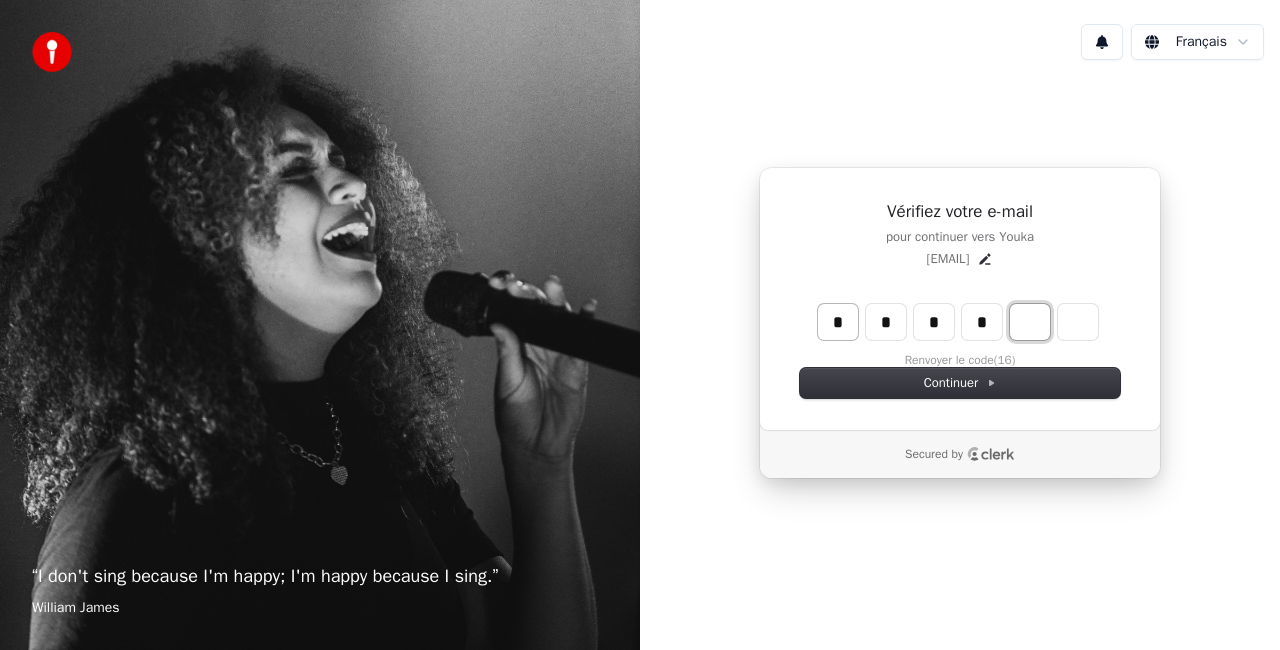 type on "*" 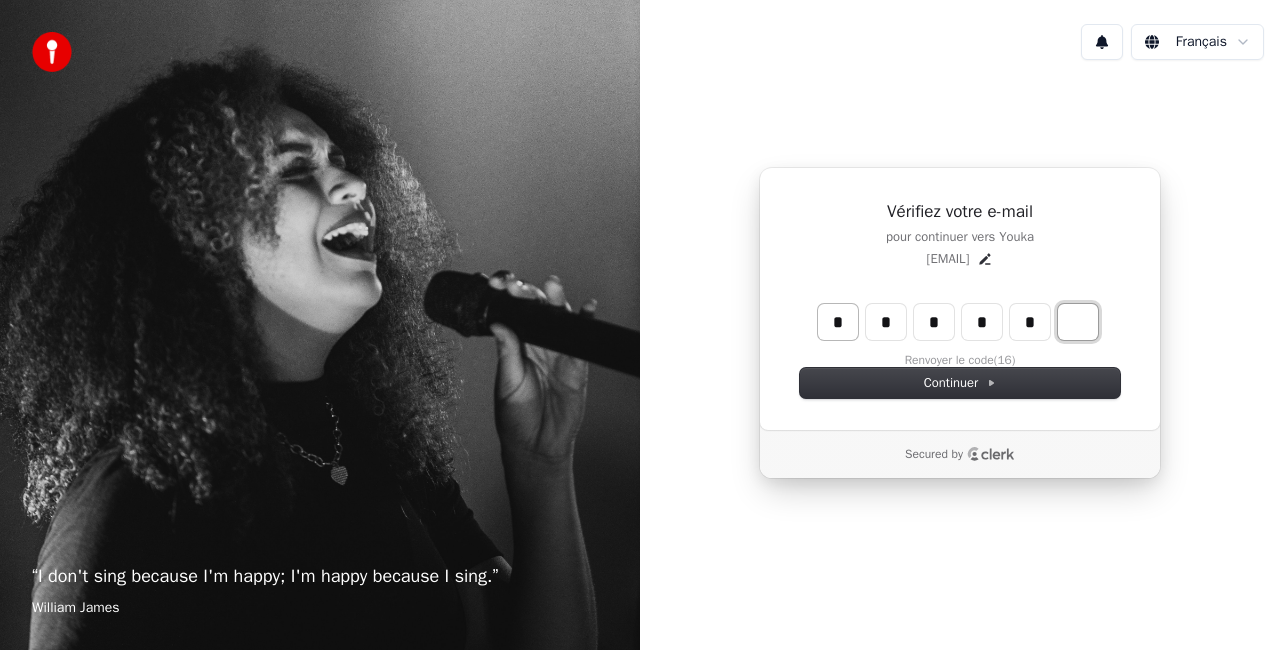 type on "******" 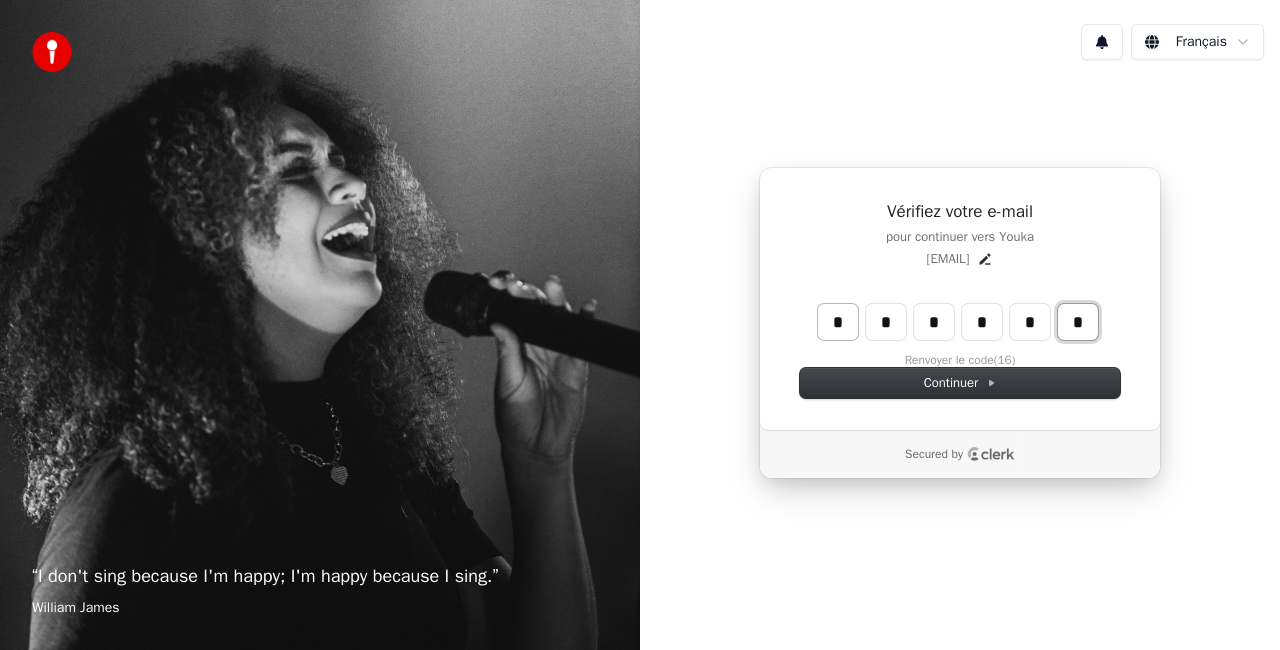 type on "*" 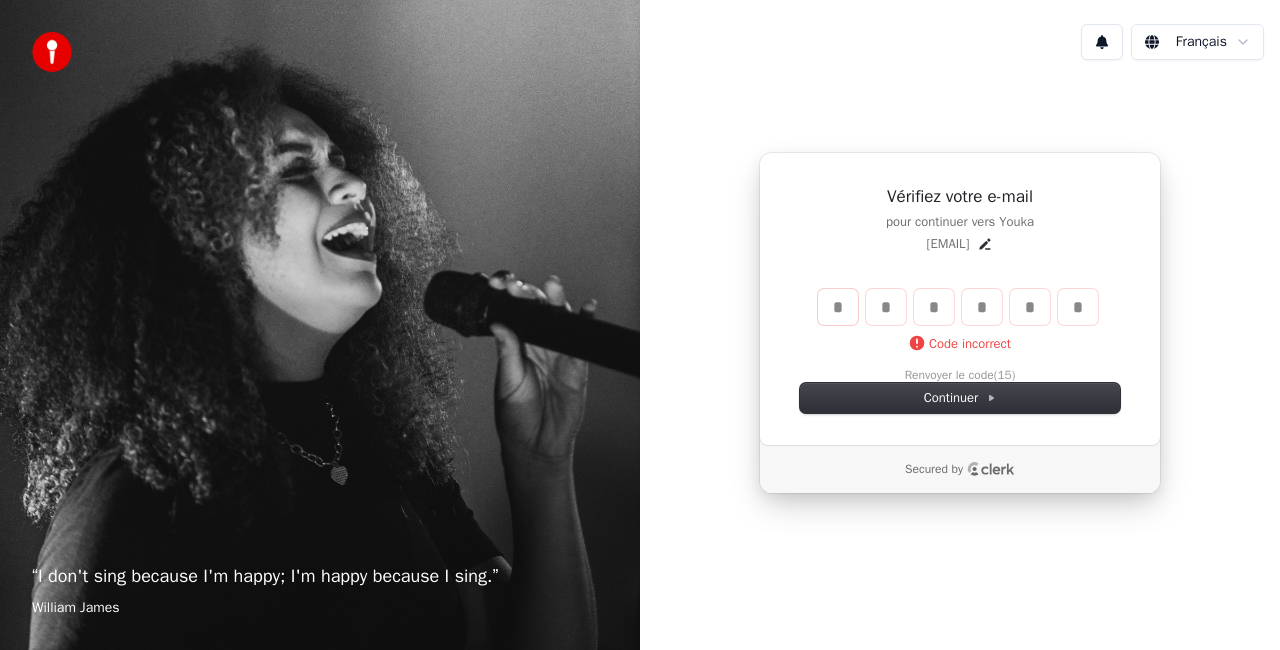 type 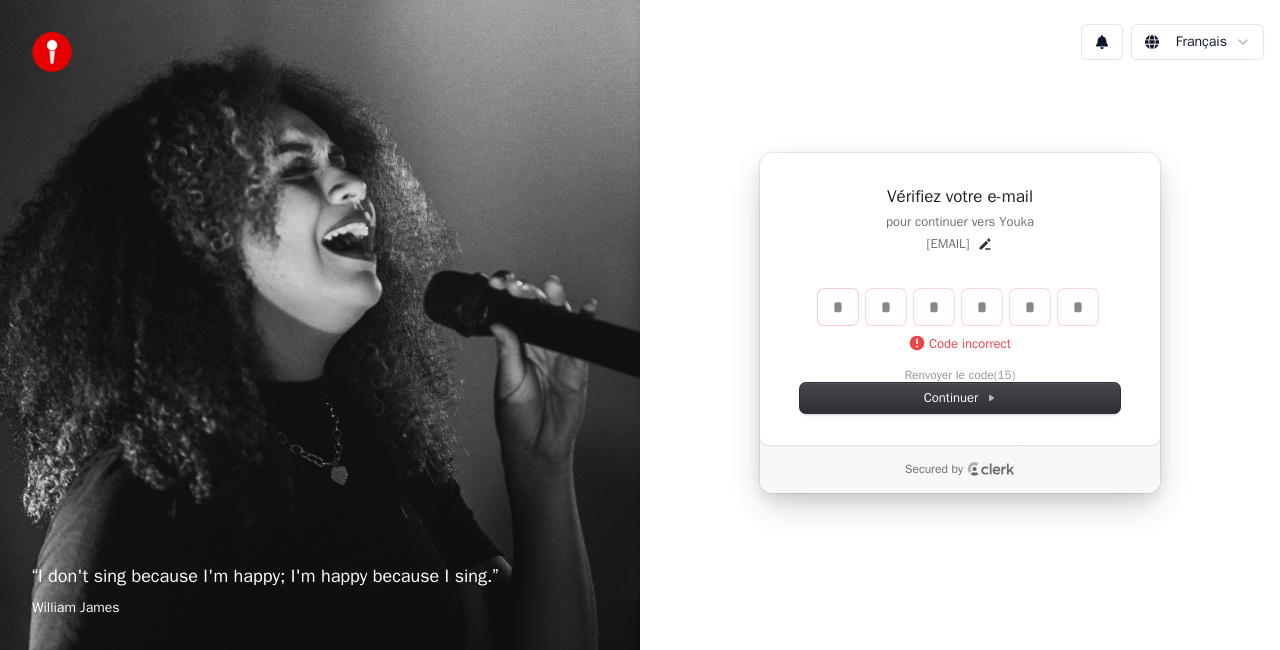 type 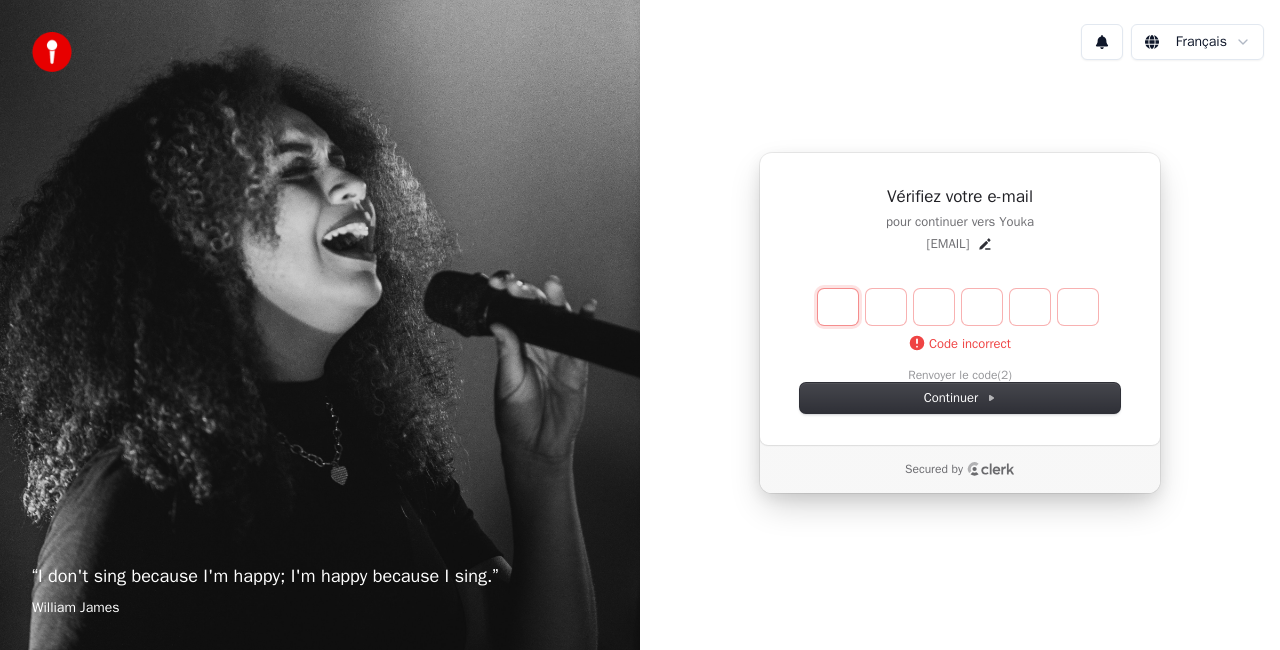 type on "*" 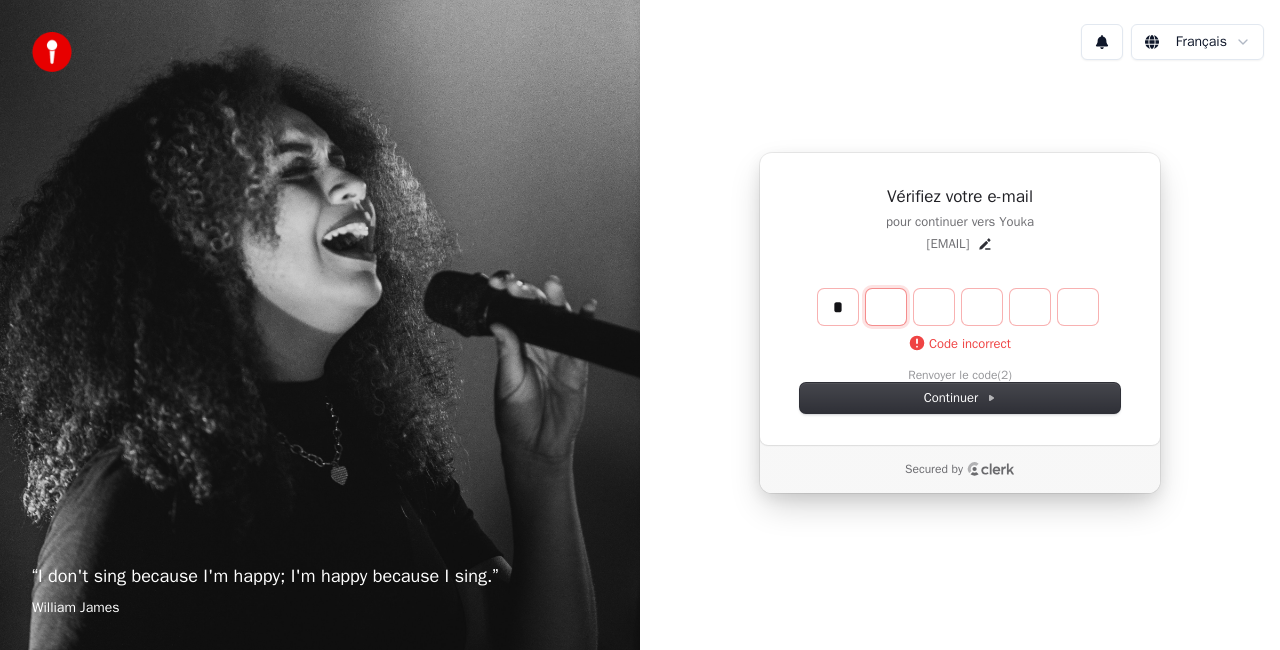 type on "*" 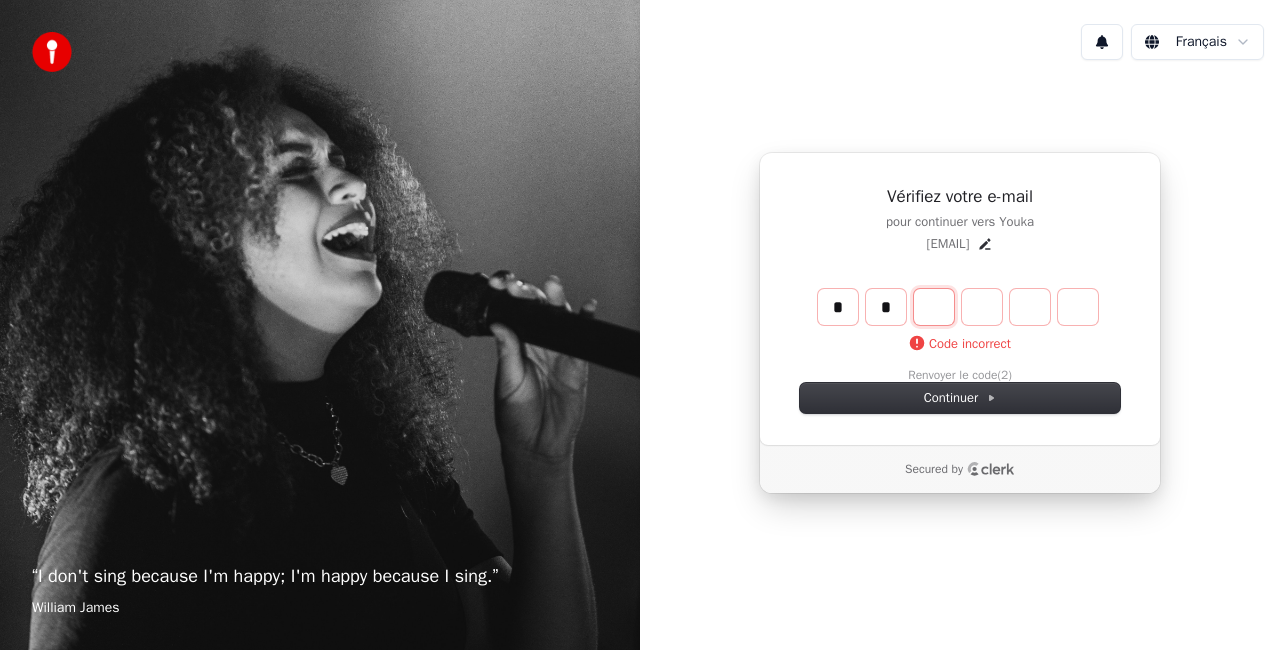 type on "**" 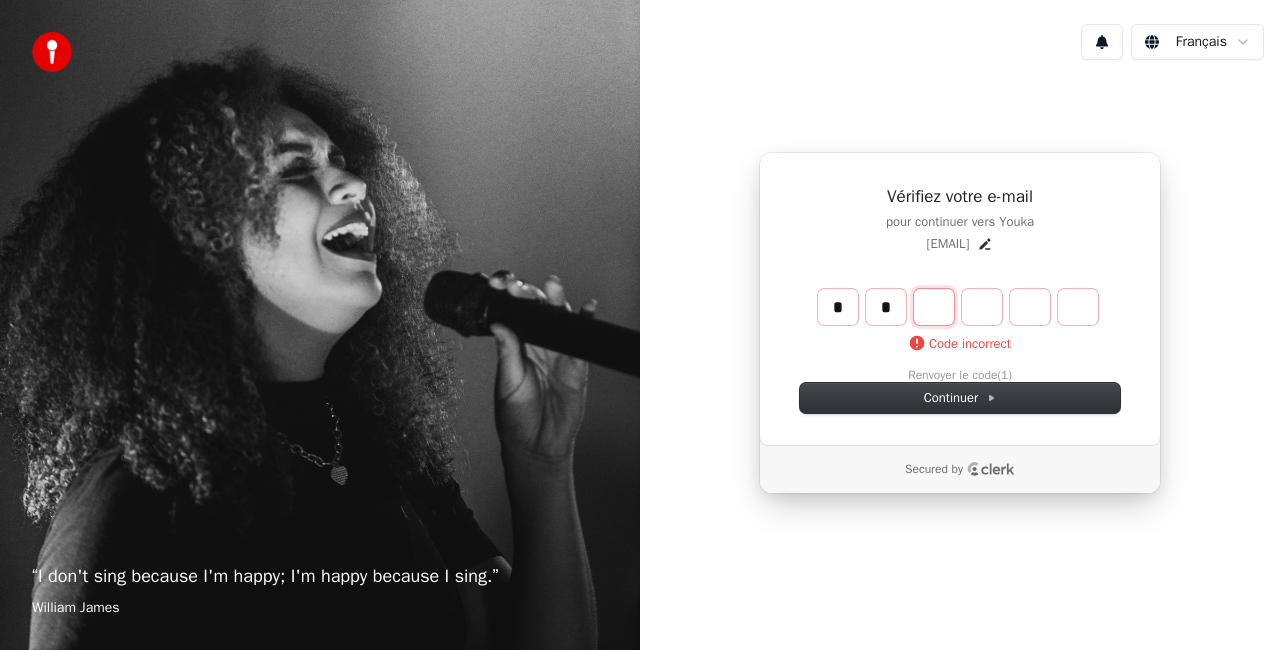 type on "*" 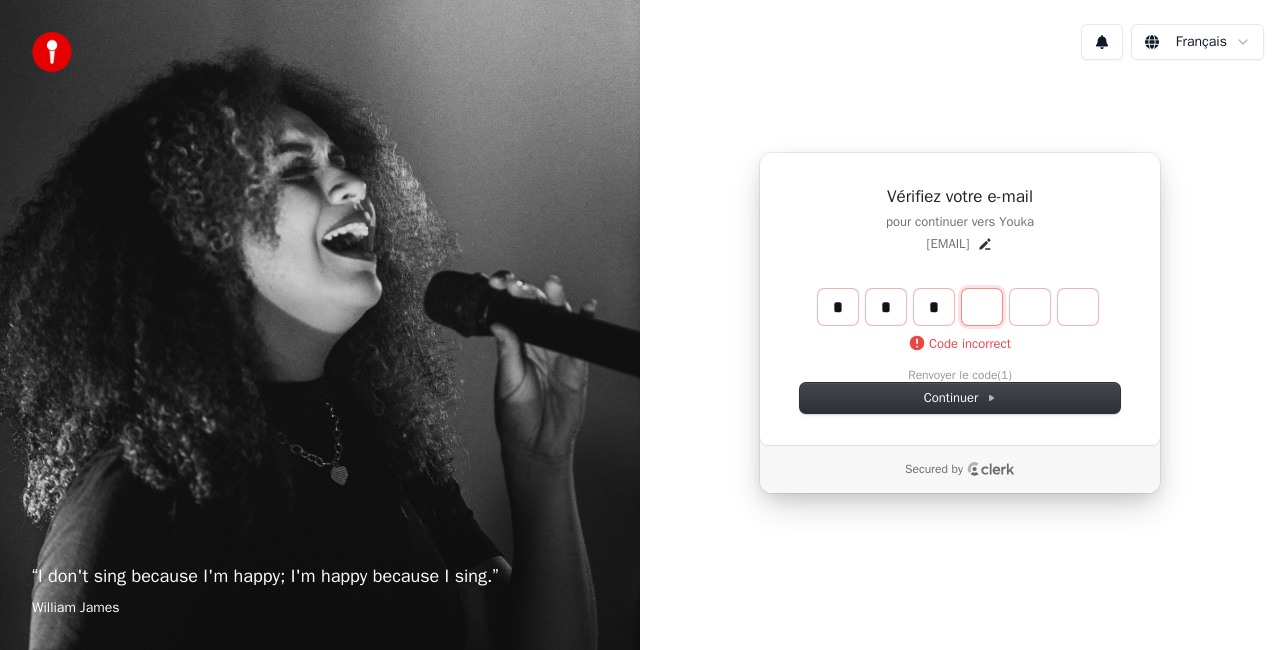 type on "***" 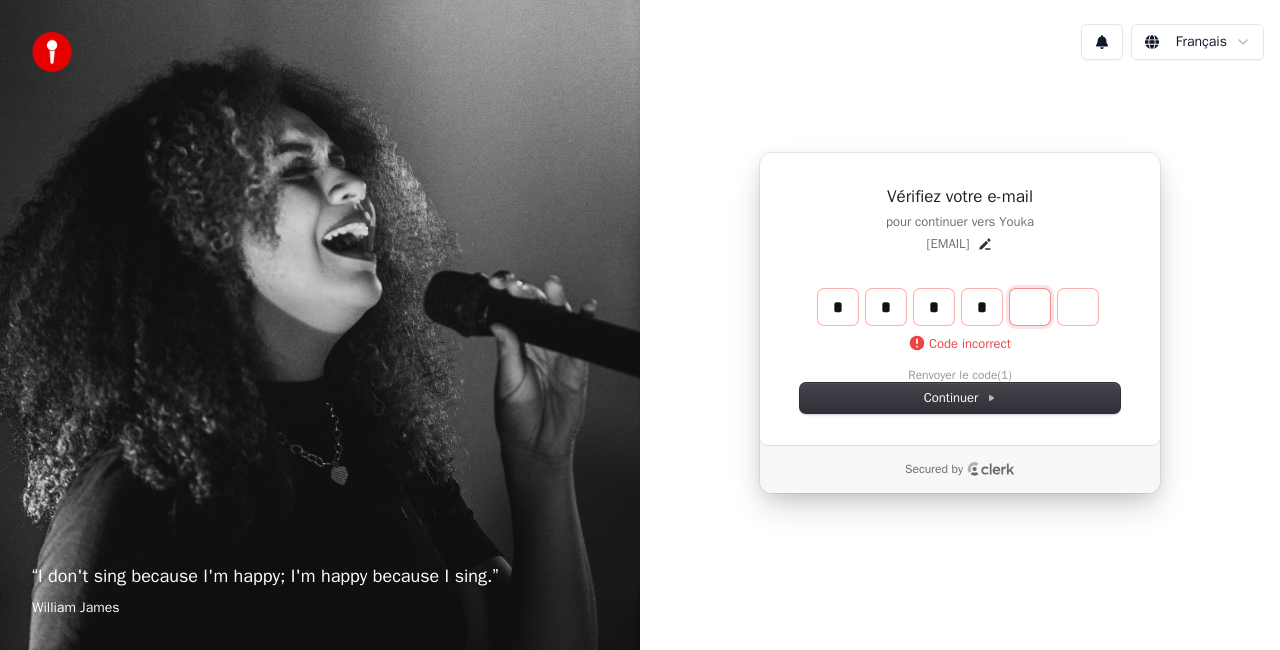 type on "****" 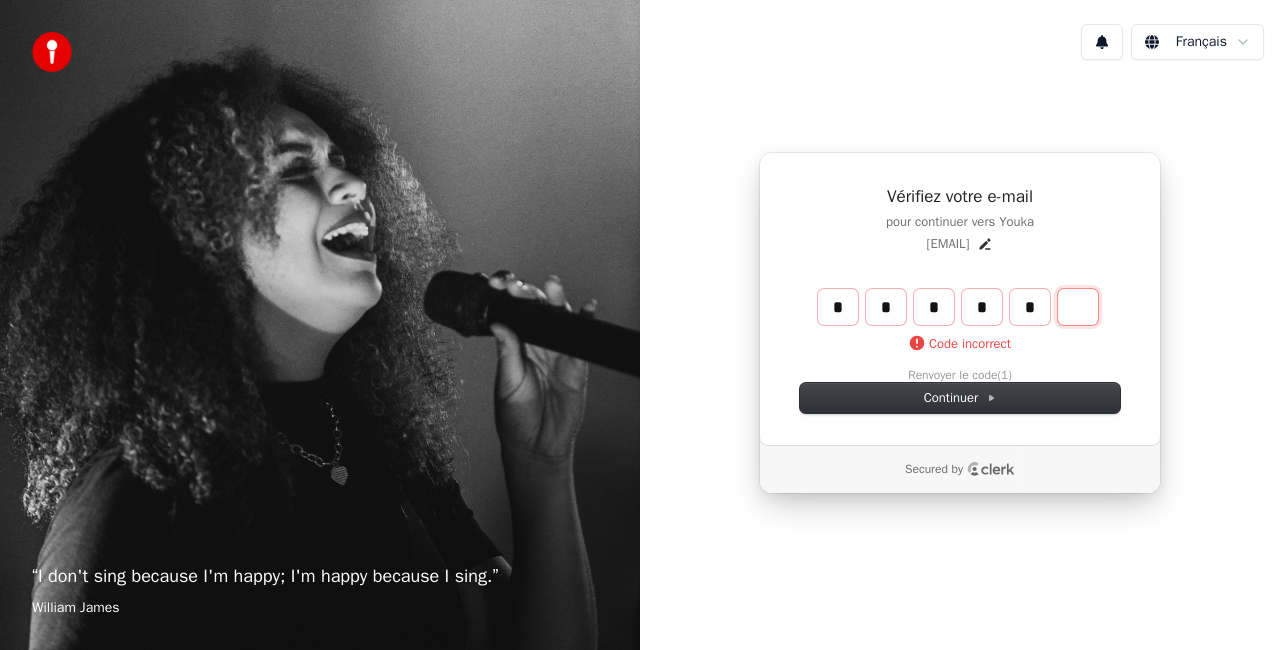 type on "******" 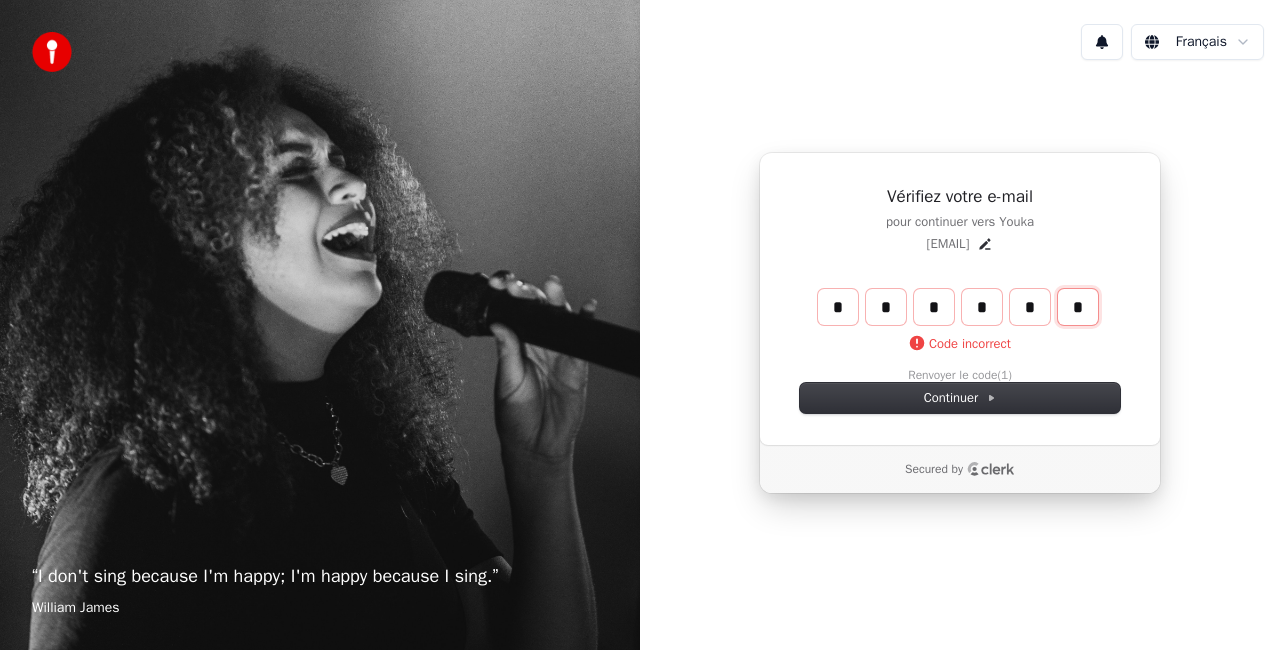 type on "*" 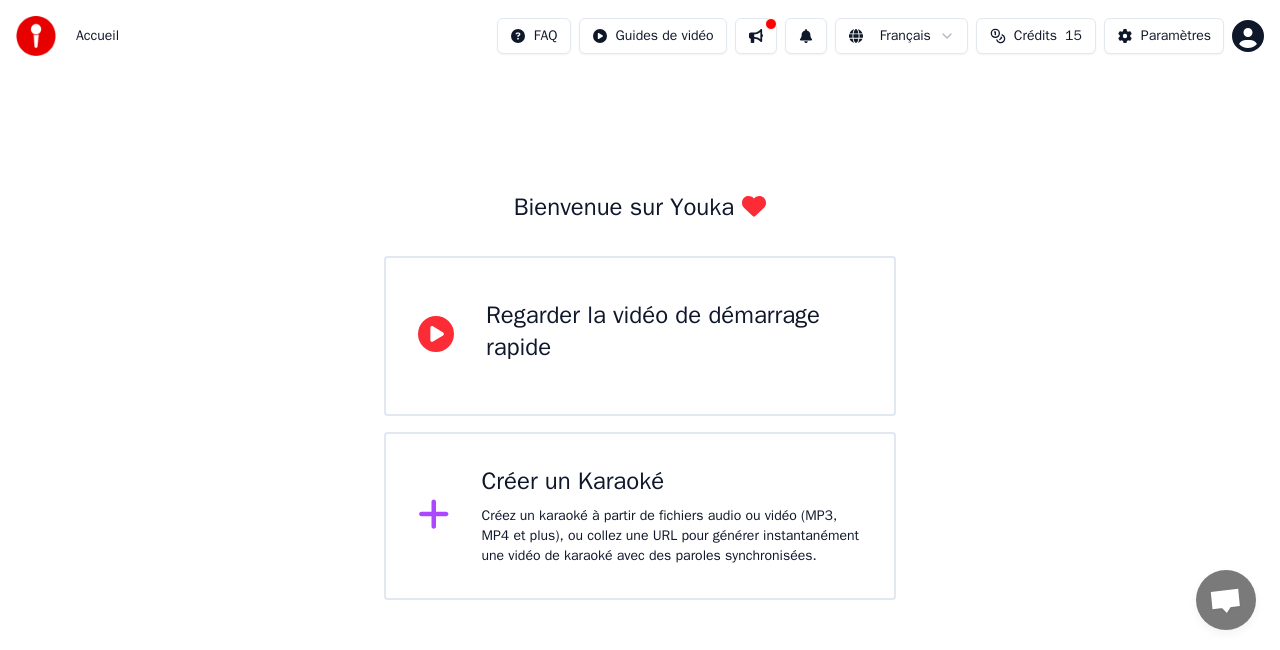 click 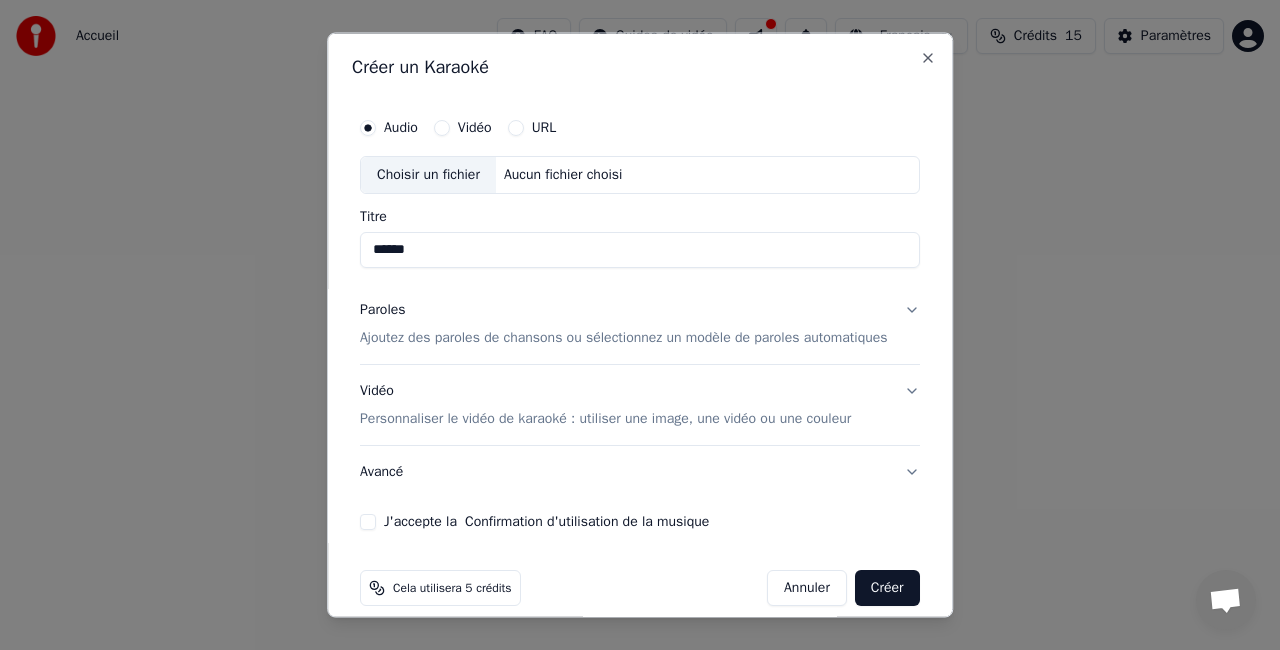 type on "******" 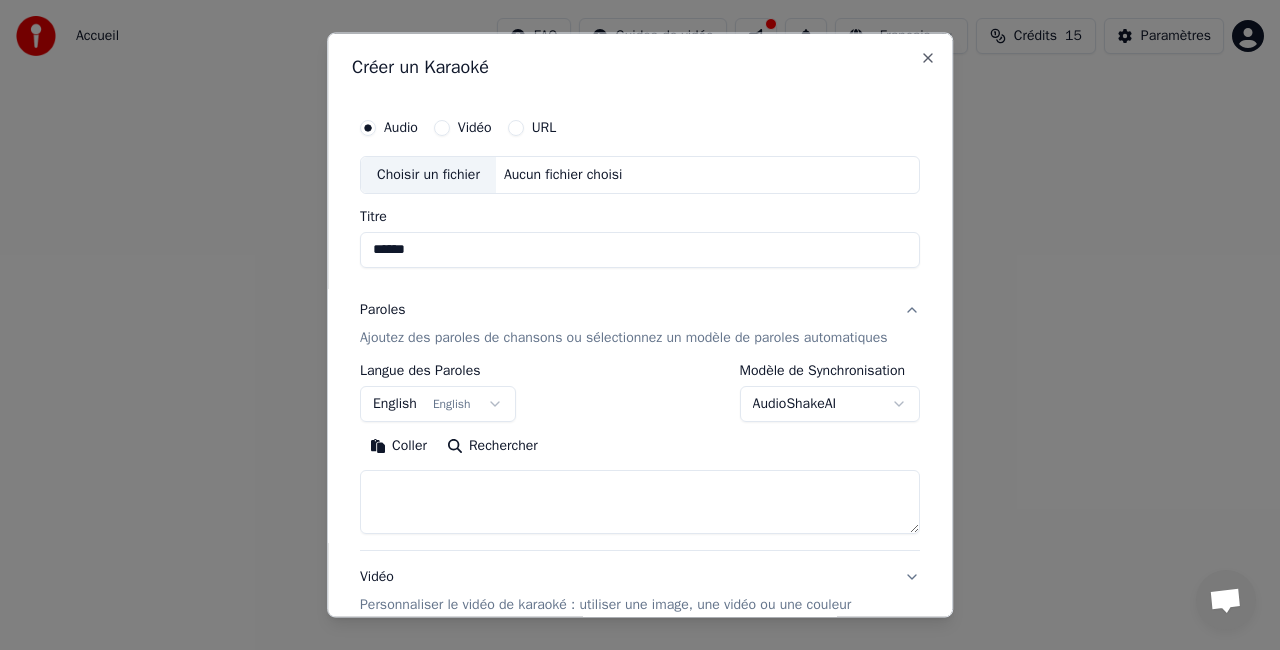 click at bounding box center (640, 501) 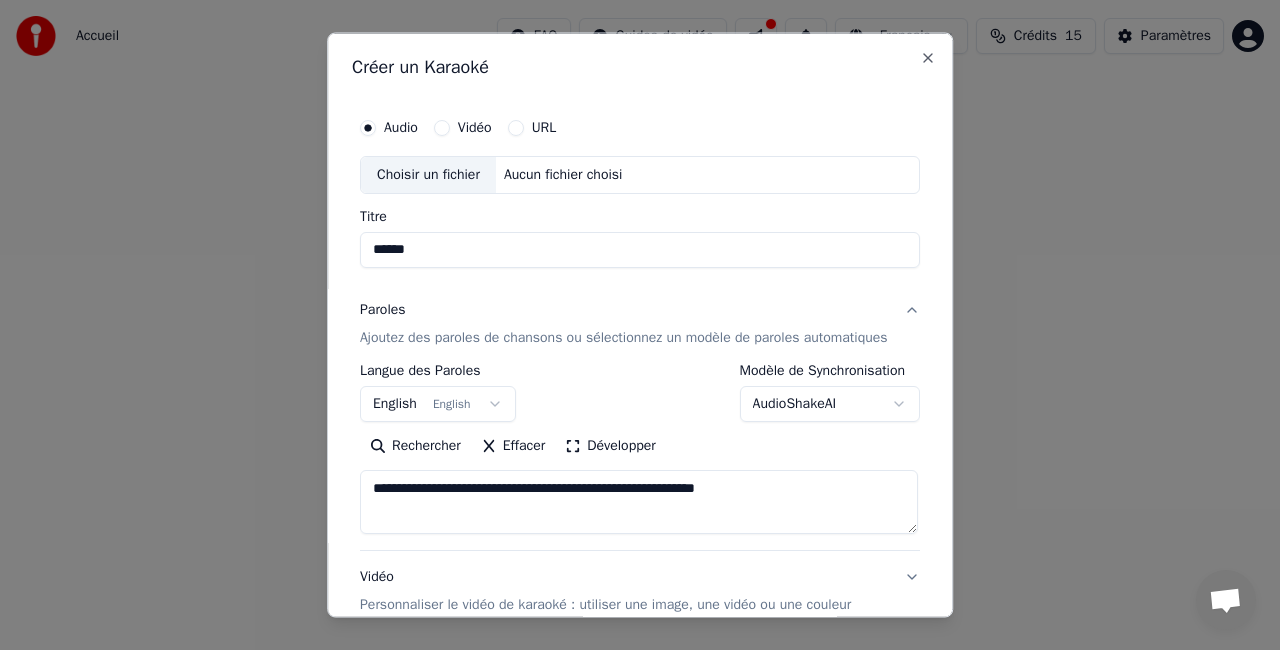 drag, startPoint x: 830, startPoint y: 508, endPoint x: 266, endPoint y: 502, distance: 564.0319 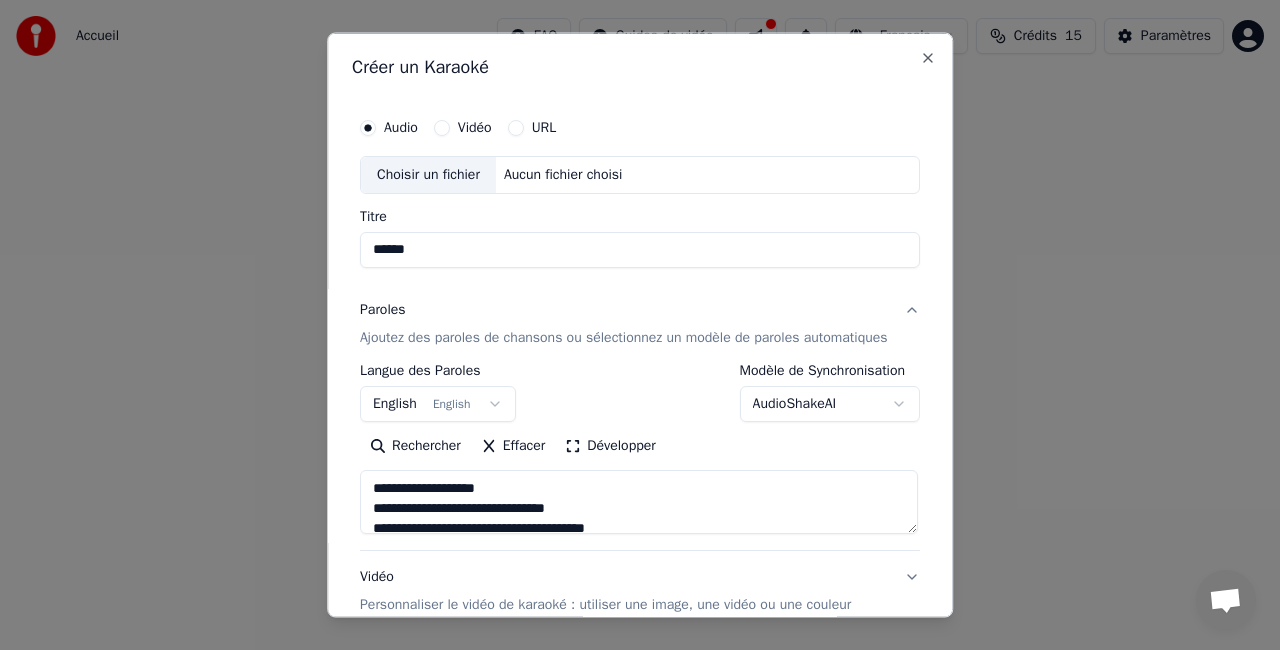 scroll, scrollTop: 983, scrollLeft: 0, axis: vertical 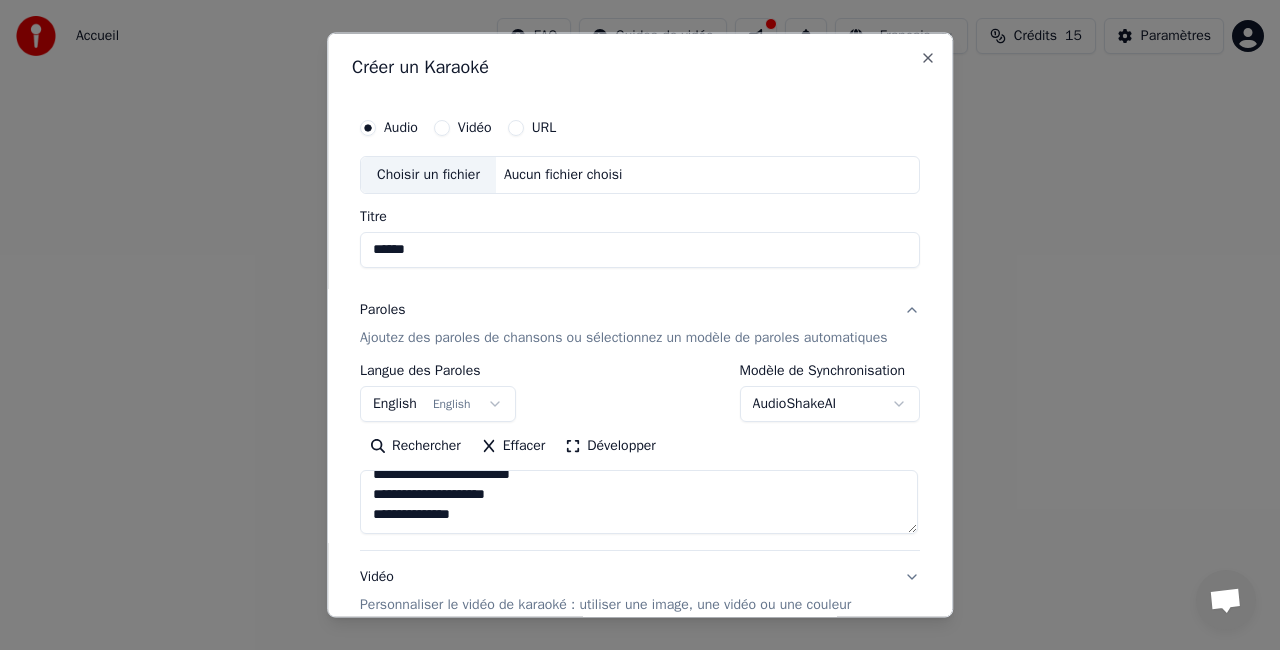 type on "**********" 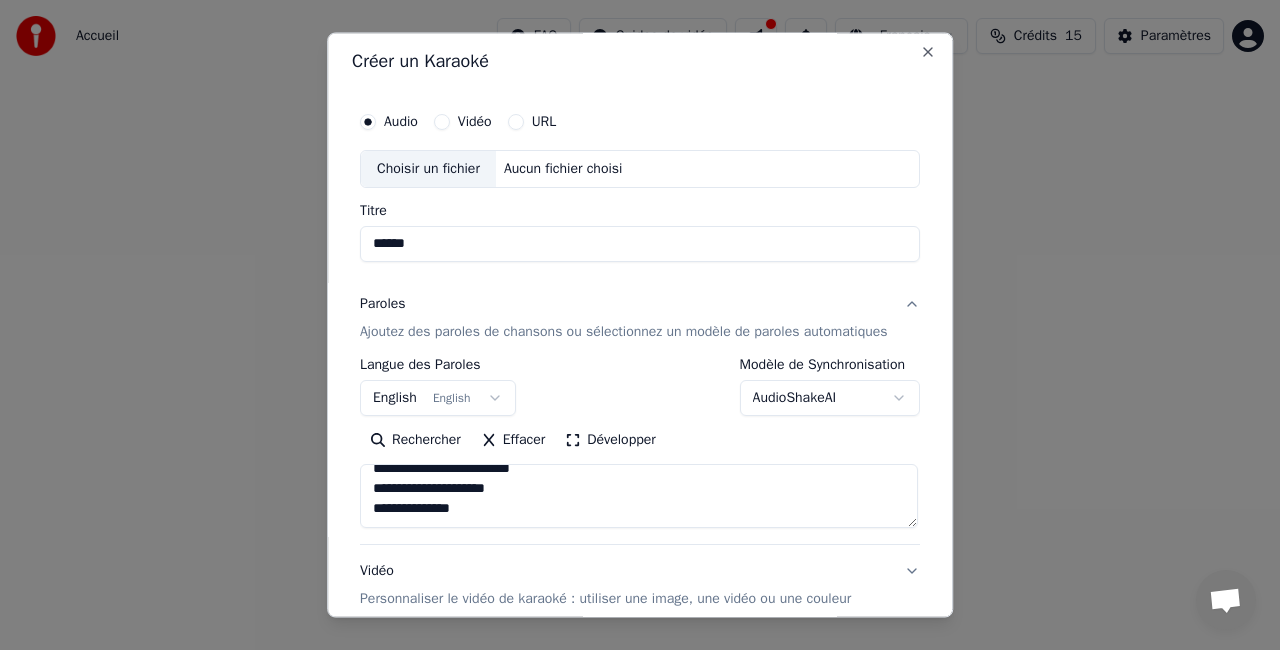 scroll, scrollTop: 0, scrollLeft: 0, axis: both 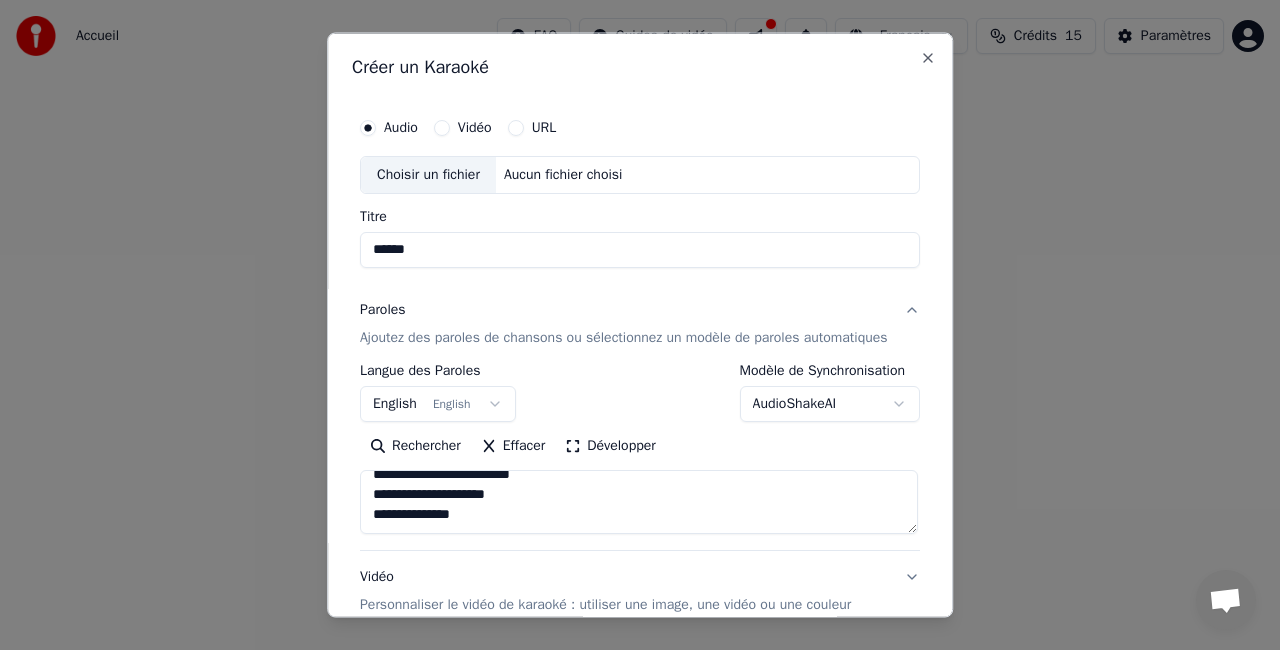 click on "Choisir un fichier Aucun fichier choisi" at bounding box center (640, 175) 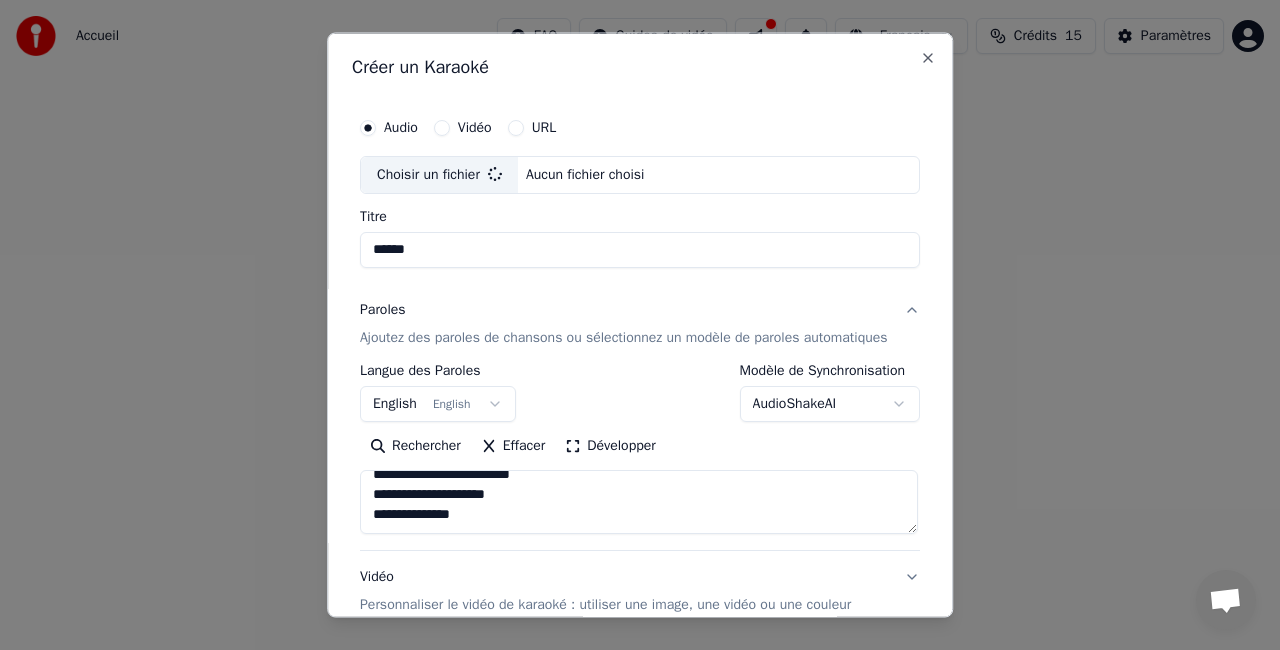 type on "********" 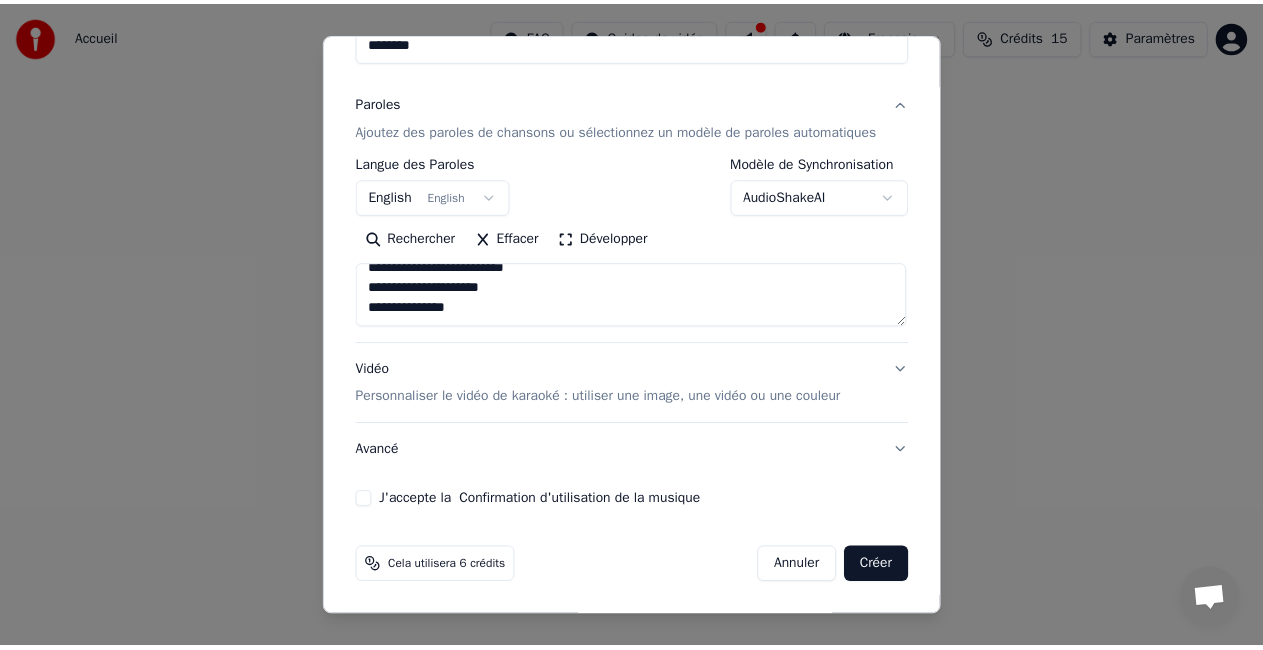 scroll, scrollTop: 224, scrollLeft: 0, axis: vertical 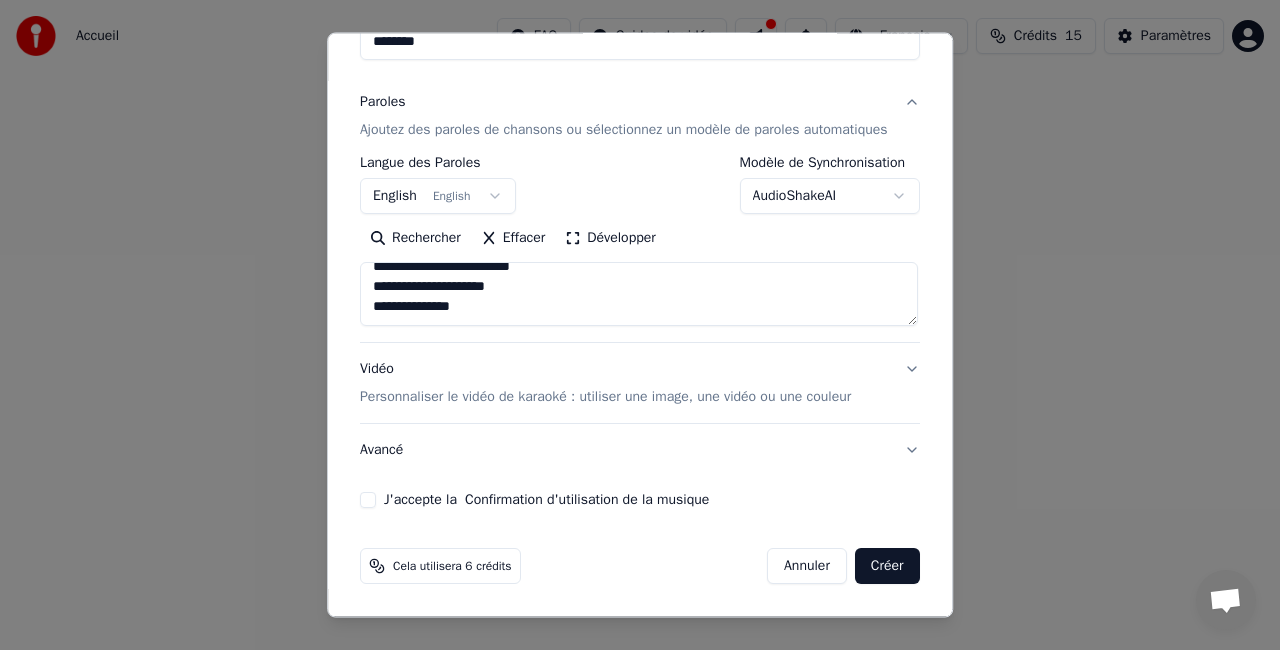 click on "Créer" at bounding box center [887, 566] 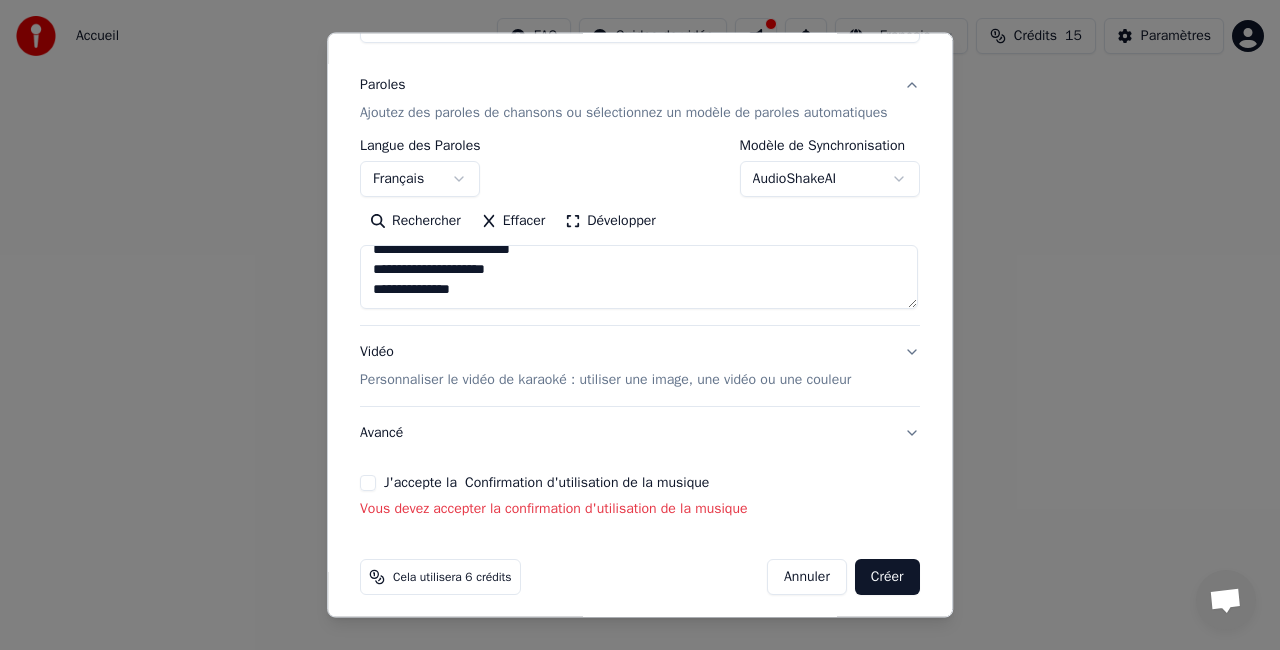 click on "J'accepte la   Confirmation d'utilisation de la musique" at bounding box center [368, 483] 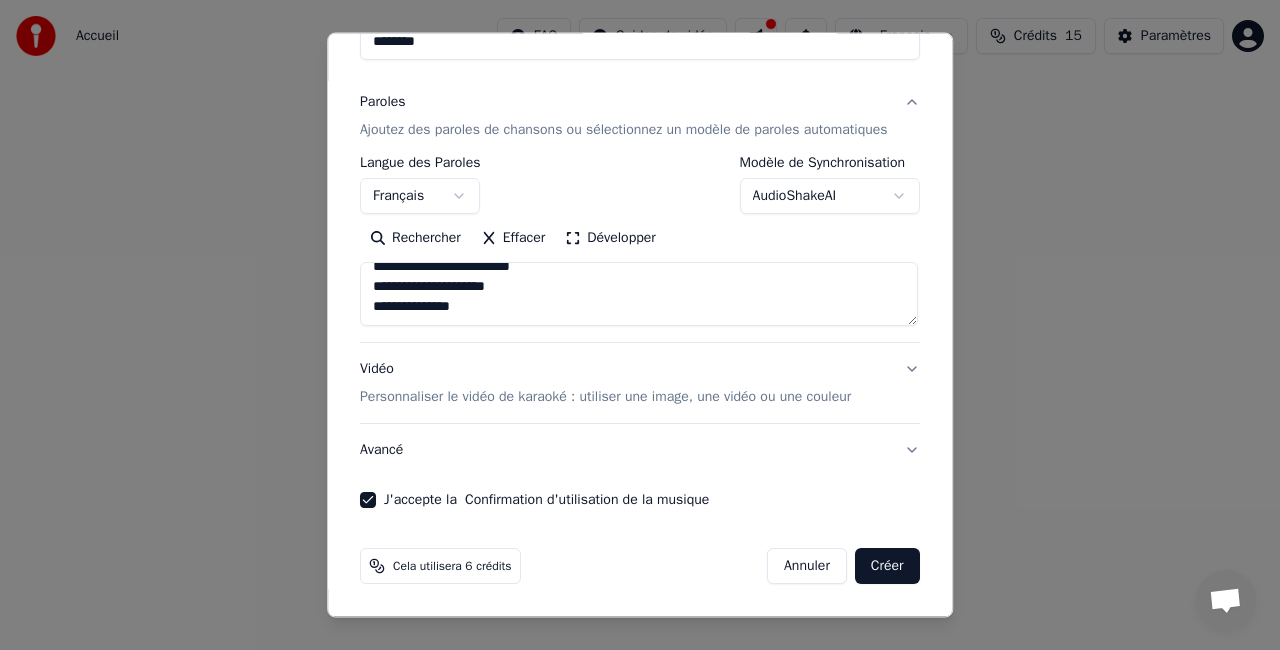 click on "Créer" at bounding box center (887, 566) 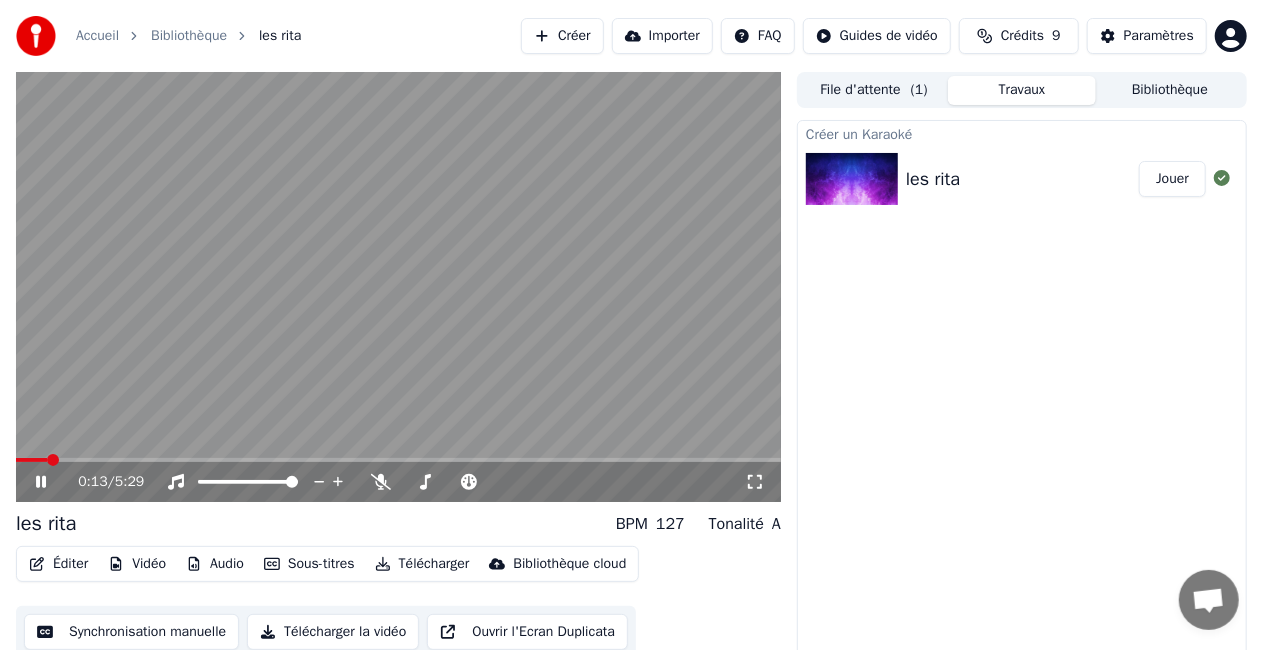 click 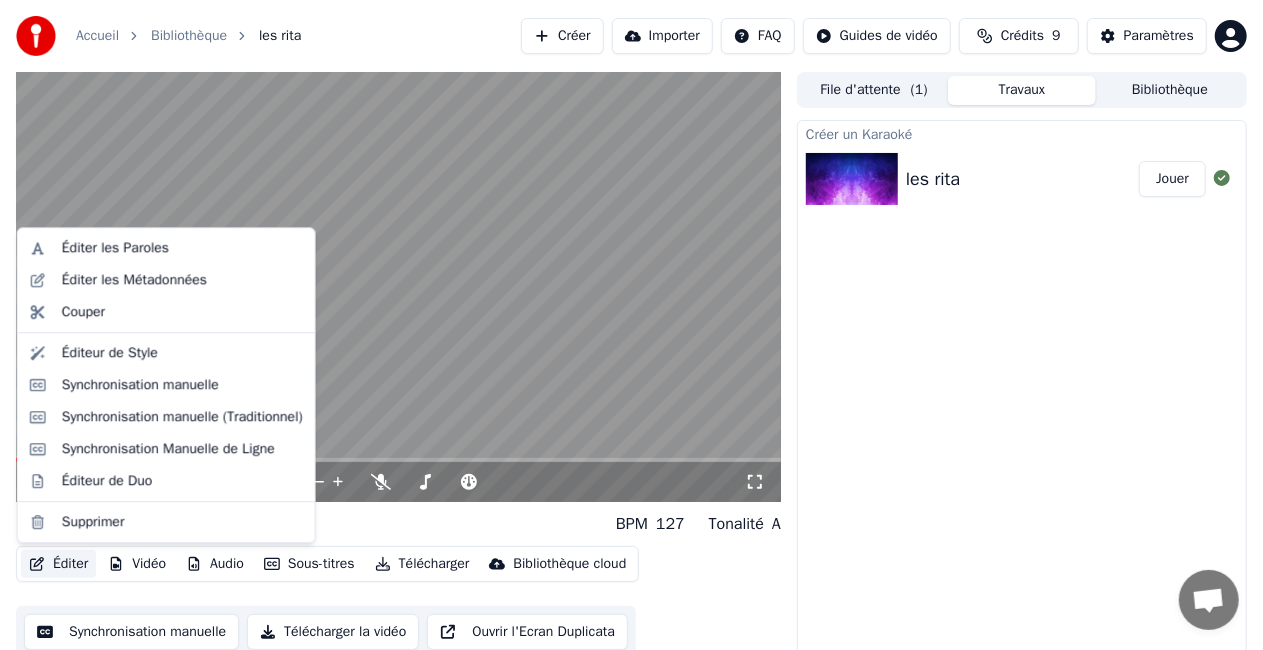 click on "Éditer" at bounding box center (58, 564) 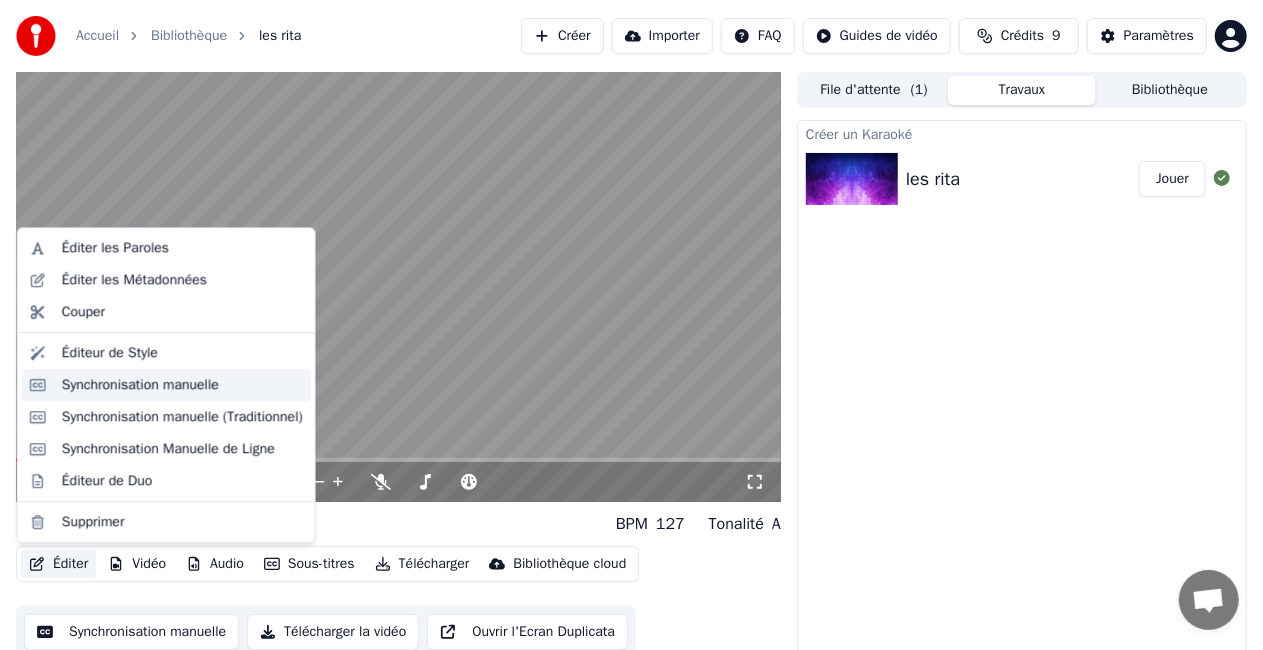 click on "Synchronisation manuelle" at bounding box center (140, 385) 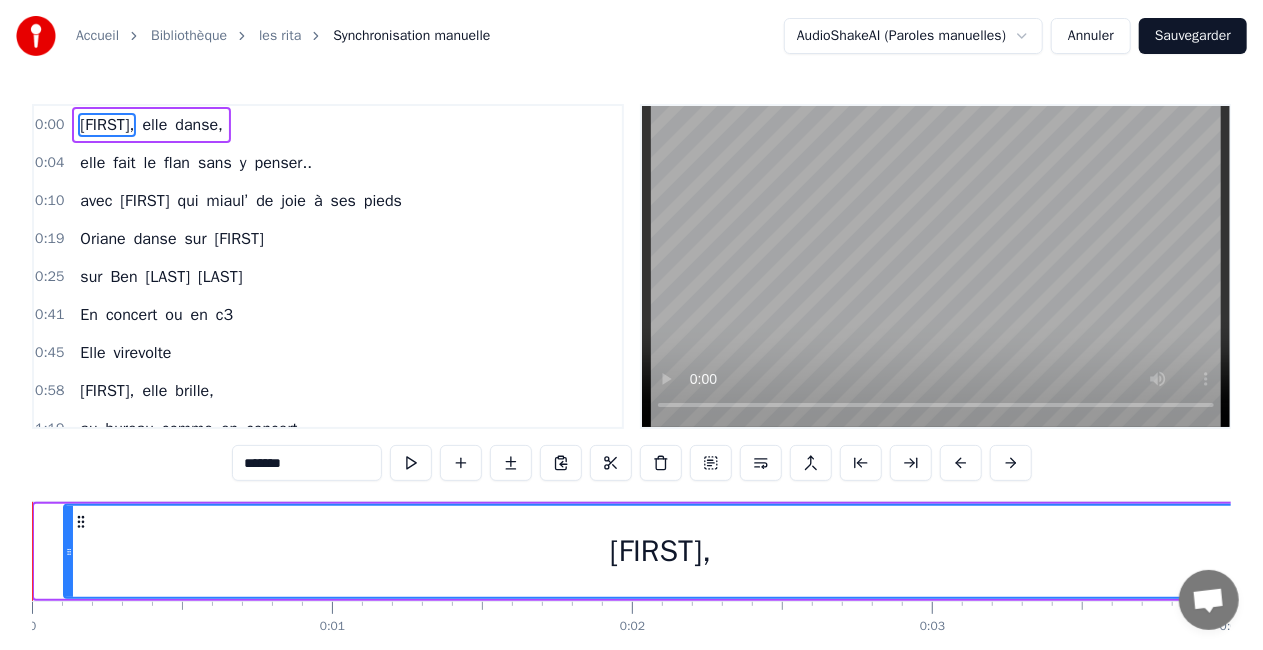 drag, startPoint x: 37, startPoint y: 567, endPoint x: 66, endPoint y: 568, distance: 29.017237 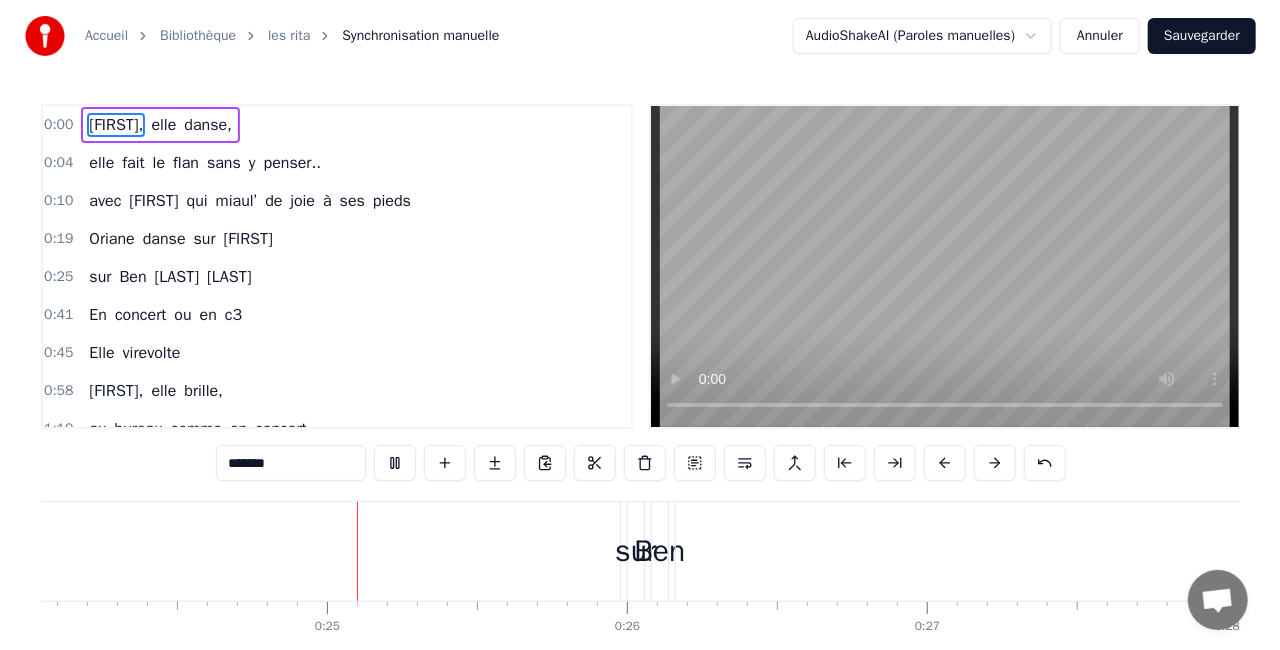scroll, scrollTop: 0, scrollLeft: 7240, axis: horizontal 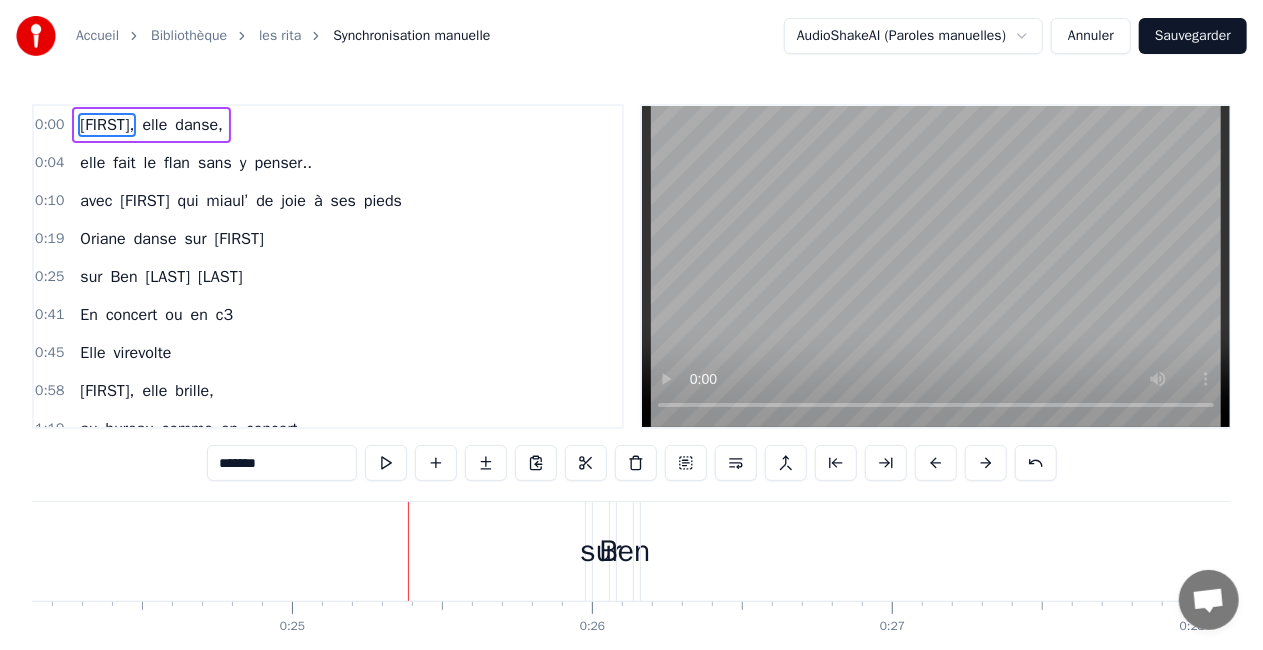 click on "0:00 Oriane, elle danse, 0:04 elle fait le flan sans y penser.. 0:10 avec Suzie qui miaul’ de joie à ses pieds 0:19 Oriane danse sur Johnny 0:25 sur Ben Mazué Voulzy 0:41 En concert ou en c3 0:45 Elle virevolte 0:58 Oriane, elle brille, 1:19 au bureau comme en concert 1:25 Elle fait des tableaux Excel de l'enfer 1:38 Oh Ori- aaane 1:39 tu rayonnes 1:41 tu flamboies 1:47 tu ééblouies. 1:48 À Zanzibar 1:51 ou bien dans le Vercors 2:31 à Gre, Cuba ou Bali 2:57 Que dirait la queen 3:28 si elle voyait ca ? 3:43 oh qu’elle t'adore 3:47 qu’elle aime tes fantaisies, Oriane 3:48 nous on t'adore 3:53 on en veut encore, Oriane 3:54 on est tous là pour fair’ la fête avec toi 3:57 Maint'nant, on est ensemble 3:58 ensemble 3:59 Merci Oriane de nous avoir réunis 4:00 tous avec toi 4:01 en fleurs, en couleurs, Oriane 4:03 tous avec toi 4:03 qui est la joie même Oriane 4:05 C'est ta folie qui nous fait rêveeeeer 4:06 Oriane adore le fromage, 4:06 du comté ou de la fondue 4:07 Des chips, du gin et un peu de" at bounding box center [631, 266] 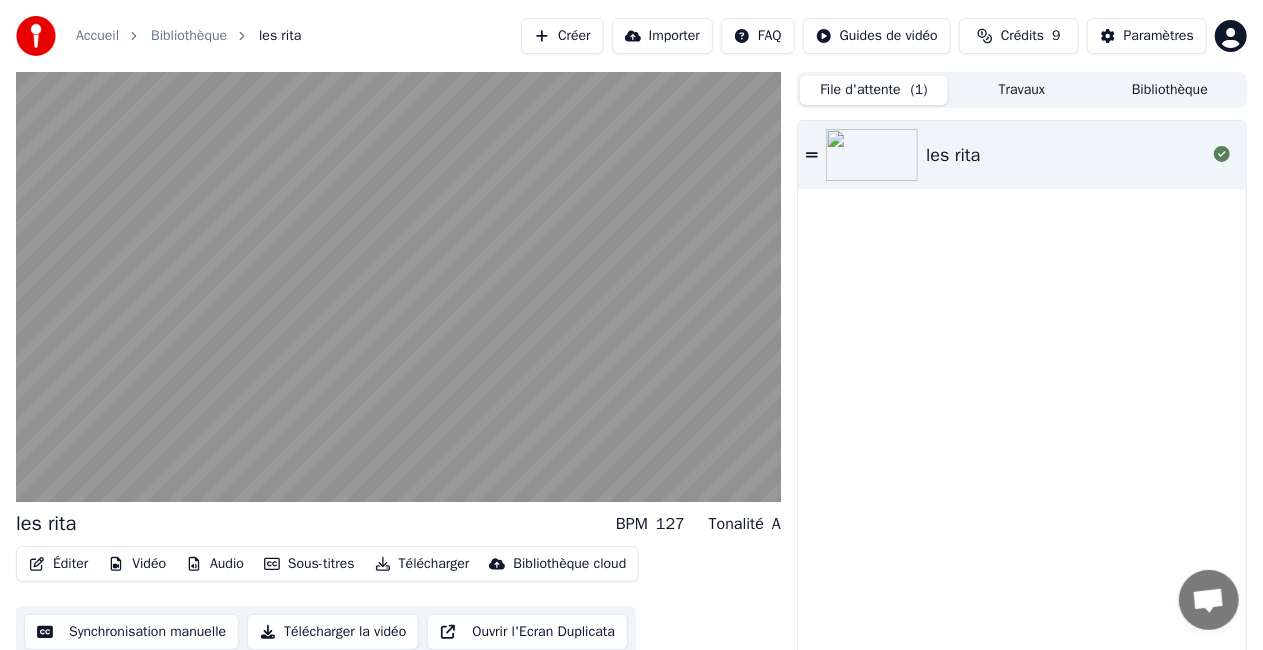 click on "File d'attente ( 1 )" at bounding box center [874, 90] 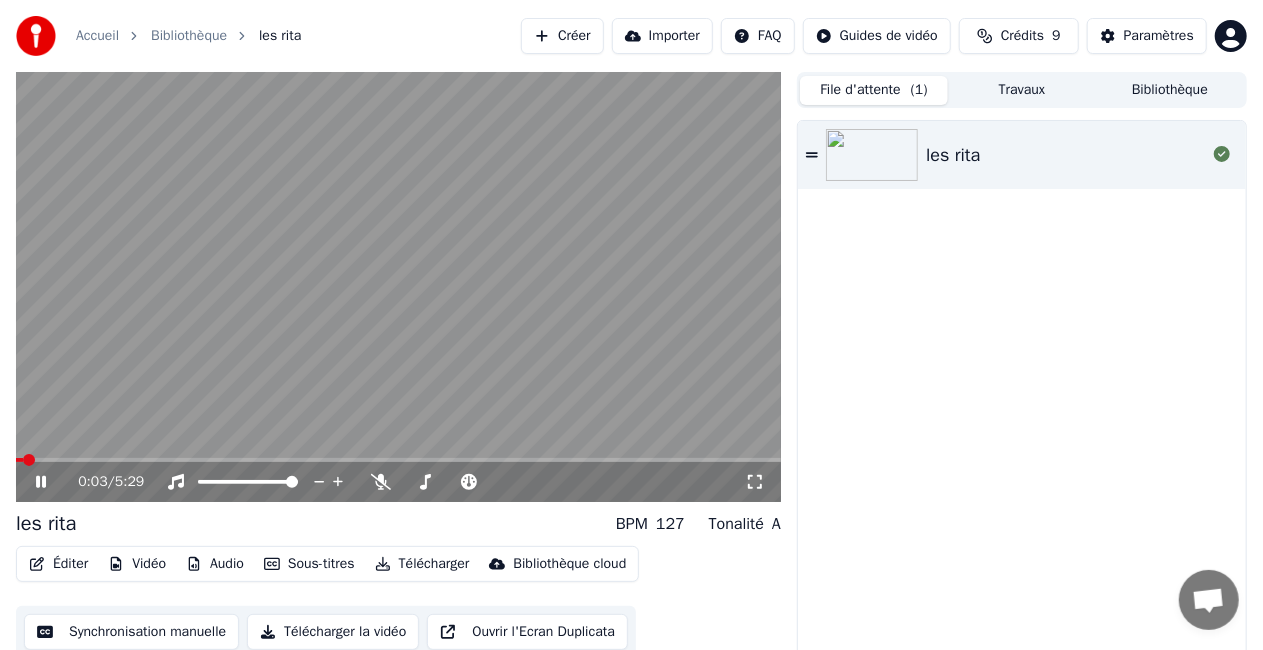 click 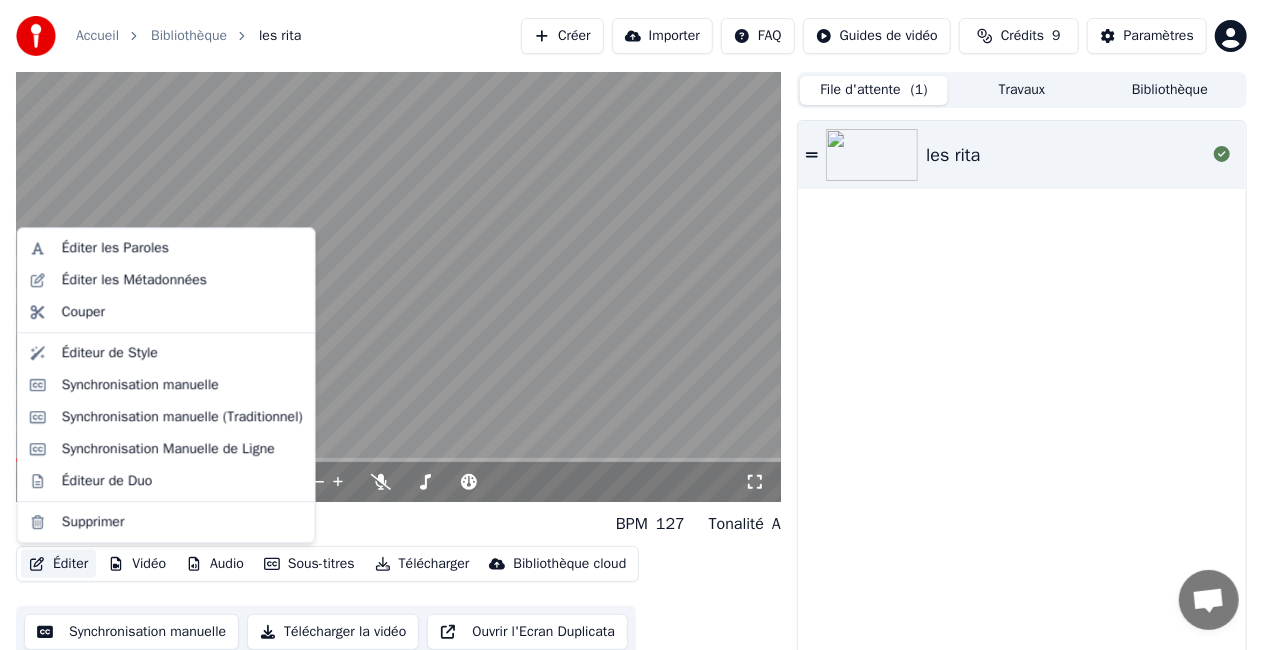 click on "Éditer" at bounding box center [58, 564] 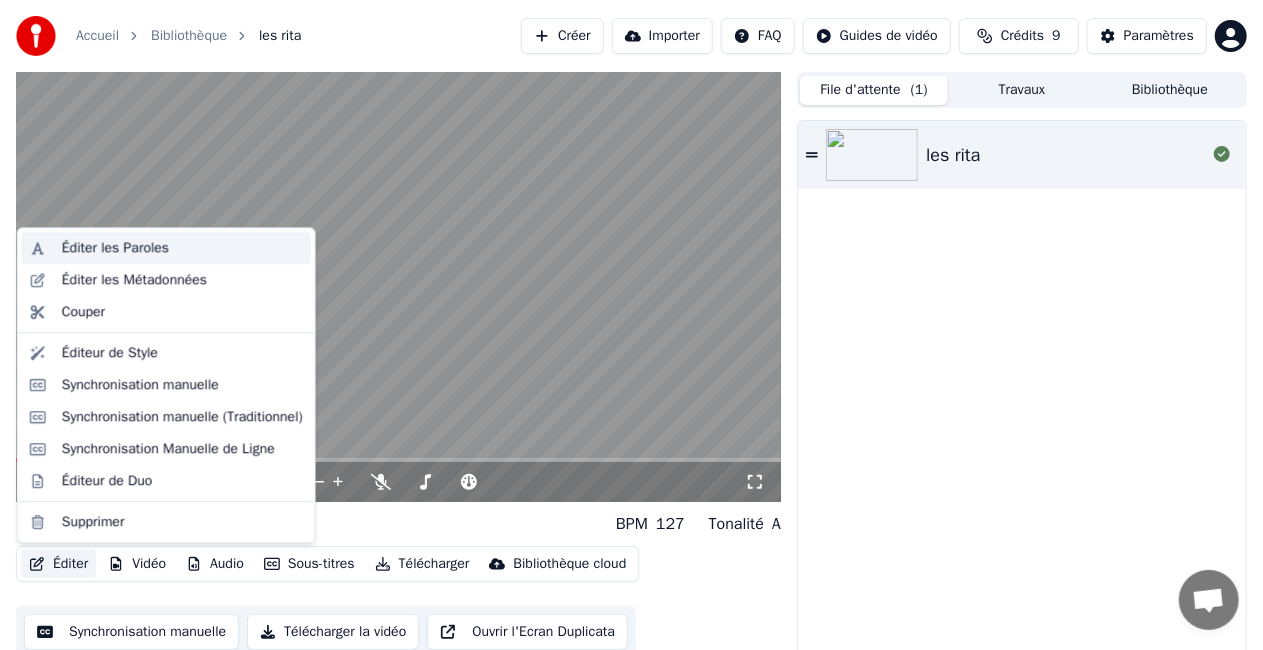click on "Éditer les Paroles" at bounding box center [182, 248] 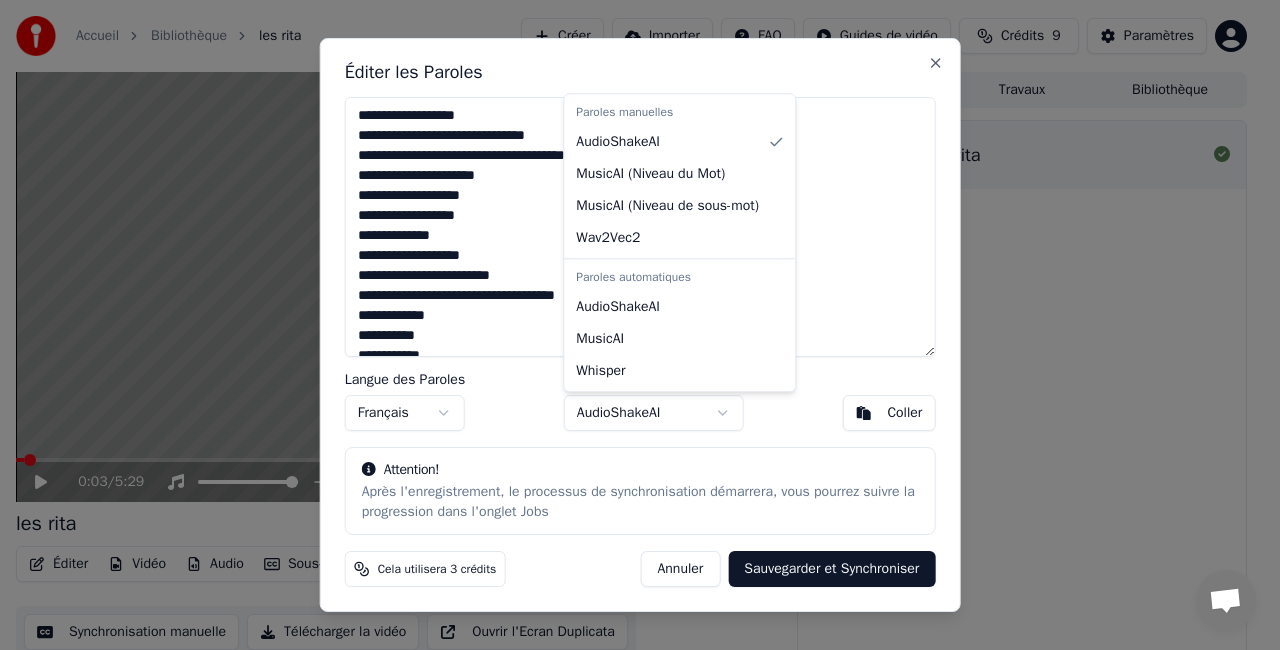 click on "Accueil Bibliothèque les rita Créer Importer FAQ Guides de vidéo Crédits 9 Paramètres 0:03 / 5:29 les rita BPM 127 Tonalité A Éditer Vidéo Audio Sous-titres Télécharger Bibliothèque cloud Synchronisation manuelle Télécharger la vidéo Ouvrir l'Ecran Duplicata File d'attente ( 1 ) Travaux Bibliothèque les rita
Éditer les Paroles Langue des Paroles Français Modèle de Synchronisation AudioShakeAI Coller Attention! Après l'enregistrement, le processus de synchronisation démarrera, vous pourrez suivre la progression dans l'onglet Jobs Cela utilisera 3 crédits Annuler Sauvegarder et Synchroniser Close Paroles manuelles AudioShakeAI MusicAI ( Niveau du Mot ) MusicAI ( Niveau de sous-mot ) Wav2Vec2 Paroles automatiques AudioShakeAI MusicAI Whisper" at bounding box center (631, 325) 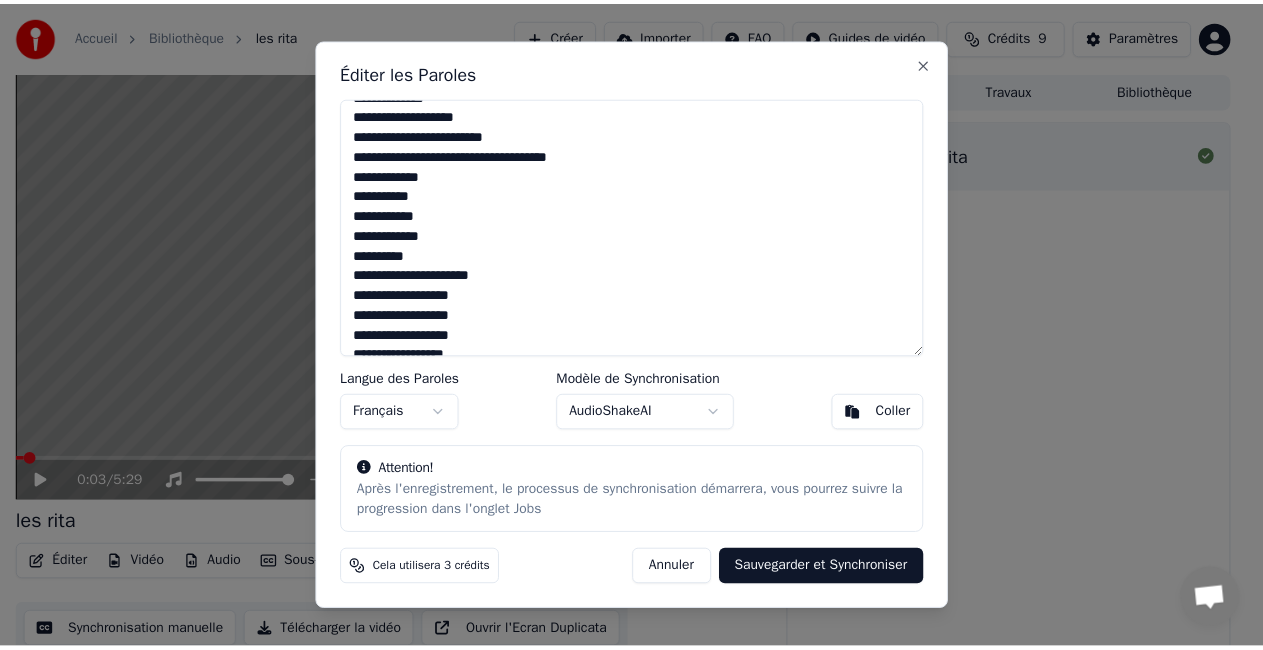 scroll, scrollTop: 0, scrollLeft: 0, axis: both 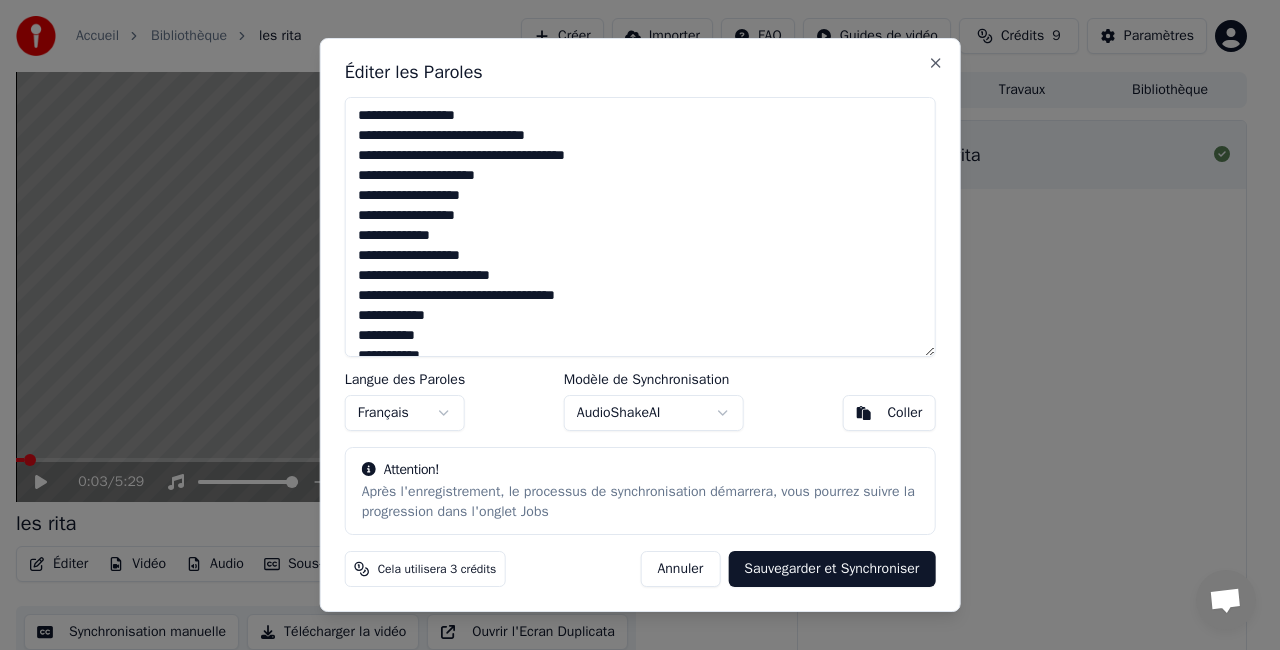 click at bounding box center [640, 227] 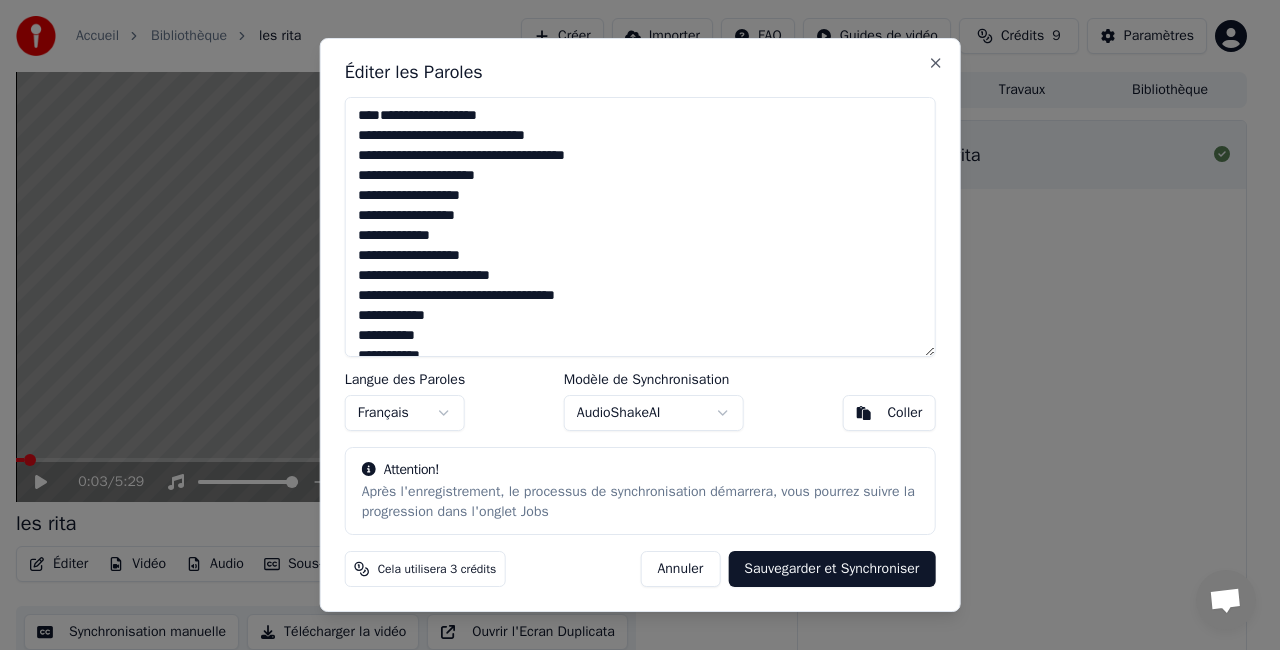 click on "Sauvegarder et Synchroniser" at bounding box center [831, 569] 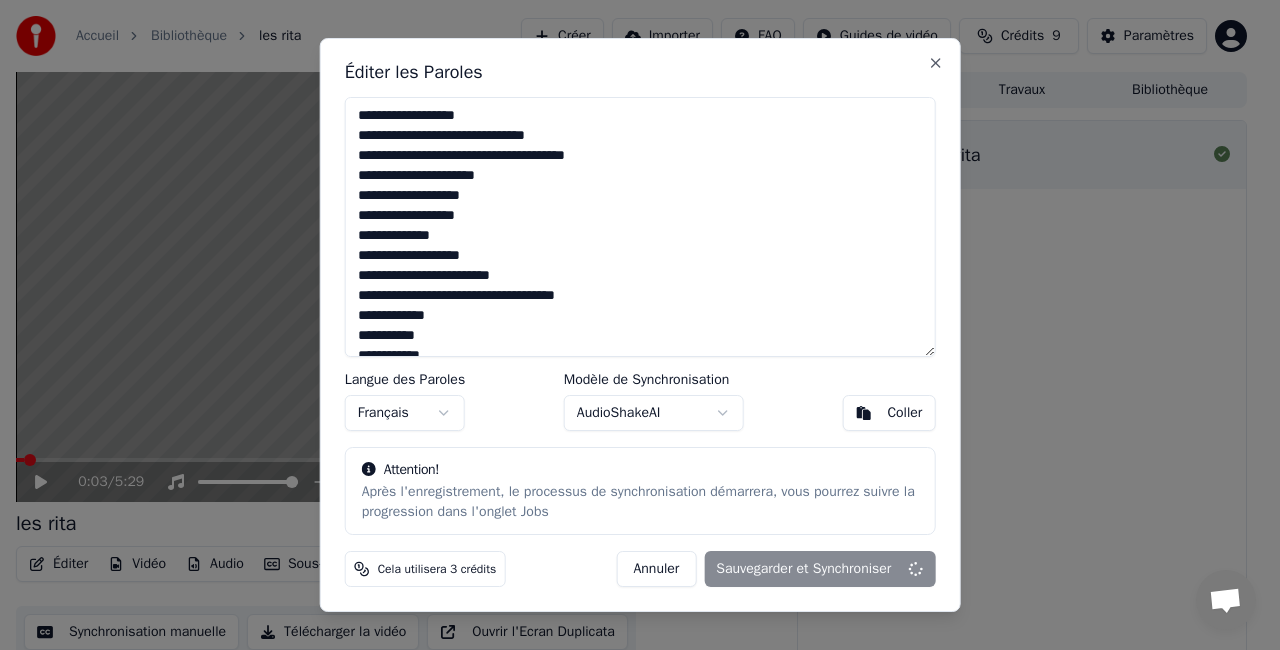 type on "**********" 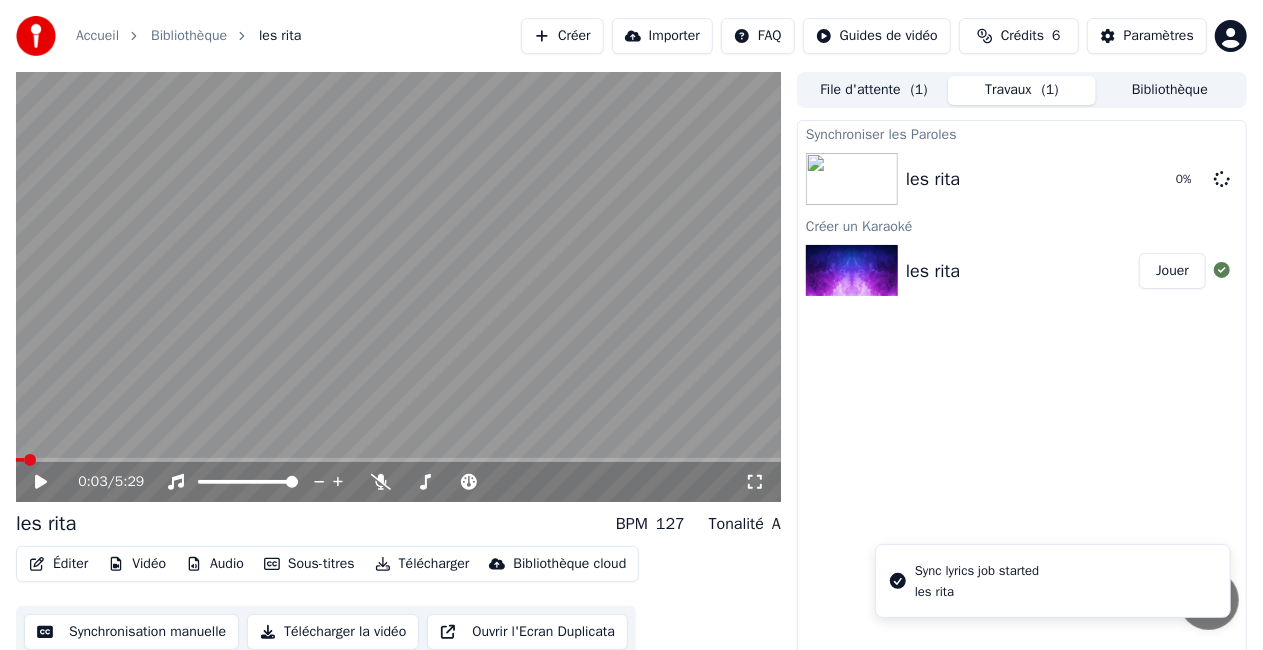 click 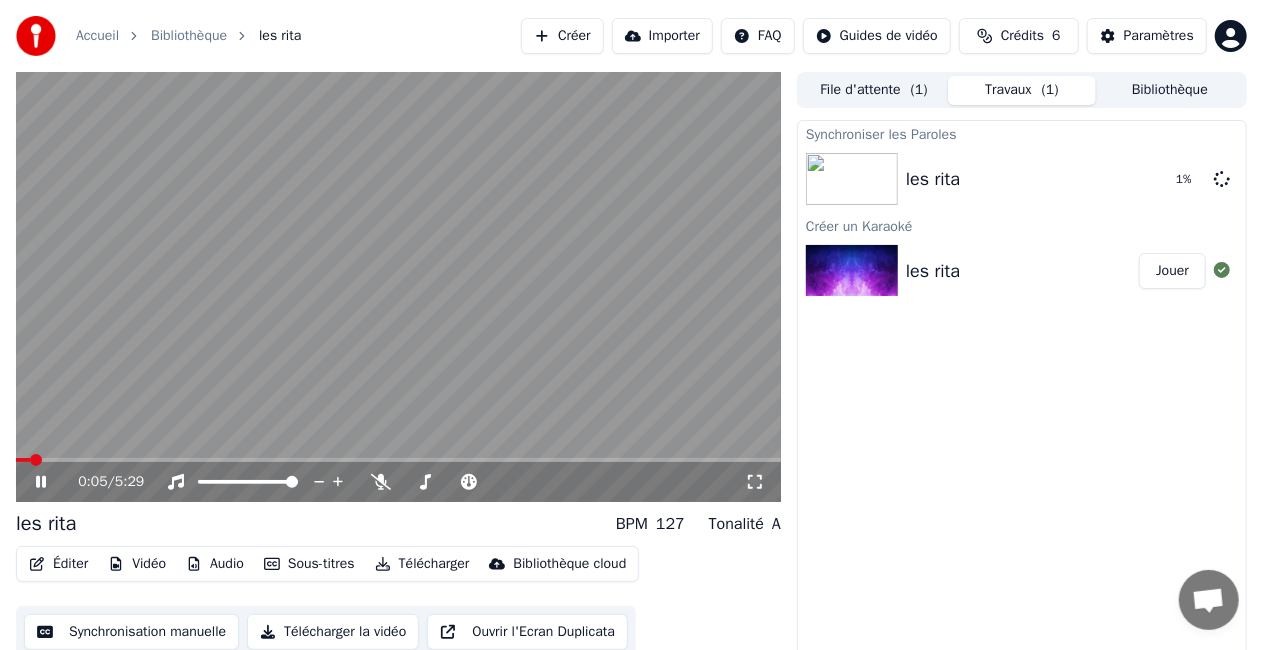 click 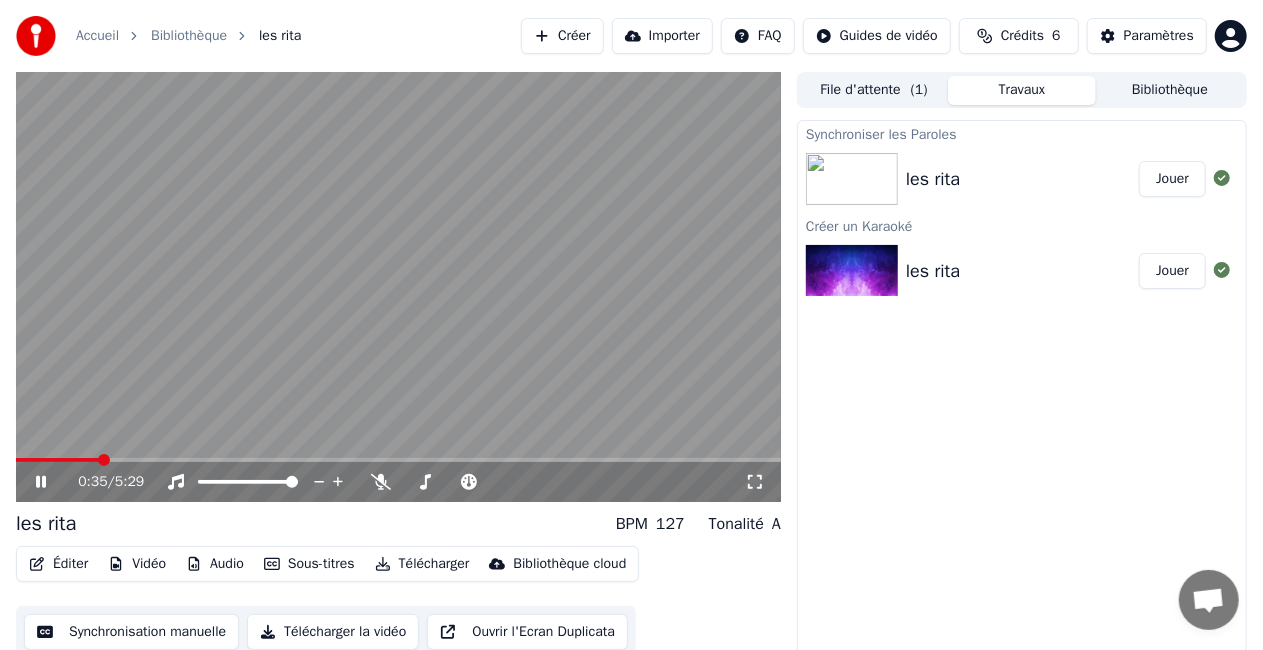 click 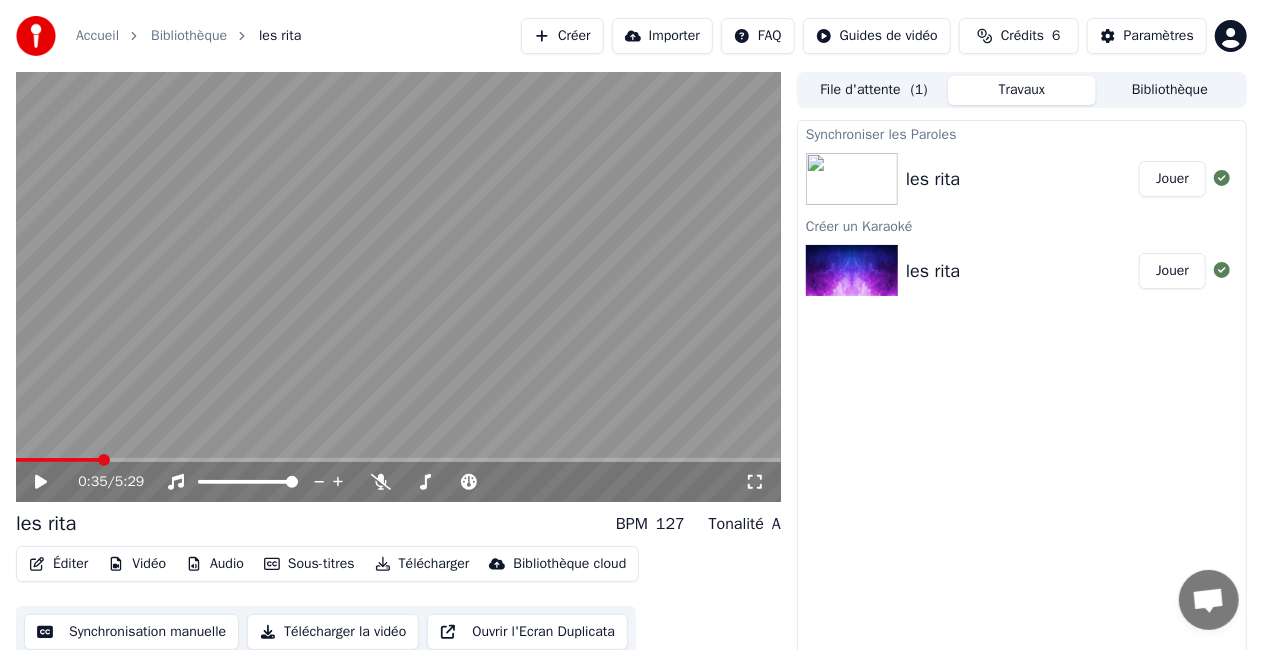 click at bounding box center [58, 460] 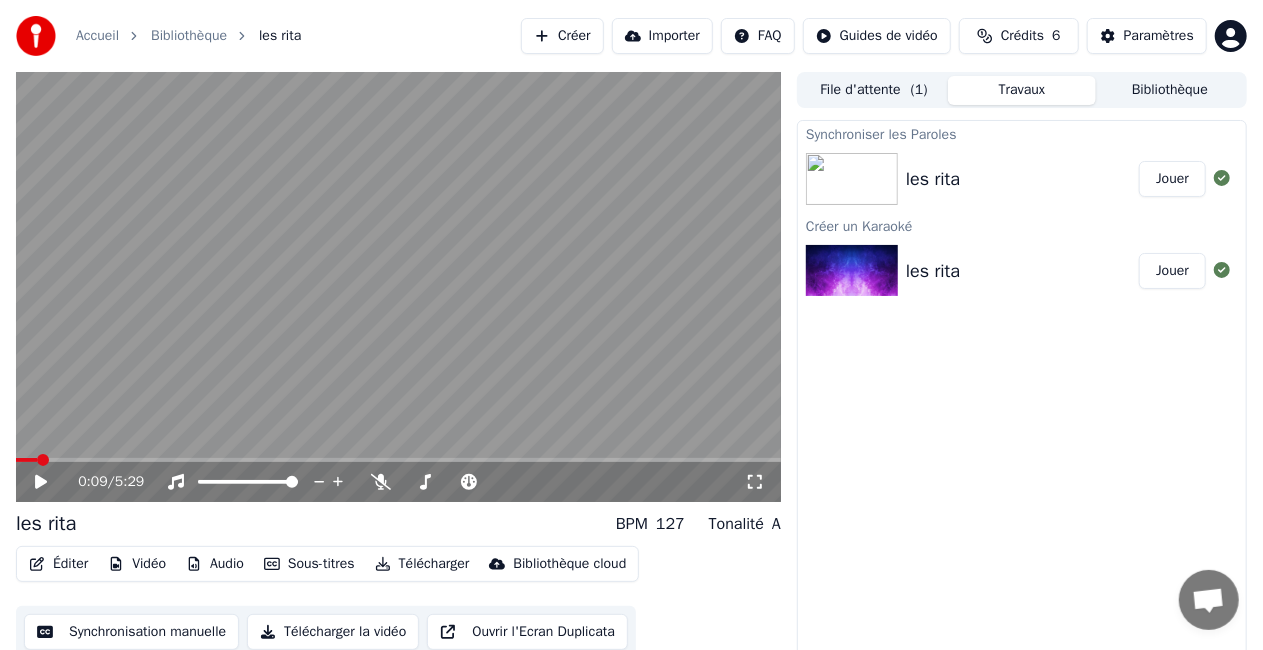 click 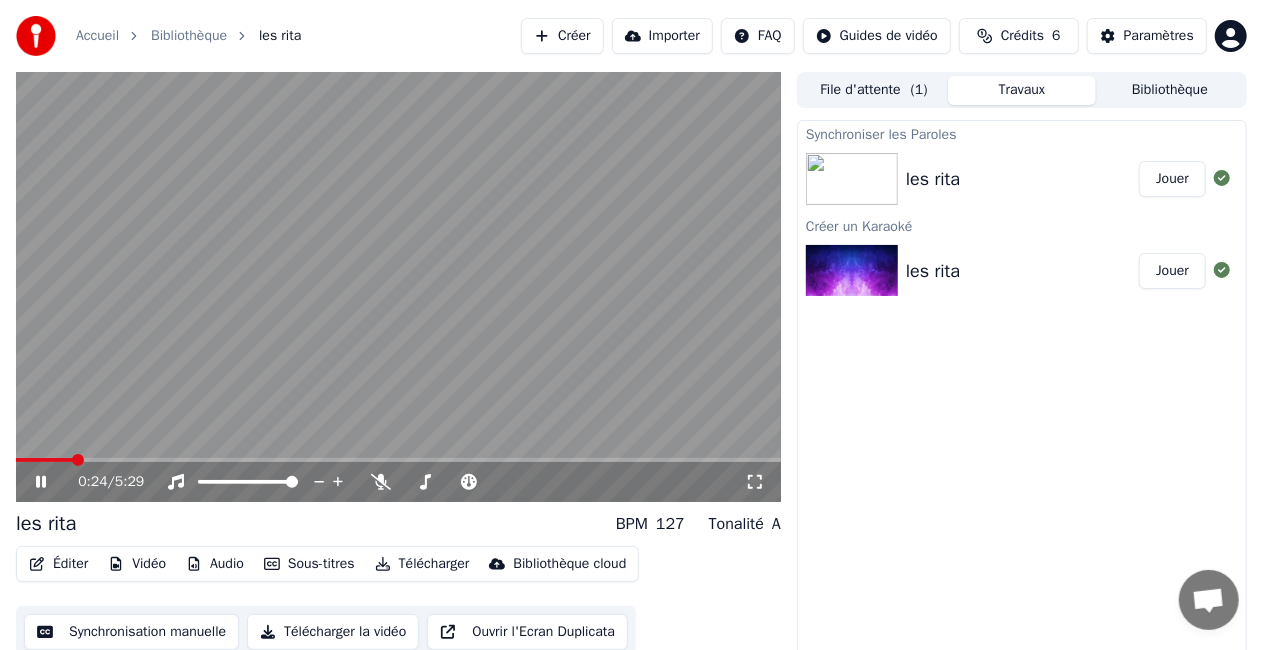 click 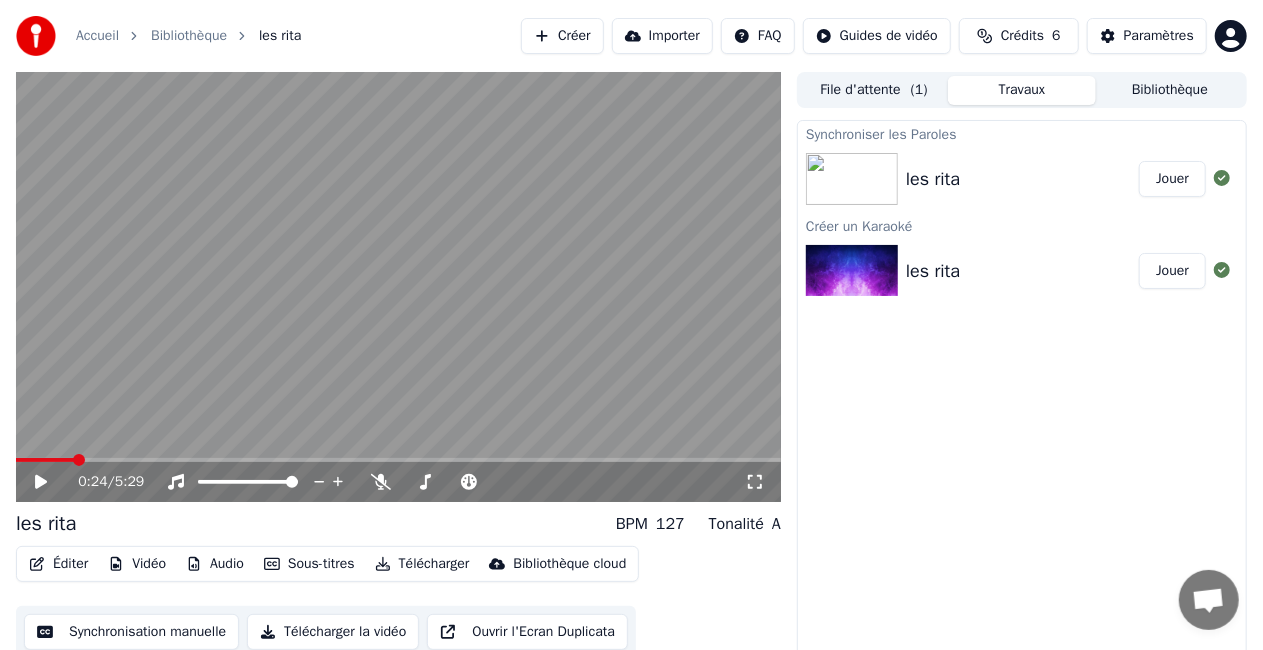 click on "Synchronisation manuelle" at bounding box center [131, 632] 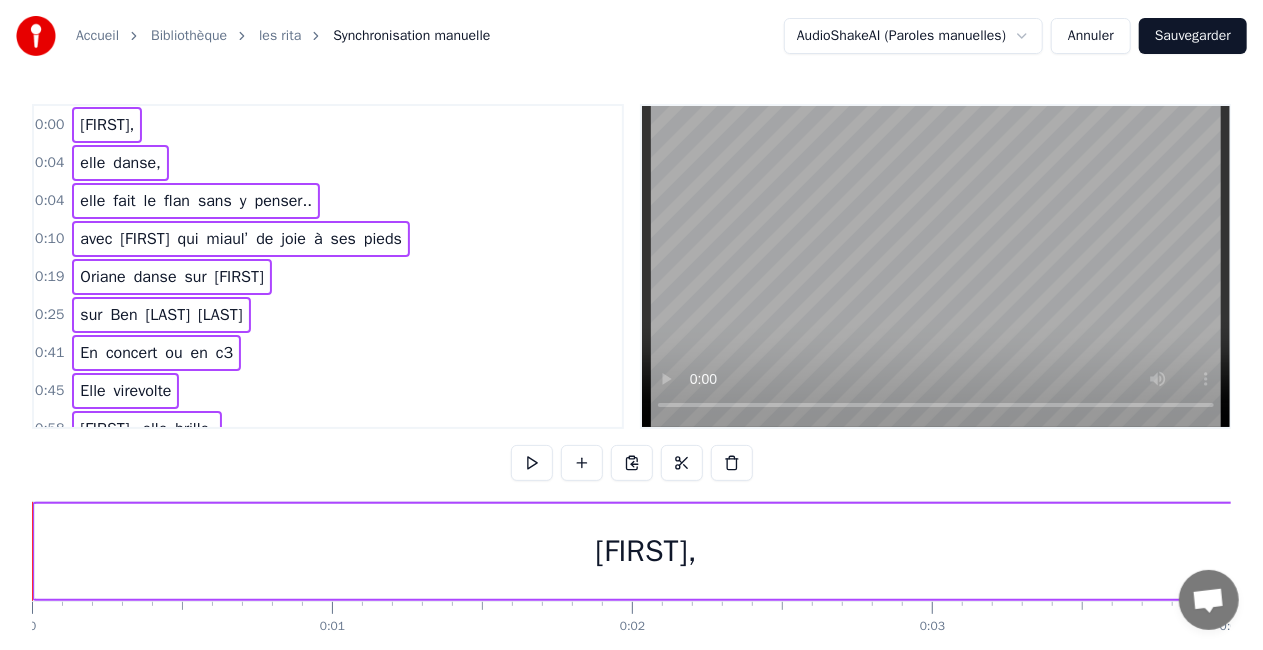 click on "0:00" at bounding box center (49, 125) 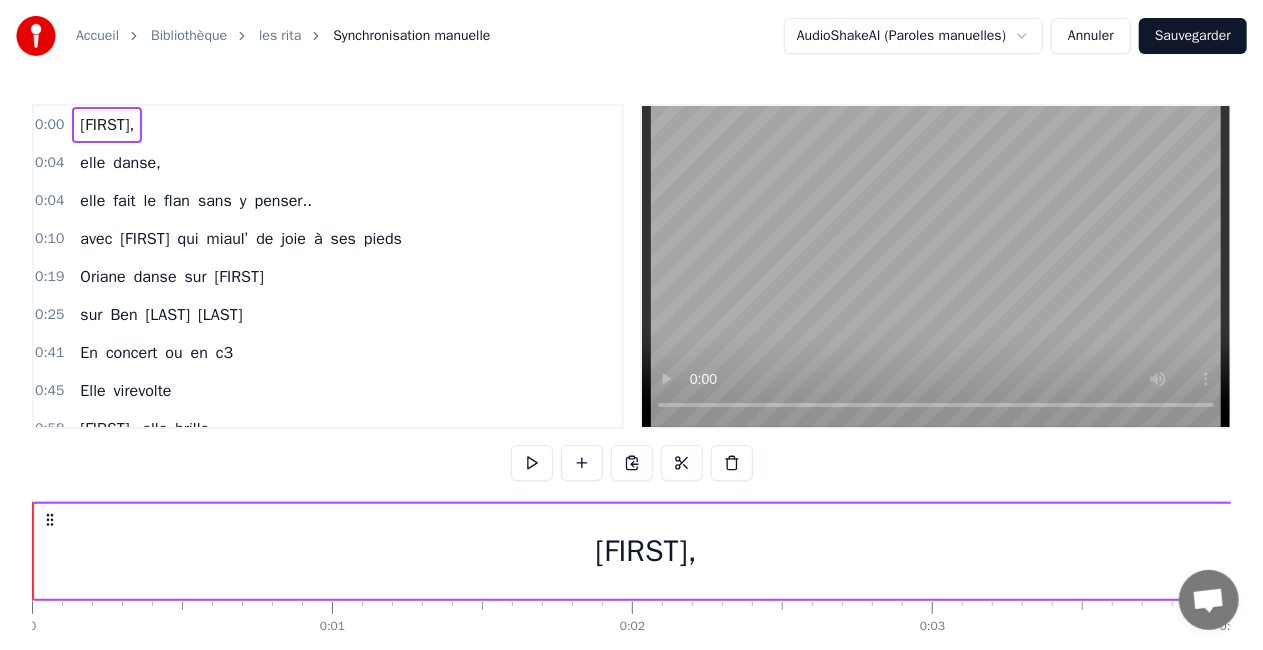 drag, startPoint x: 125, startPoint y: 130, endPoint x: 123, endPoint y: 166, distance: 36.05551 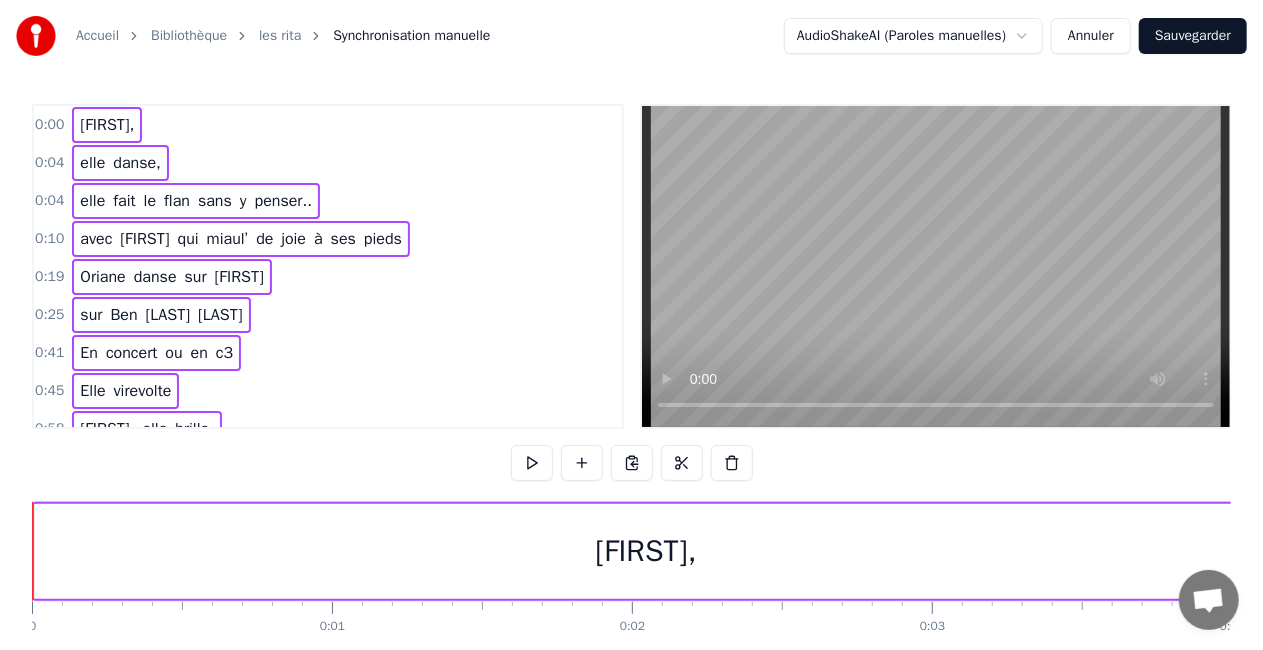 drag, startPoint x: 134, startPoint y: 130, endPoint x: 128, endPoint y: 194, distance: 64.28063 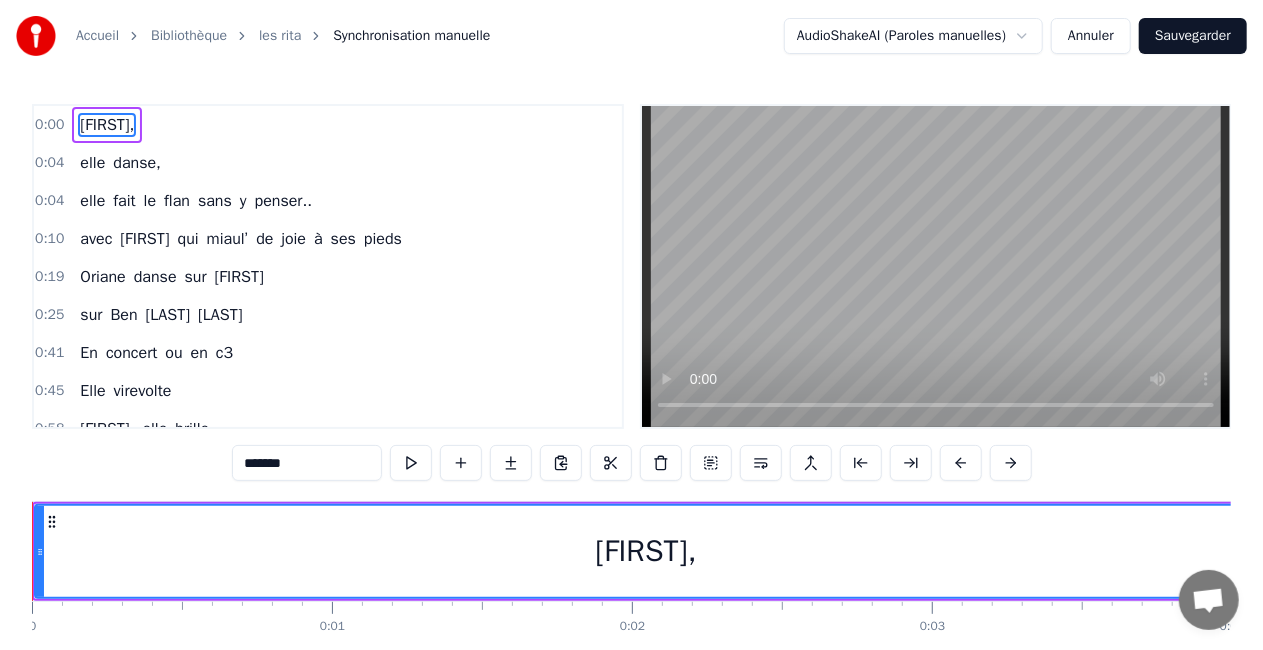 drag, startPoint x: 80, startPoint y: 122, endPoint x: 82, endPoint y: 156, distance: 34.058773 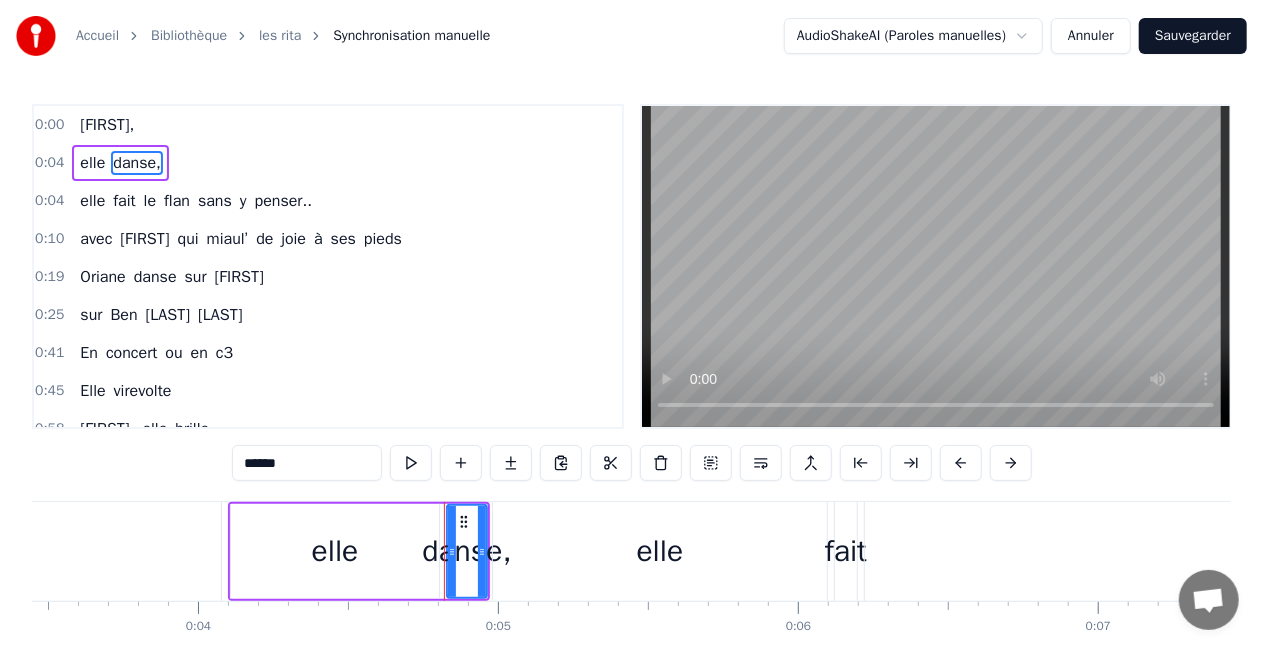 scroll, scrollTop: 0, scrollLeft: 1346, axis: horizontal 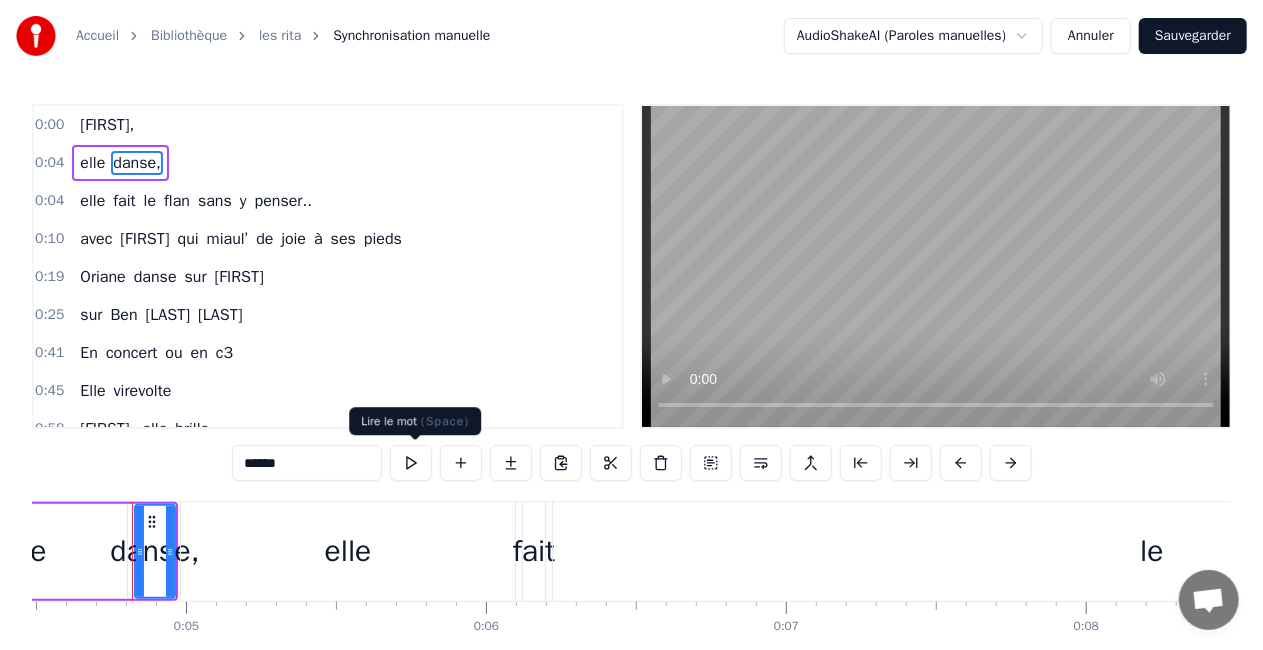 click at bounding box center (411, 463) 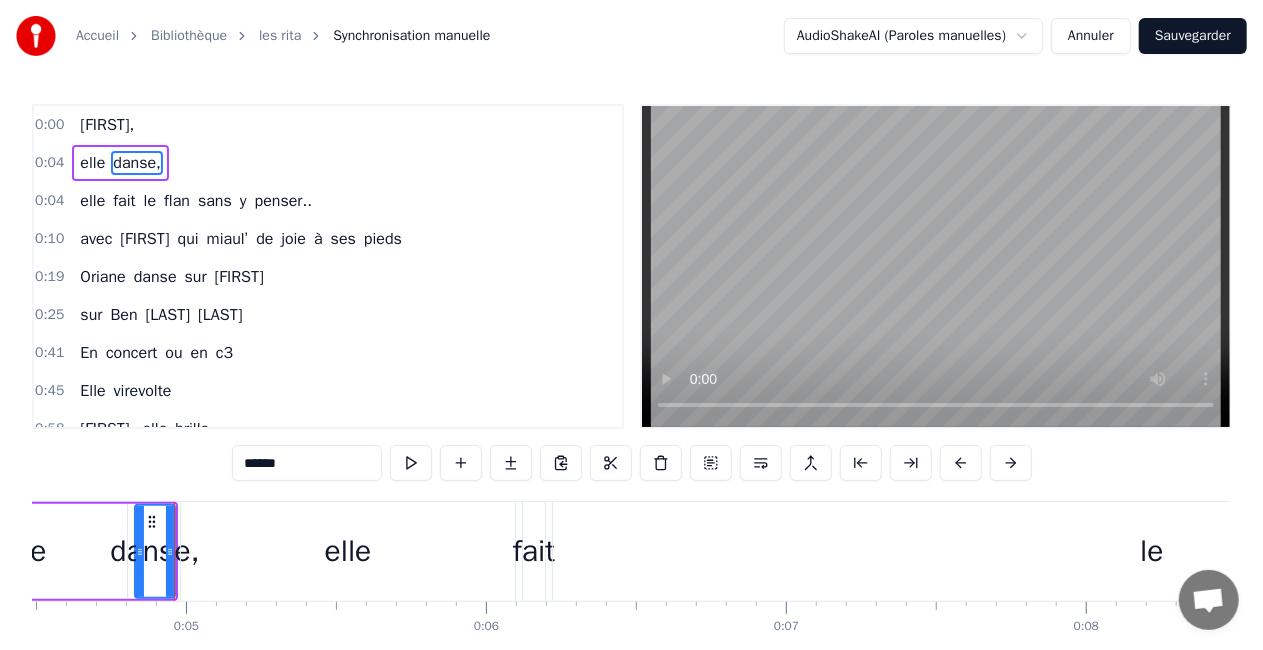 click on "[FIRST]," at bounding box center [107, 125] 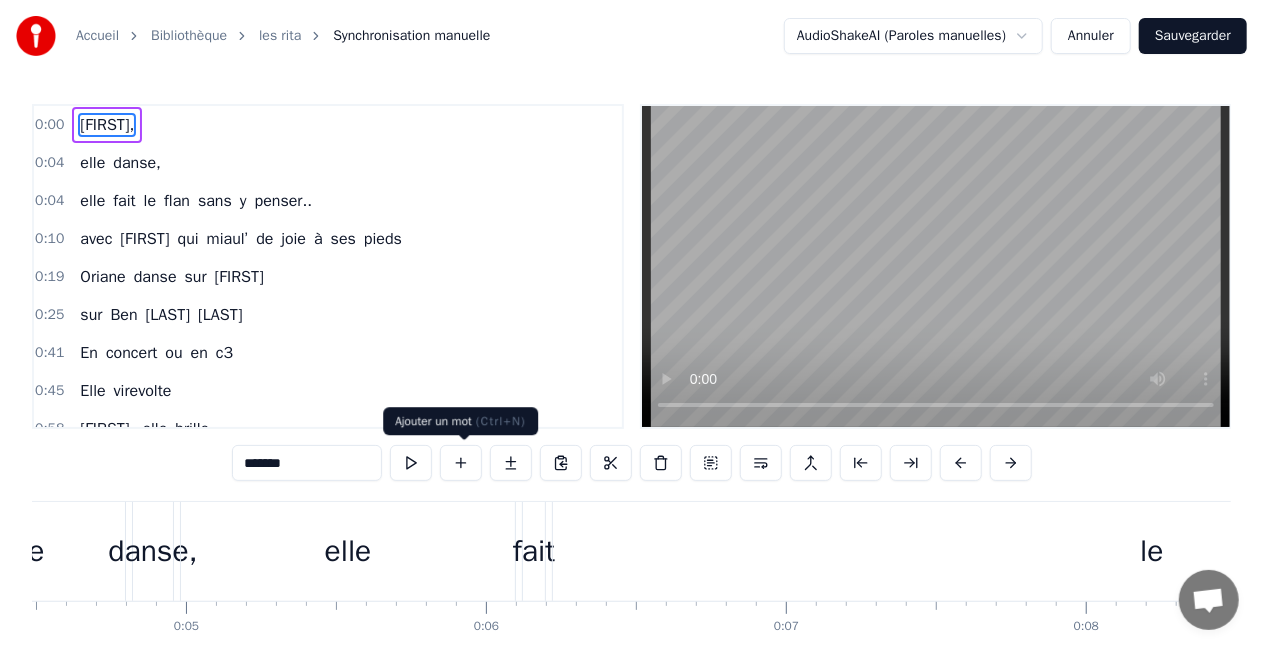 click at bounding box center [461, 463] 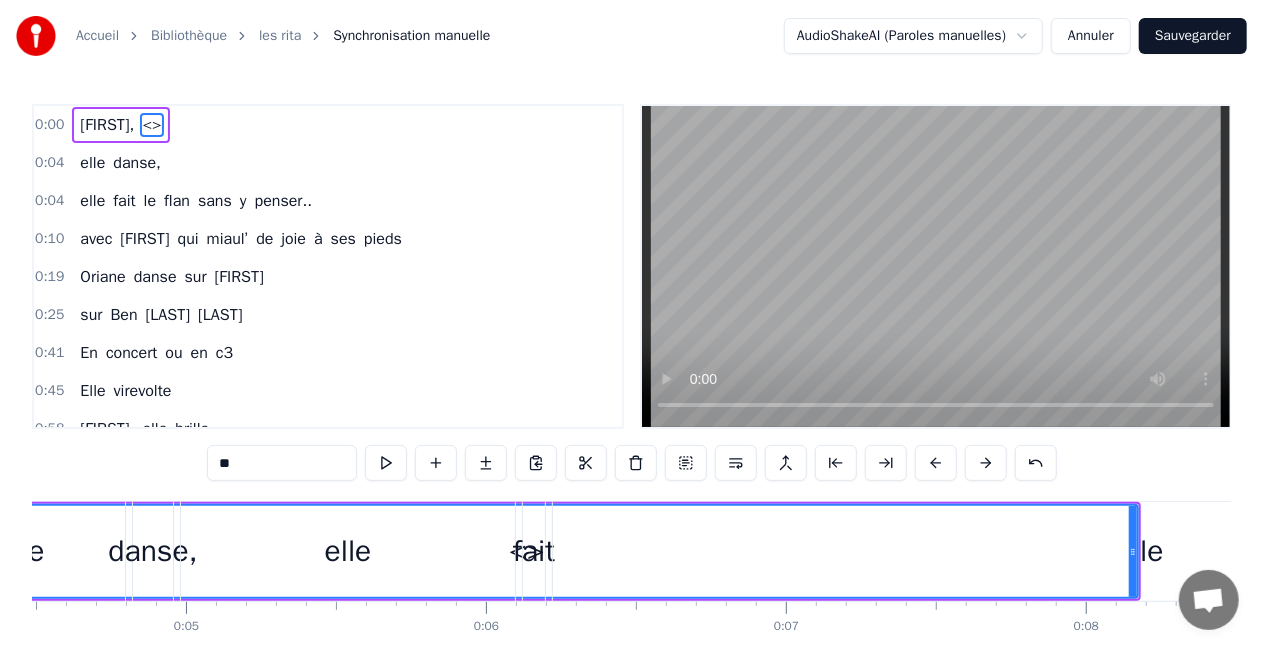 drag, startPoint x: 149, startPoint y: 129, endPoint x: 67, endPoint y: 127, distance: 82.02438 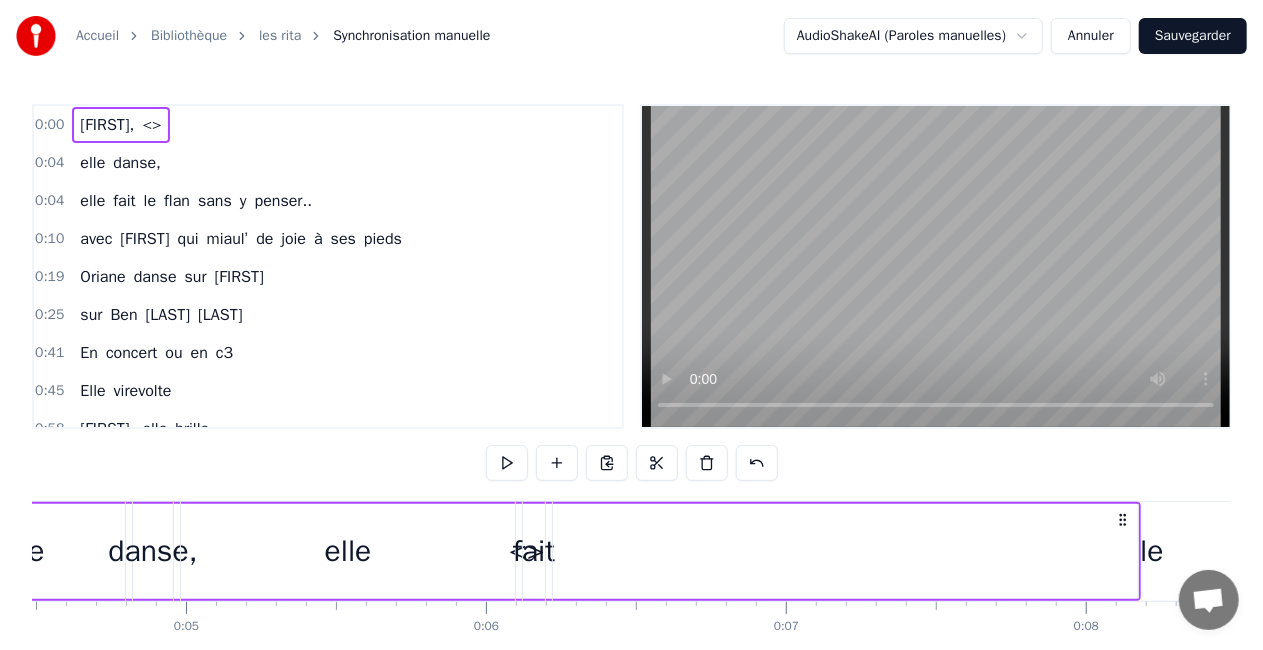 click on "<>" at bounding box center (151, 125) 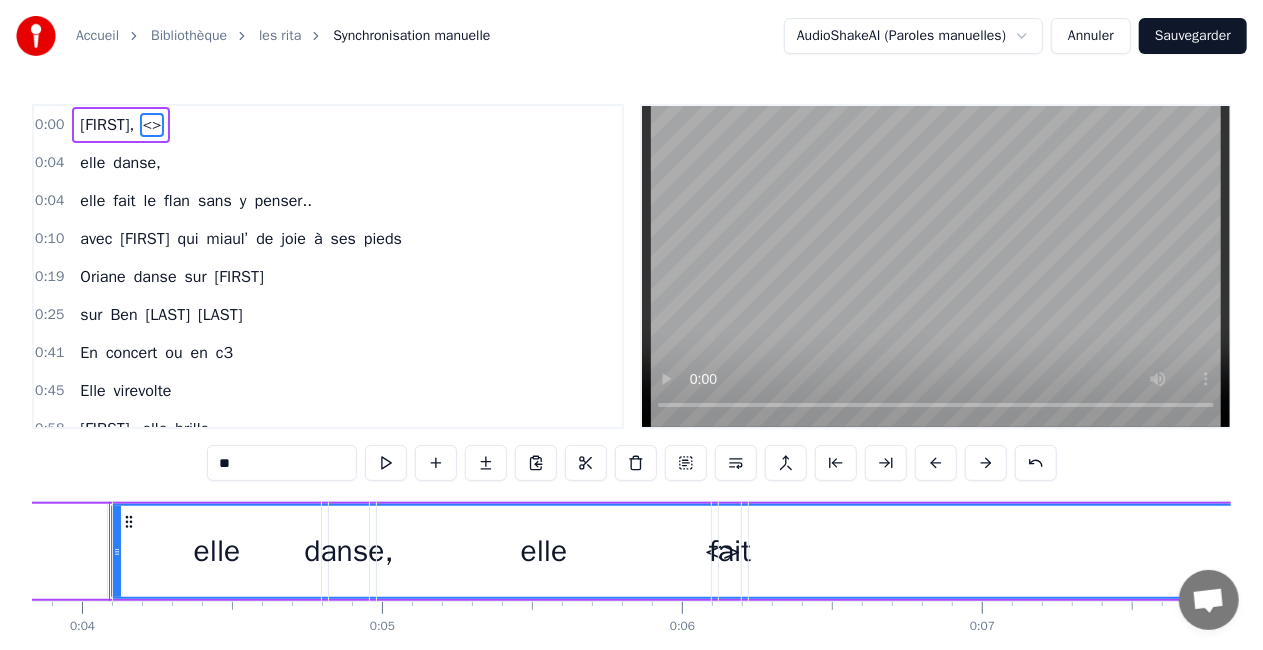 click on "[FIRST]," at bounding box center [107, 125] 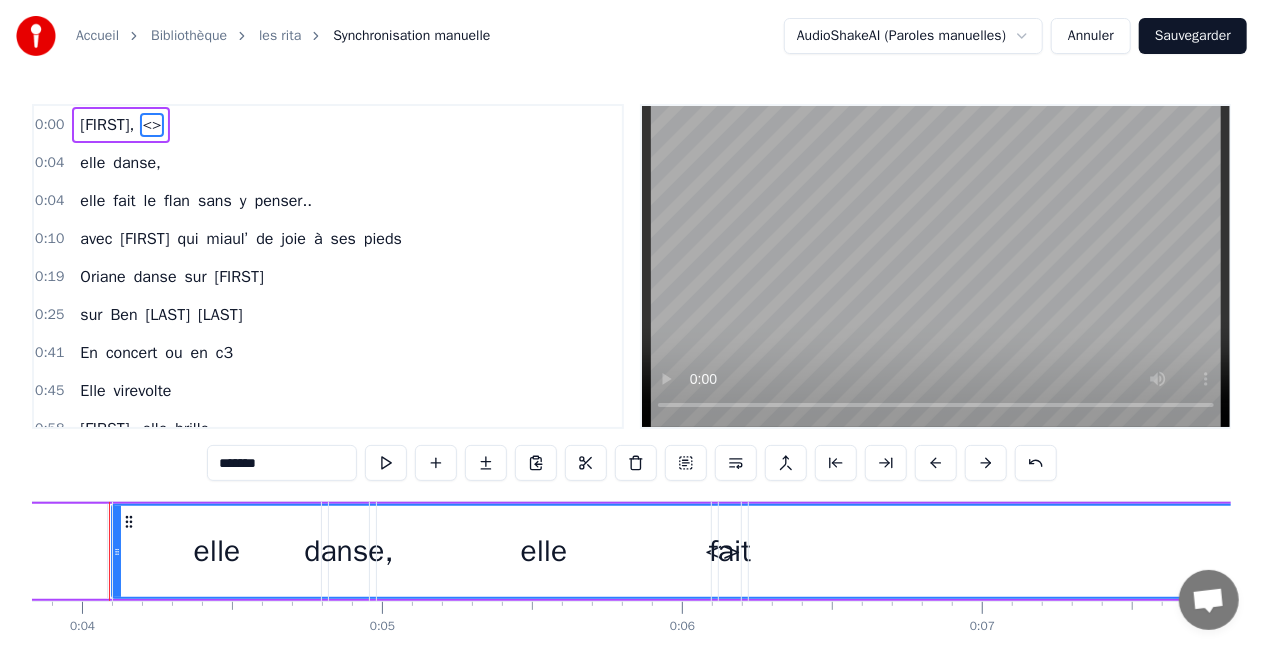 scroll, scrollTop: 0, scrollLeft: 1126, axis: horizontal 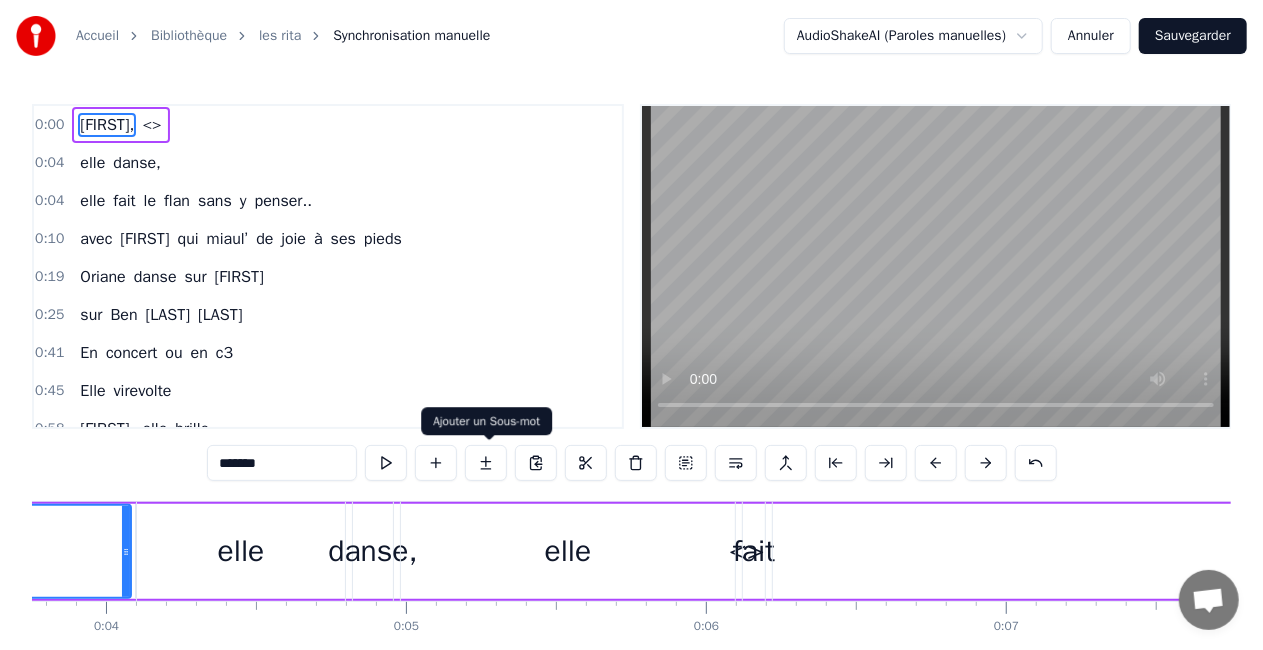 click at bounding box center (486, 463) 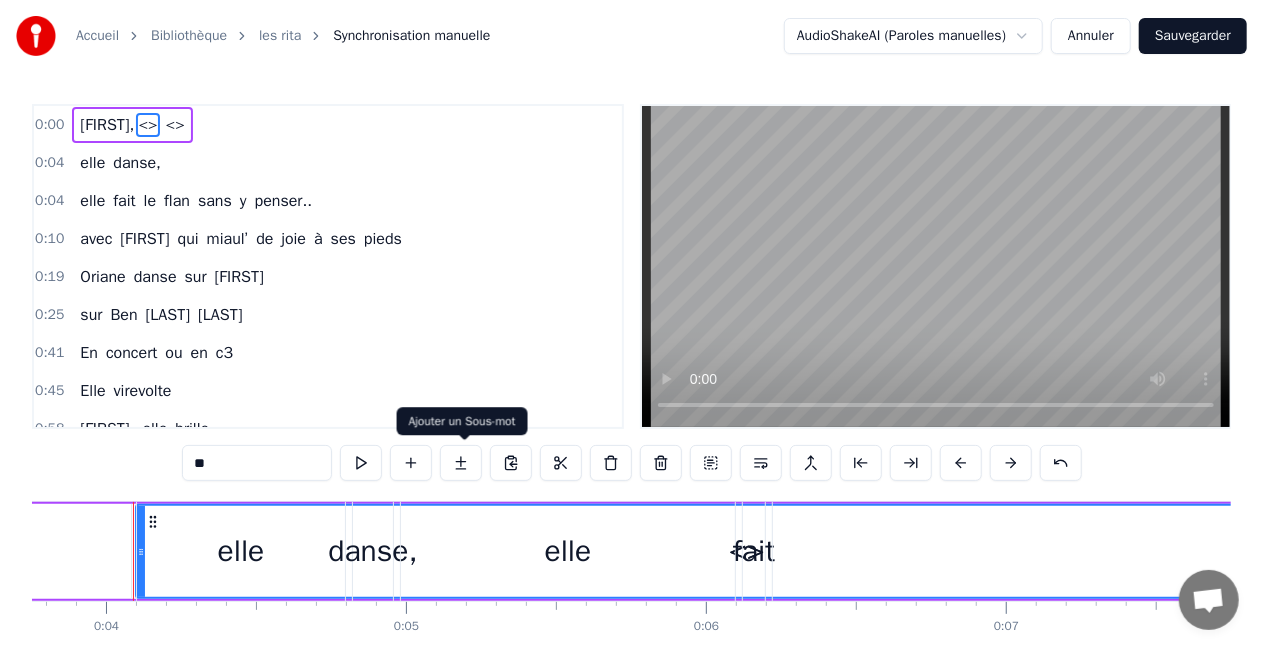 click at bounding box center [461, 463] 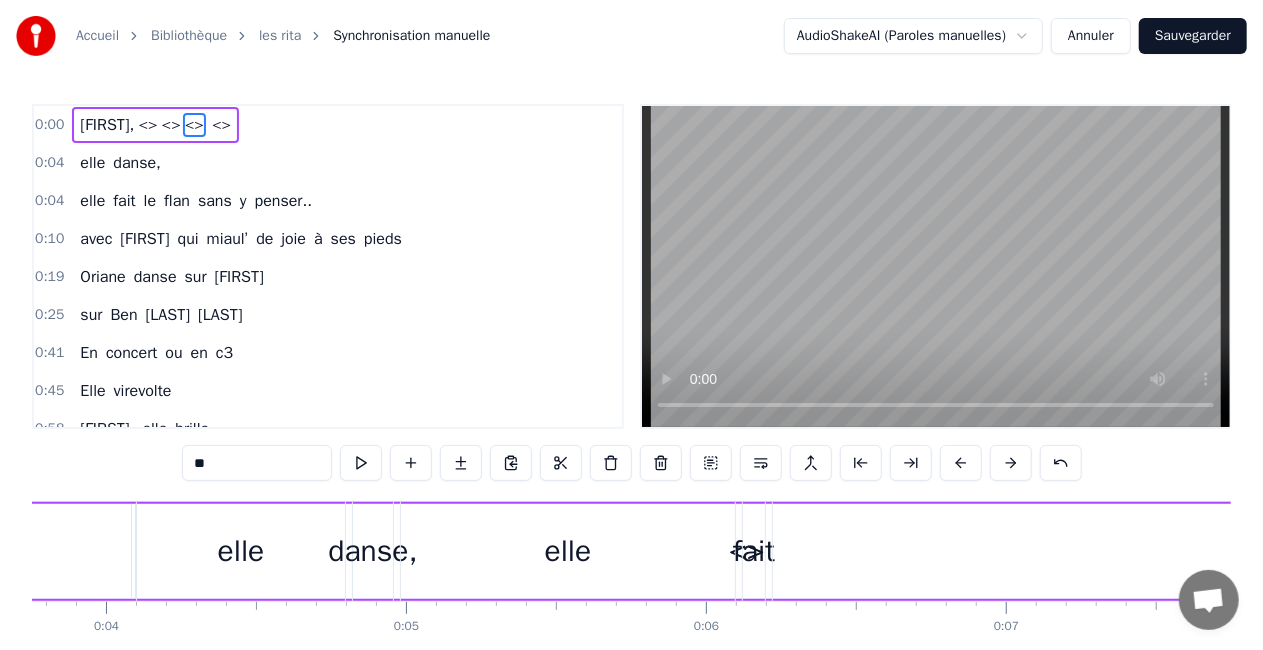 click at bounding box center [461, 463] 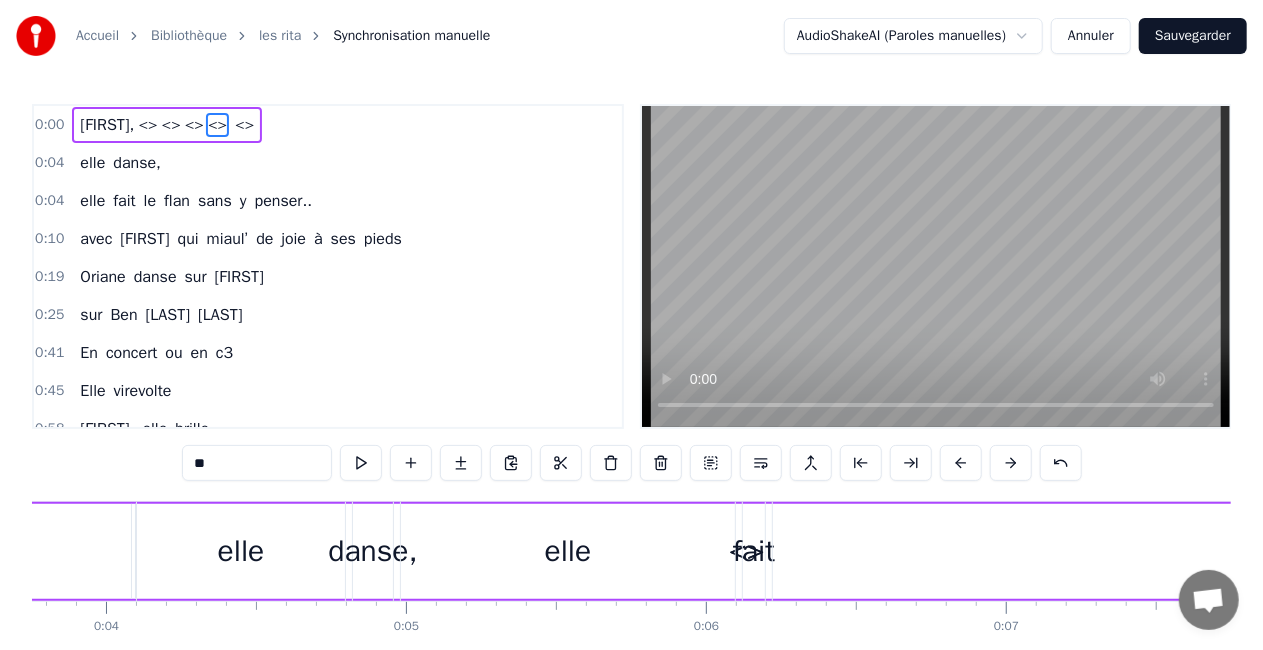 click at bounding box center (461, 463) 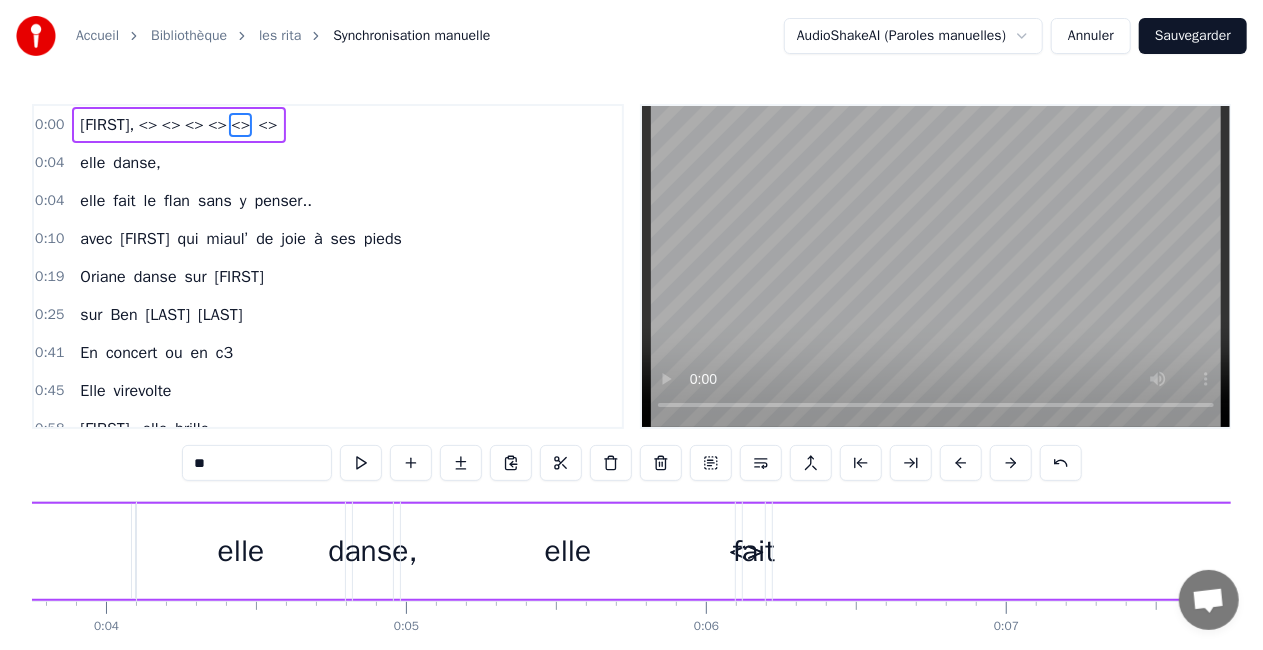 click at bounding box center (461, 463) 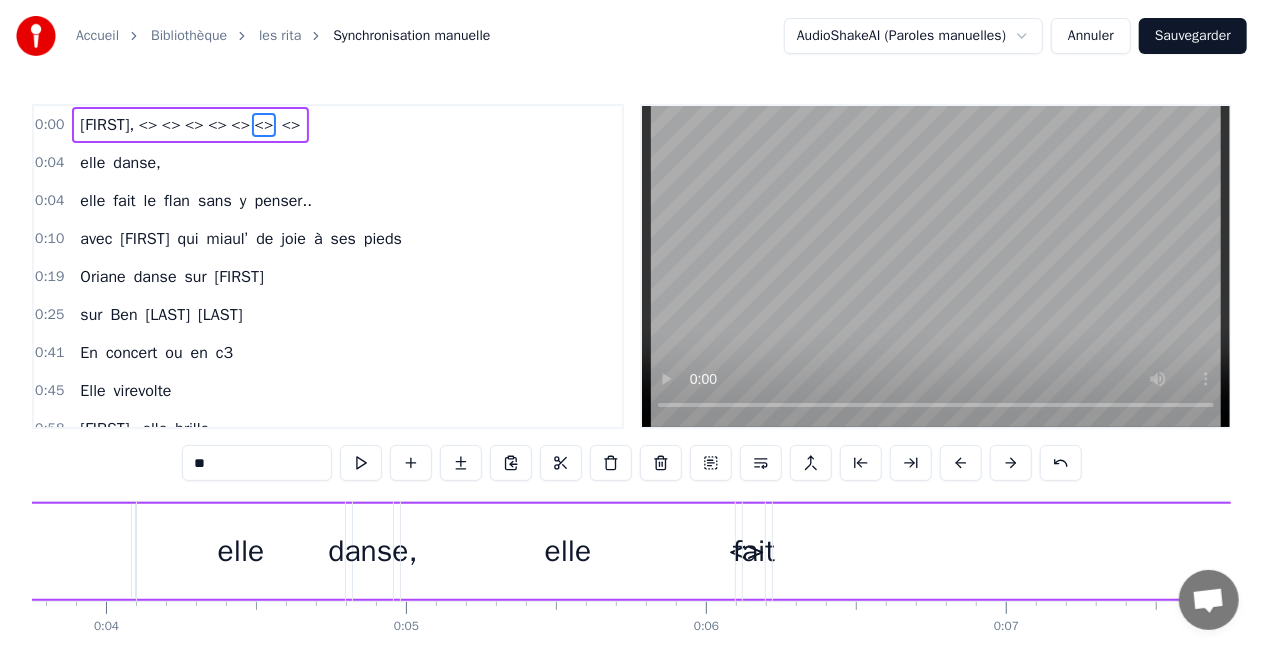 click at bounding box center [461, 463] 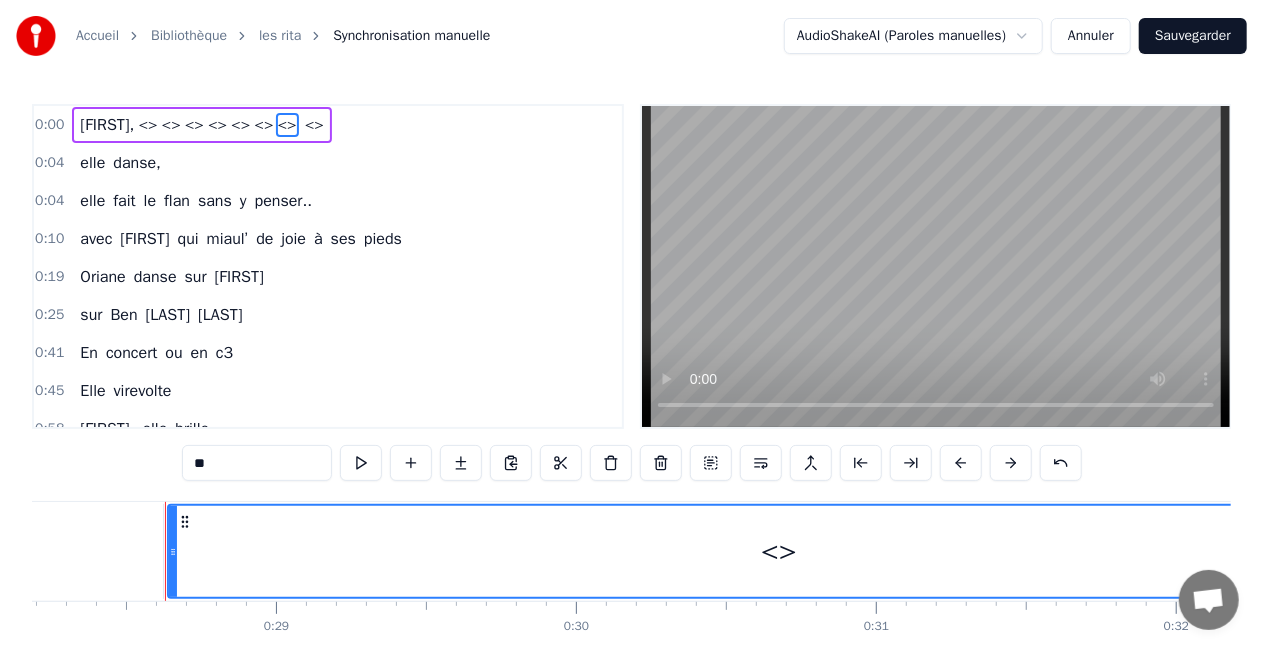 scroll, scrollTop: 0, scrollLeft: 8488, axis: horizontal 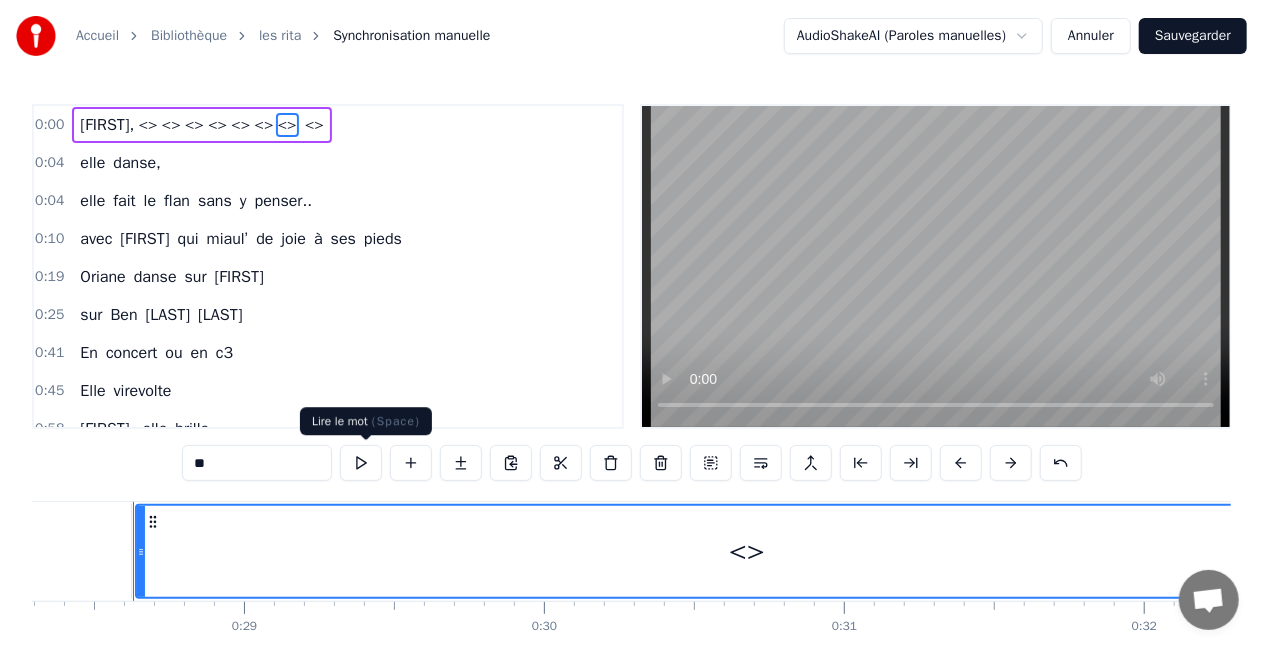 click on "**" at bounding box center (632, 463) 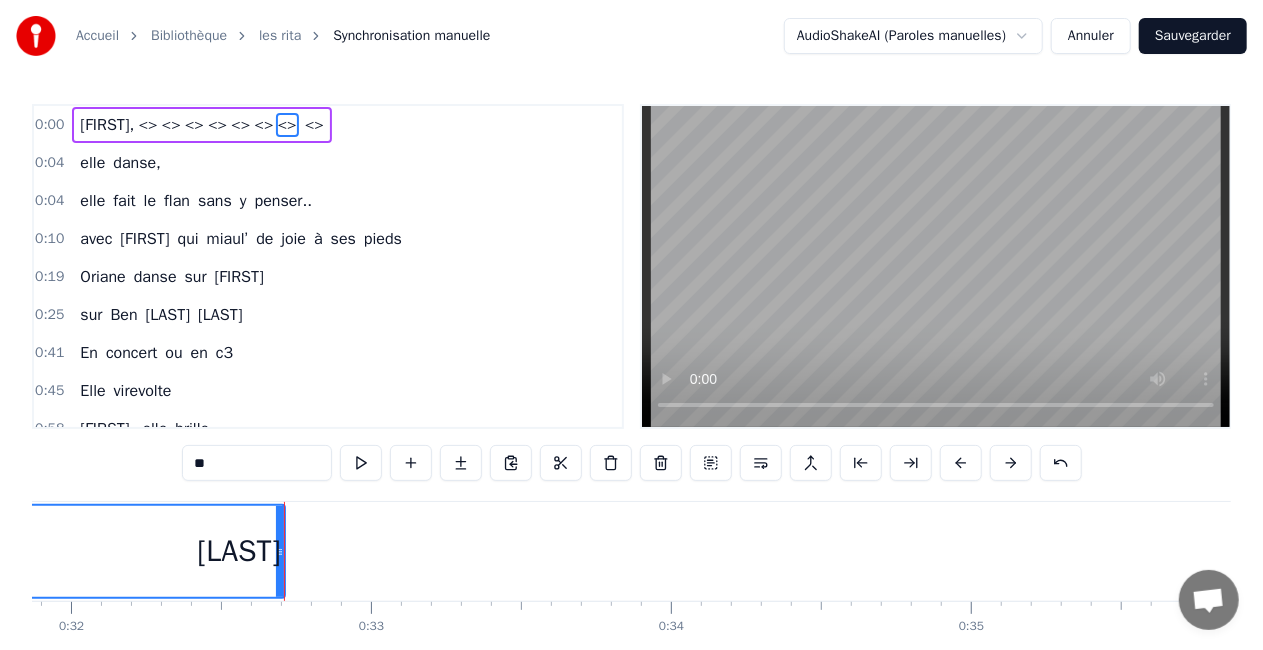 scroll, scrollTop: 0, scrollLeft: 9563, axis: horizontal 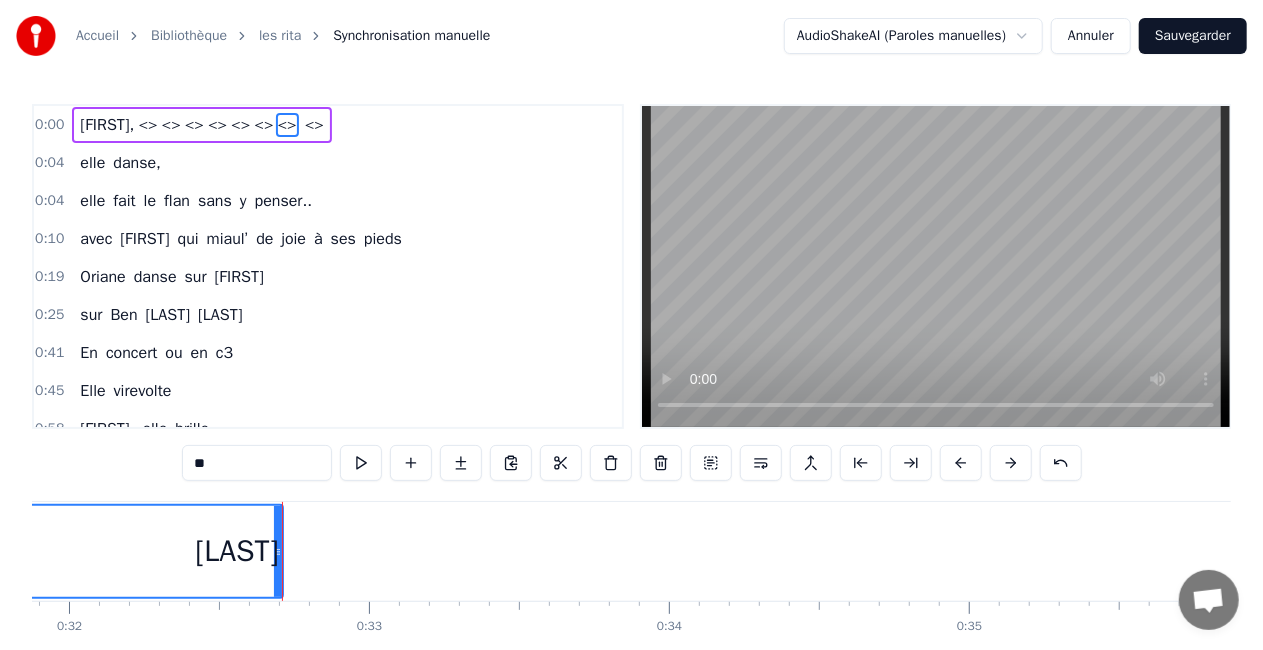 click at bounding box center (361, 463) 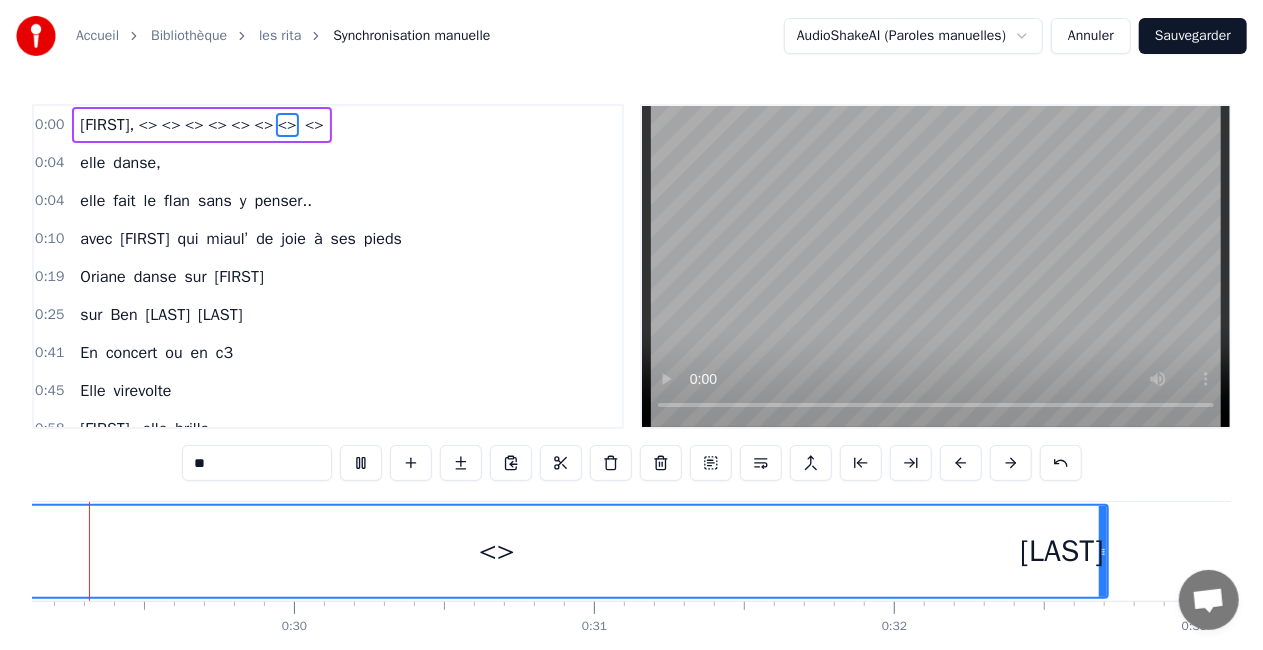 scroll, scrollTop: 0, scrollLeft: 8631, axis: horizontal 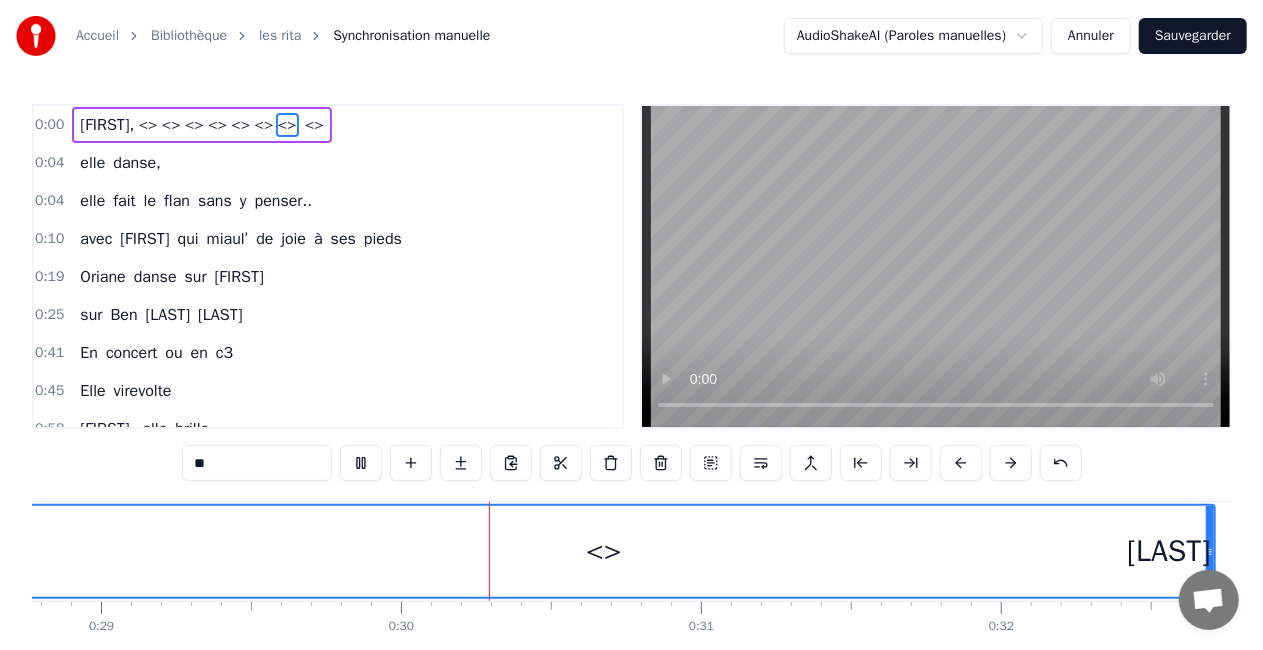 click at bounding box center (361, 463) 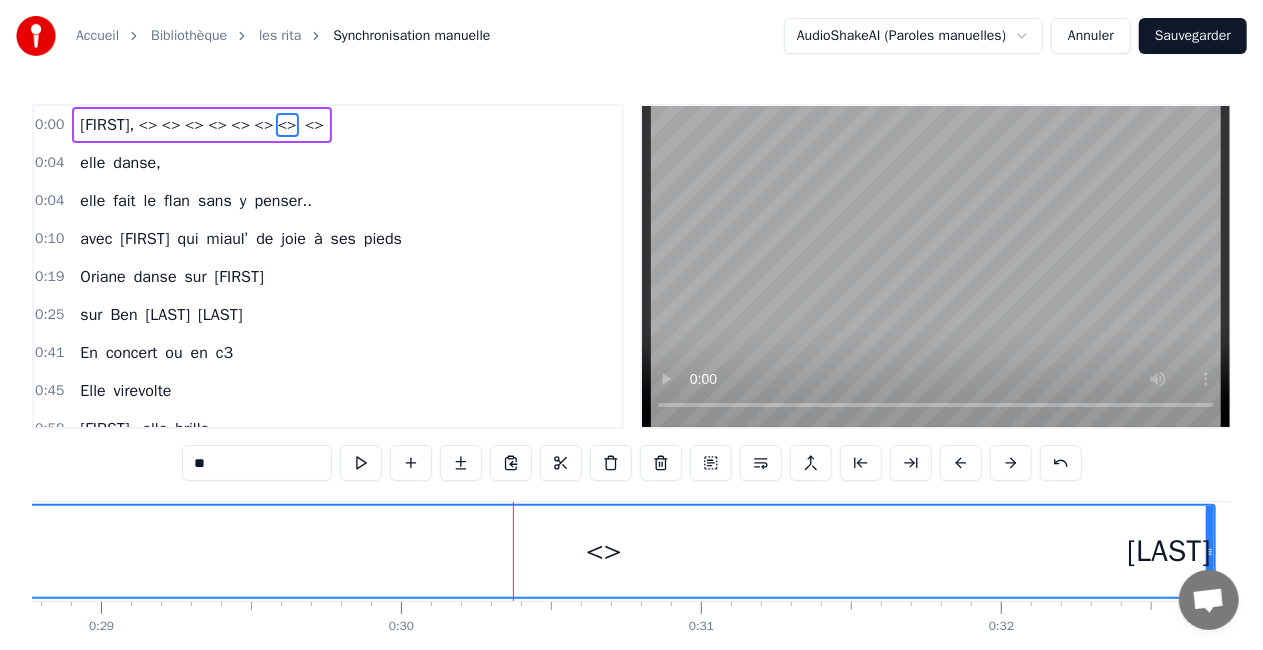 click on "[FIRST]," at bounding box center (107, 125) 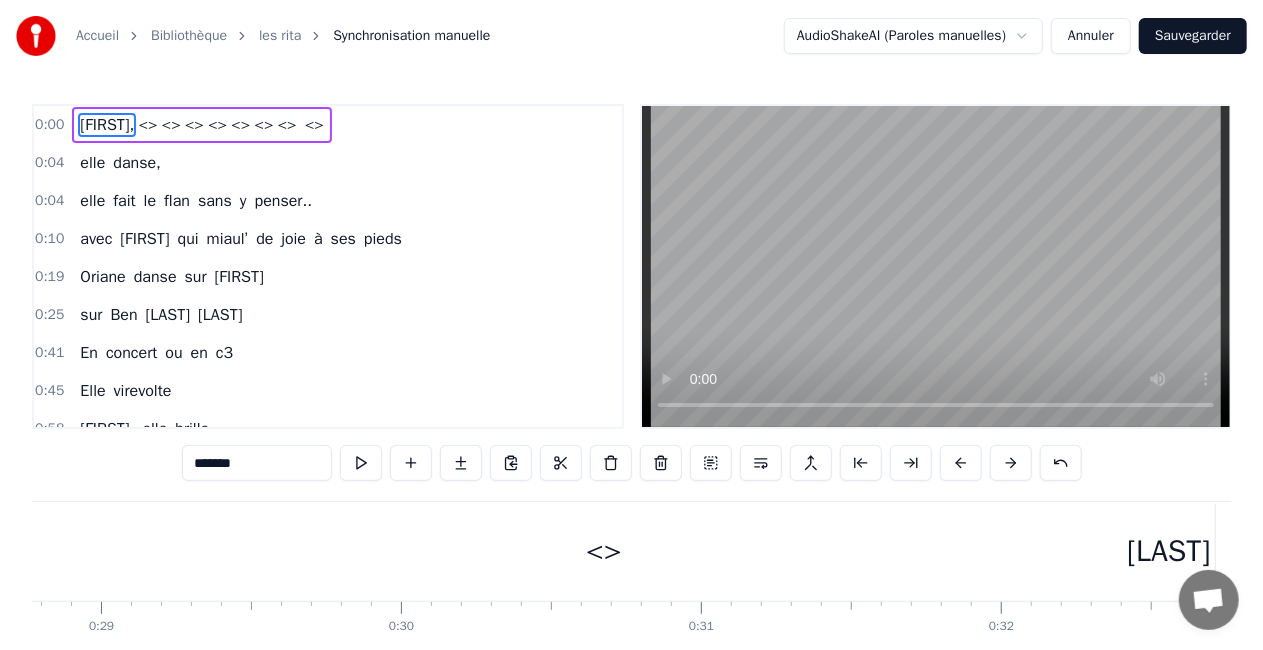 drag, startPoint x: 138, startPoint y: 120, endPoint x: 68, endPoint y: 117, distance: 70.064255 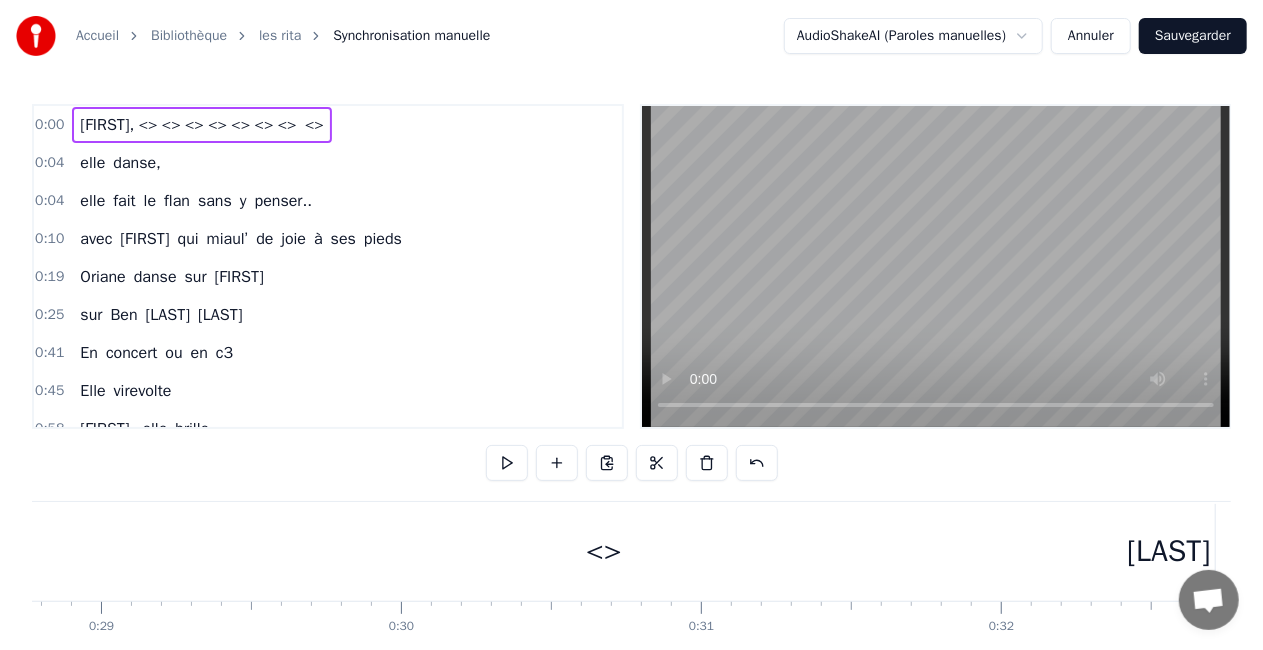 click on "[FIRST], >>> >>> >>> >>> >>> >>> >>> >>>" at bounding box center (202, 125) 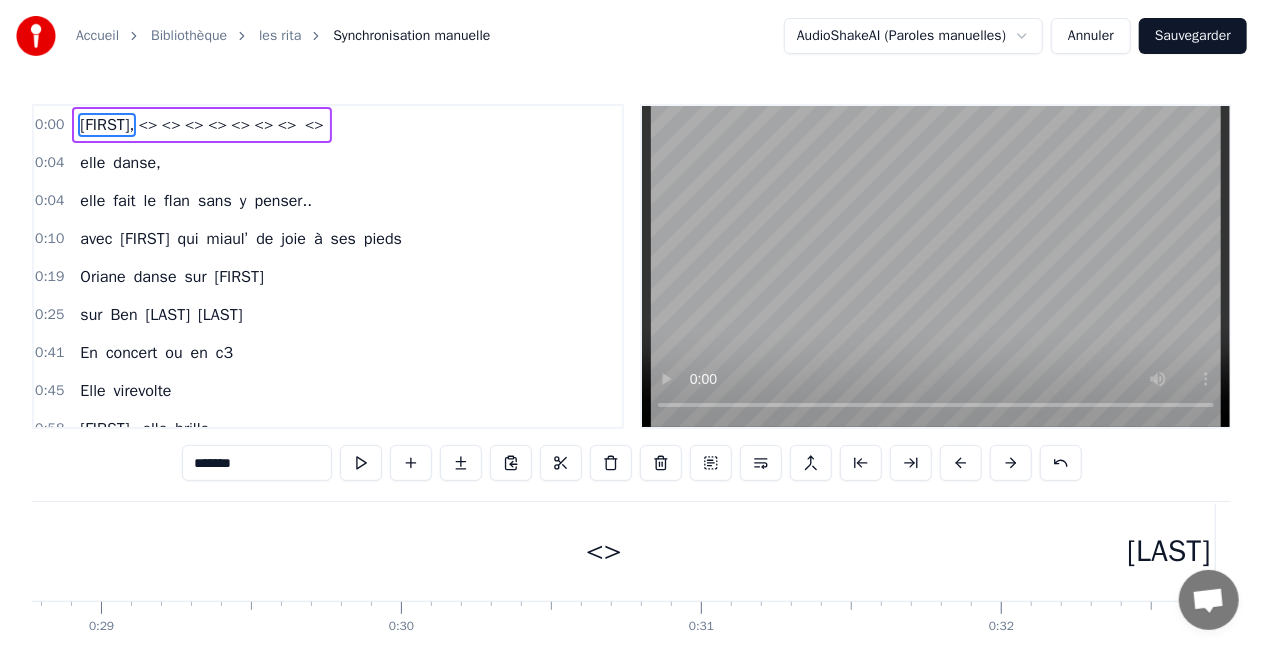 click on "[FIRST]," at bounding box center (107, 125) 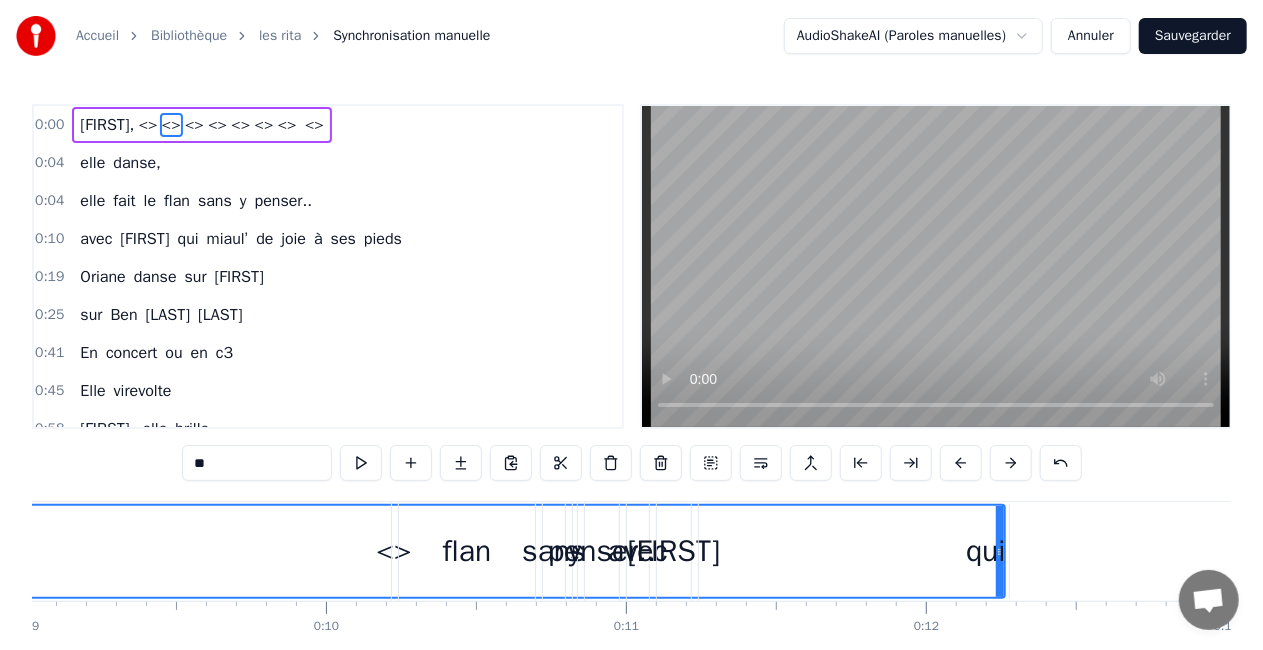 scroll, scrollTop: 0, scrollLeft: 2354, axis: horizontal 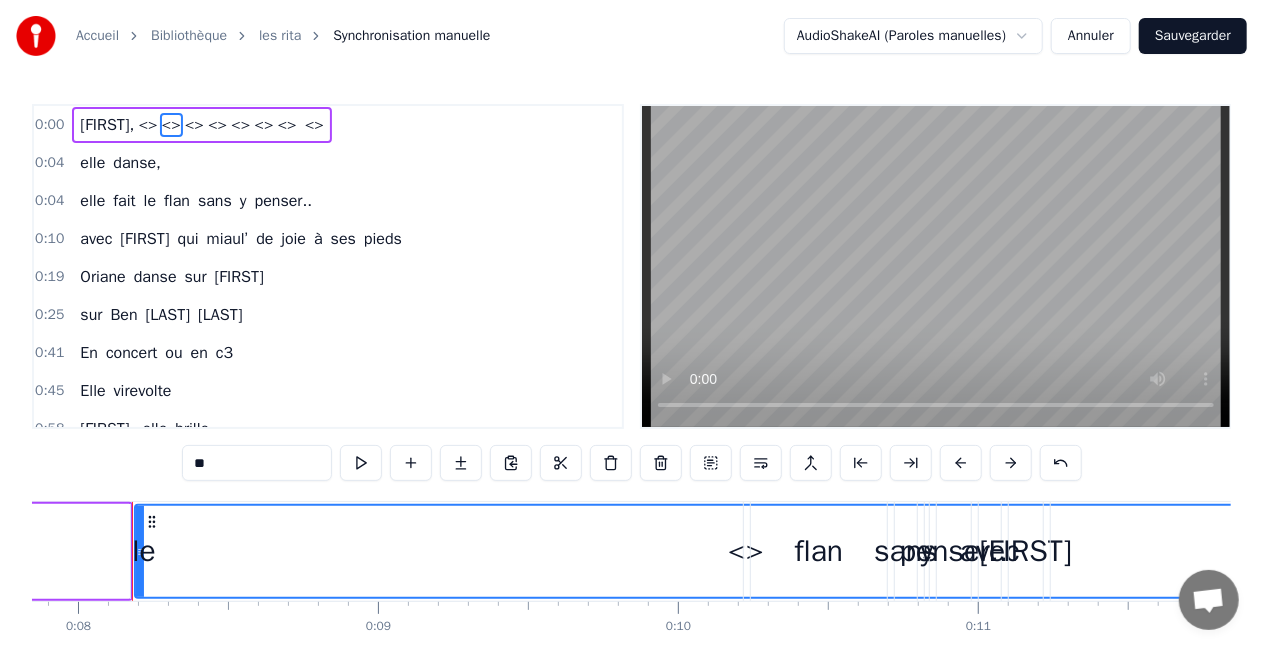 drag, startPoint x: 142, startPoint y: 130, endPoint x: 85, endPoint y: 125, distance: 57.21888 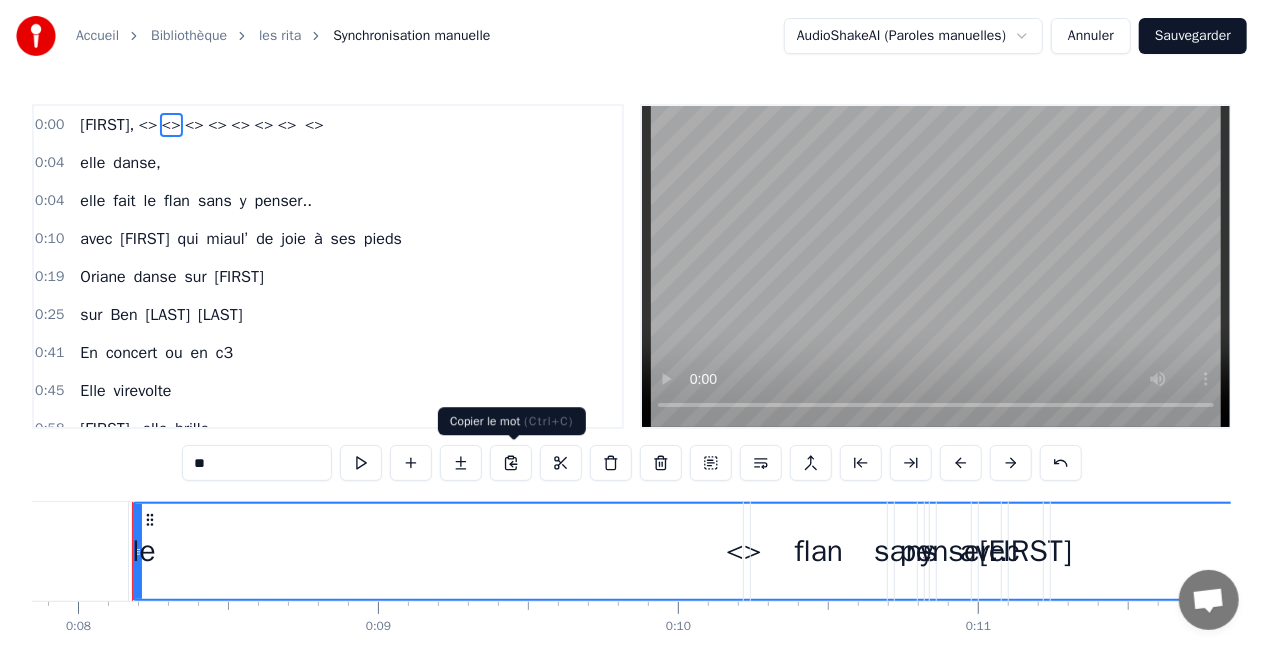 click at bounding box center [511, 463] 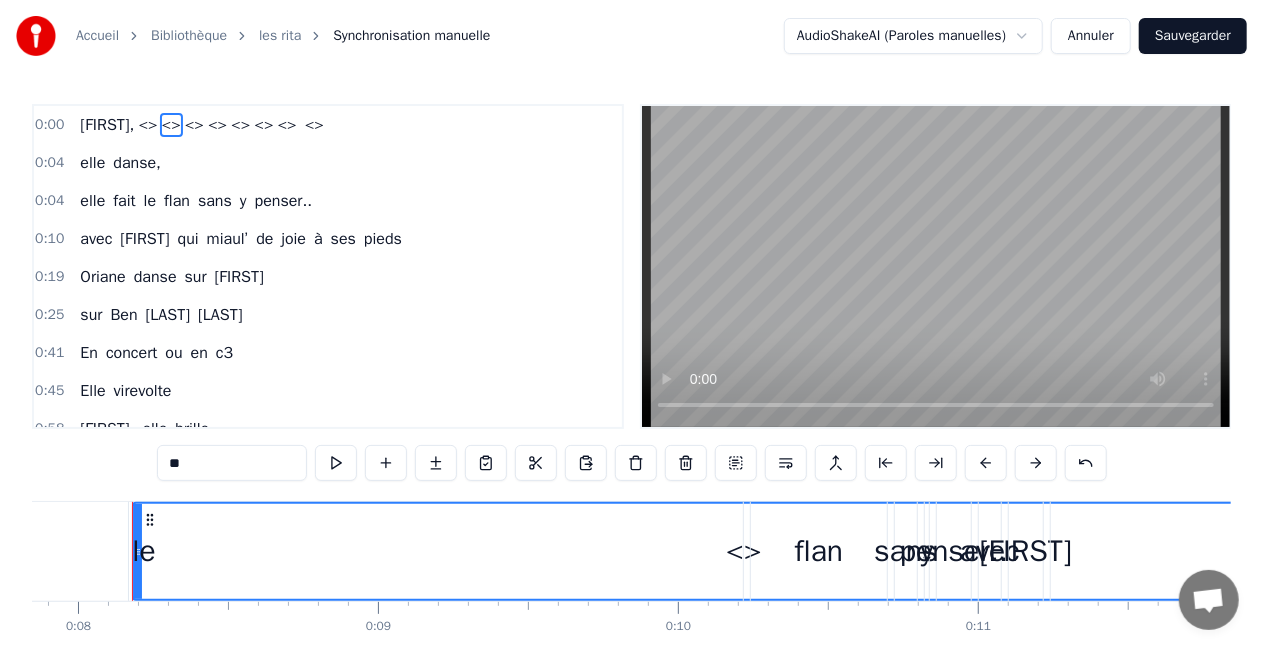 click on "**" at bounding box center [632, 463] 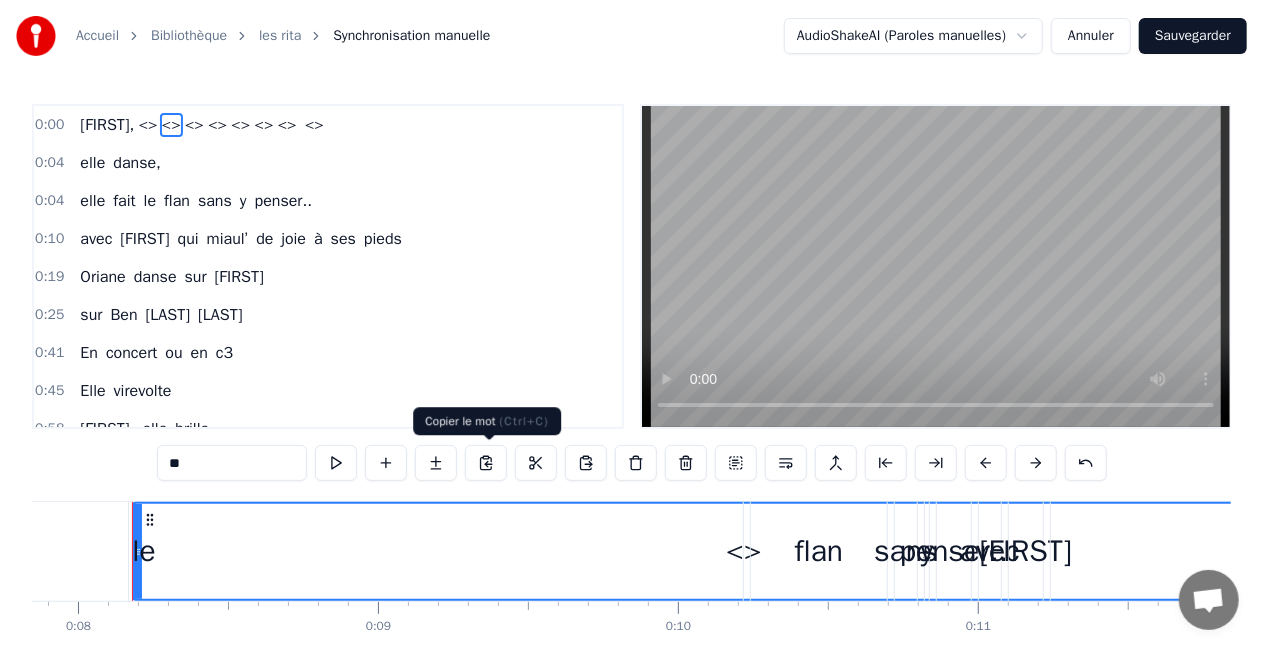 click at bounding box center [486, 463] 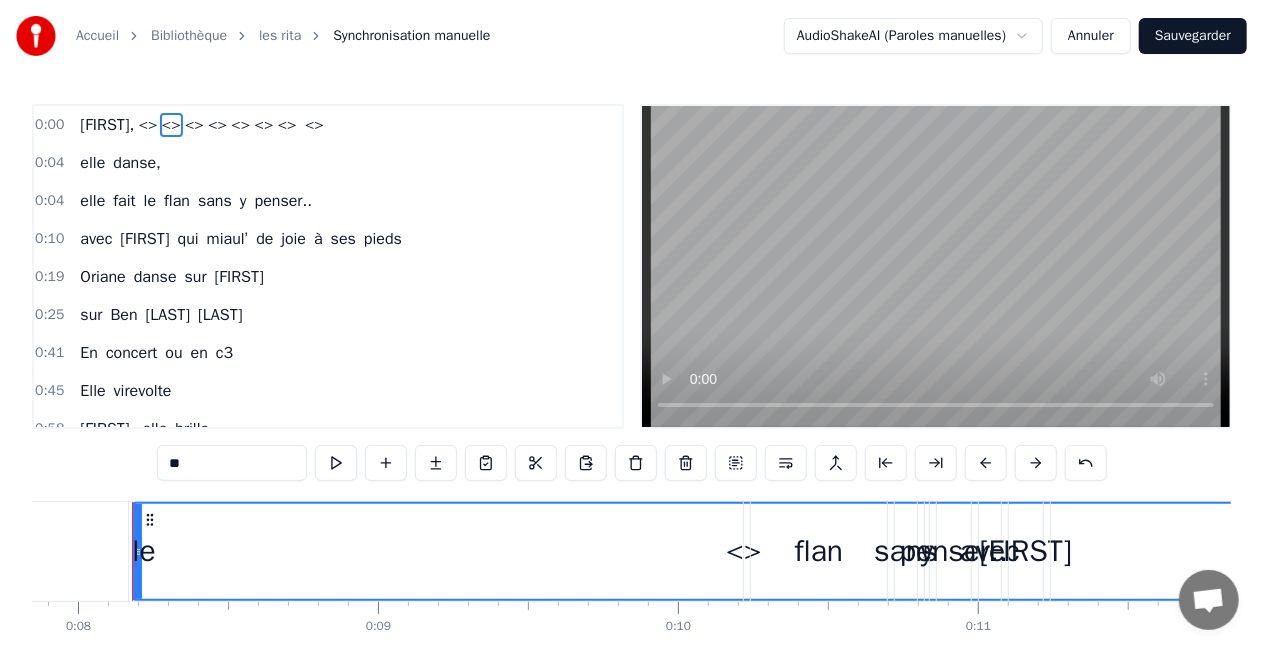 click at bounding box center [486, 463] 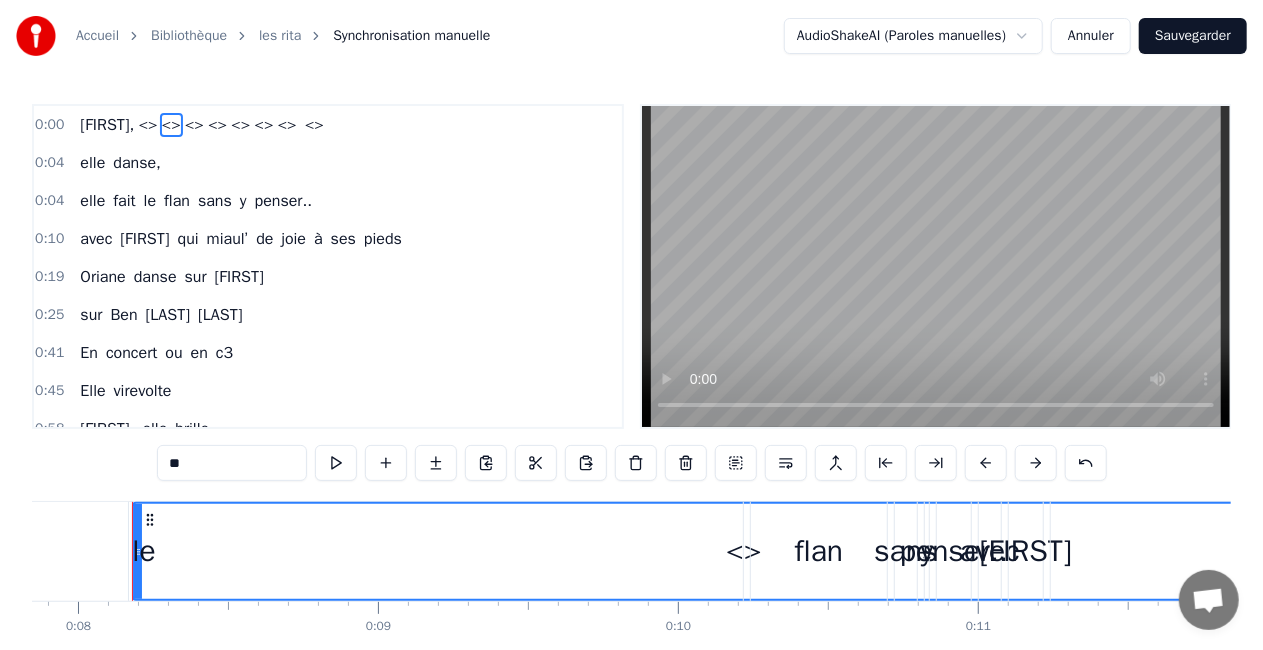 click on "[FIRST]," at bounding box center (107, 125) 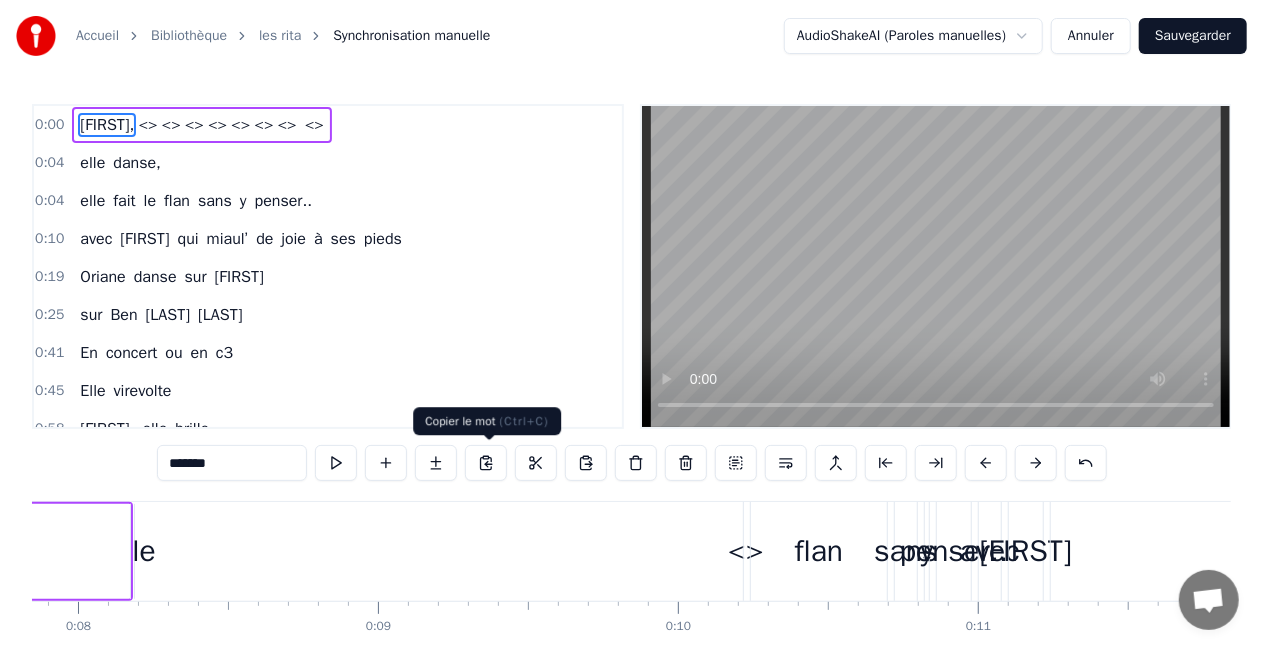 click at bounding box center [486, 463] 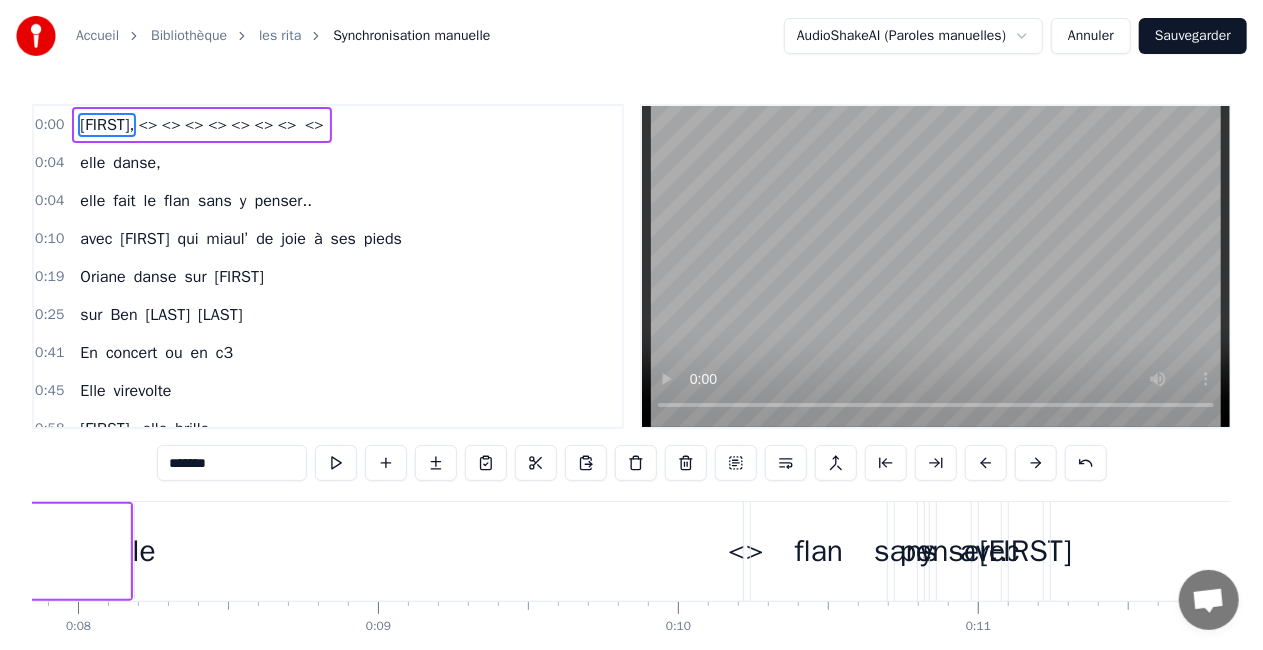 click at bounding box center (486, 463) 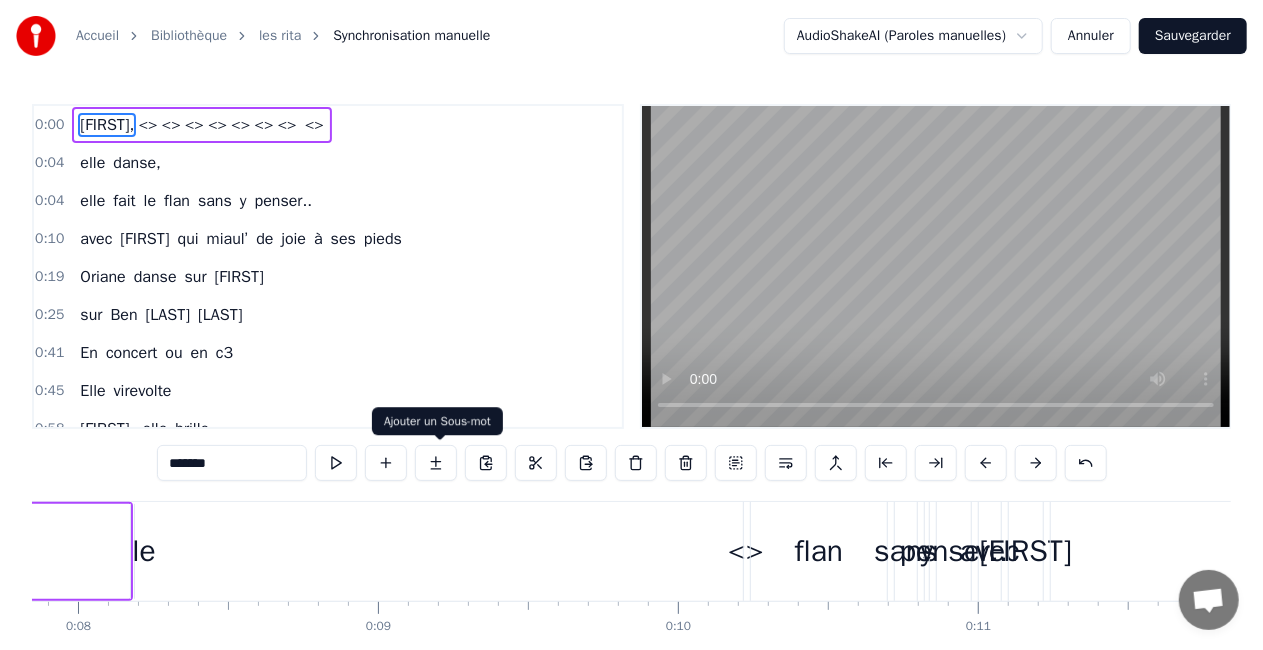 click at bounding box center (436, 463) 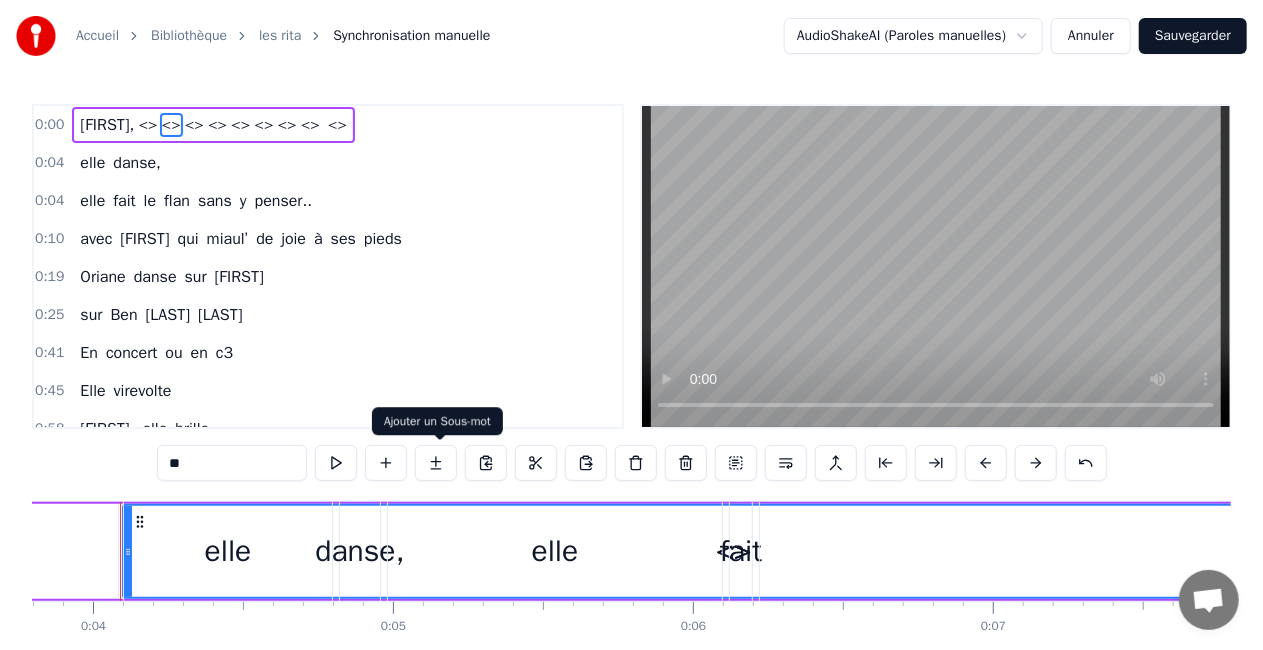 scroll, scrollTop: 0, scrollLeft: 1126, axis: horizontal 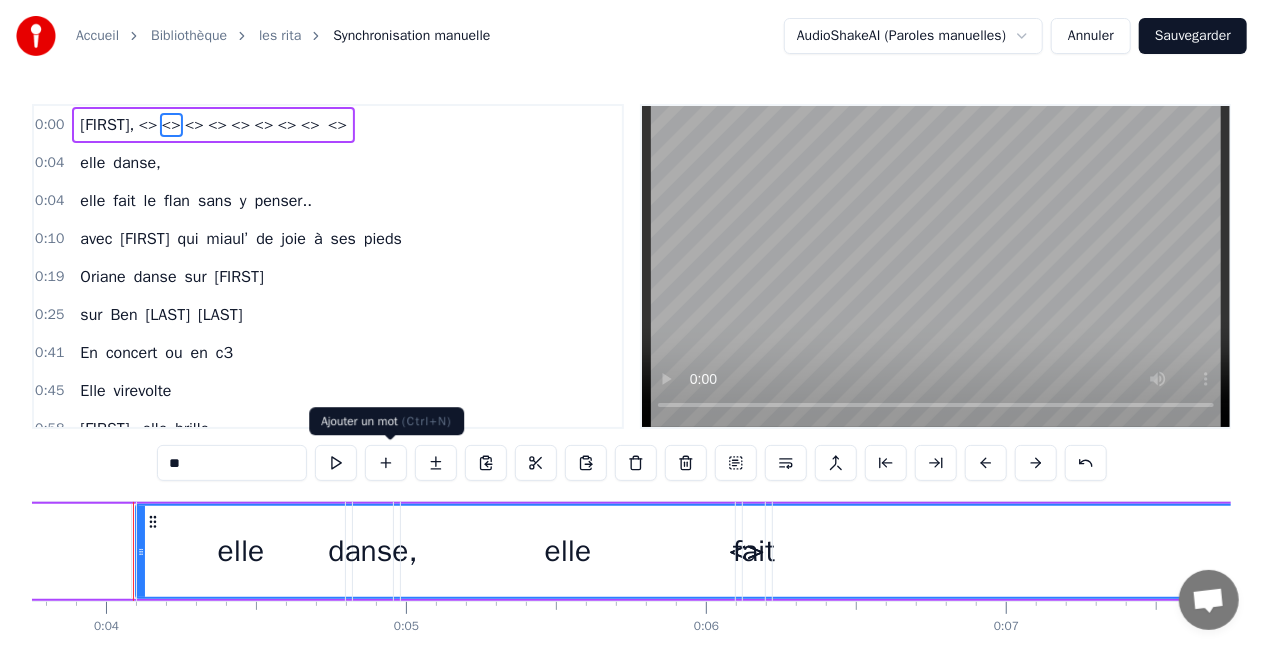 click at bounding box center [386, 463] 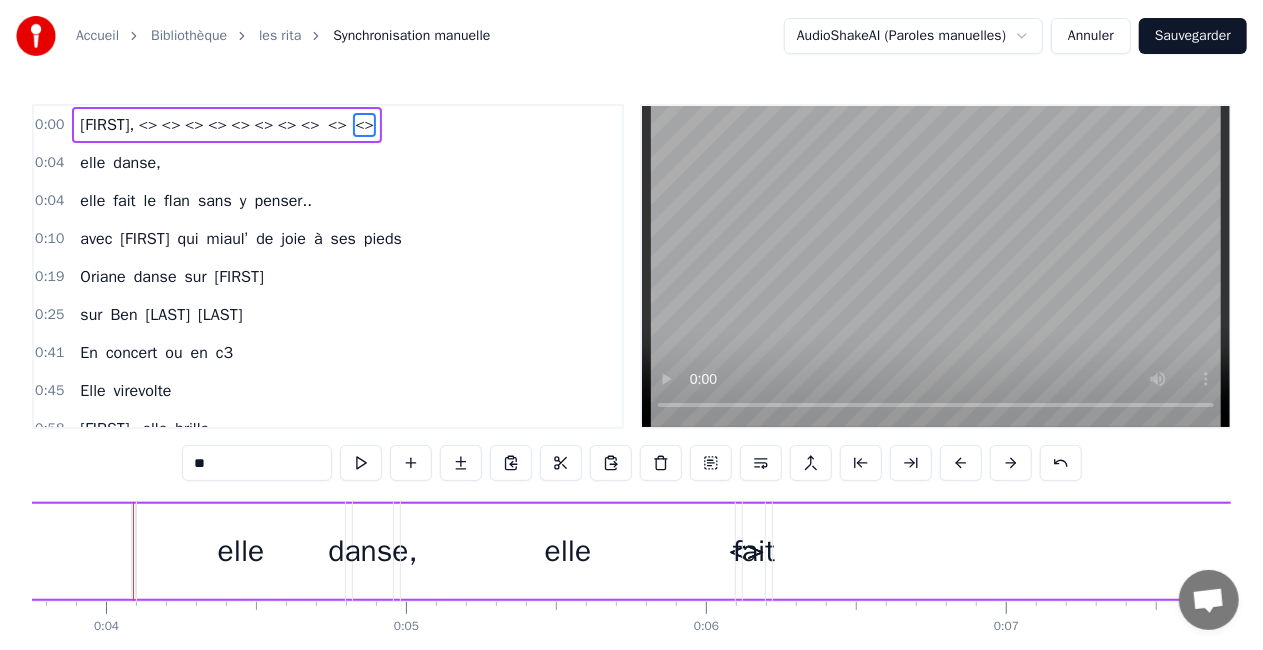 click on "[FIRST]," at bounding box center [107, 125] 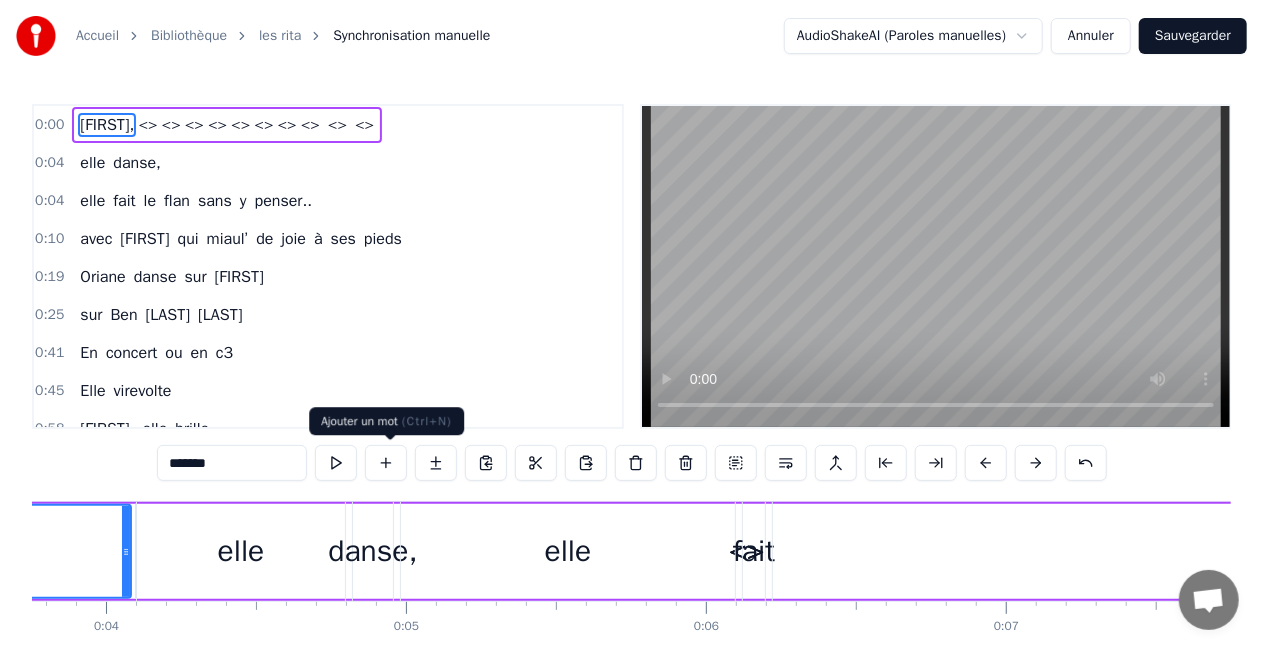click at bounding box center [386, 463] 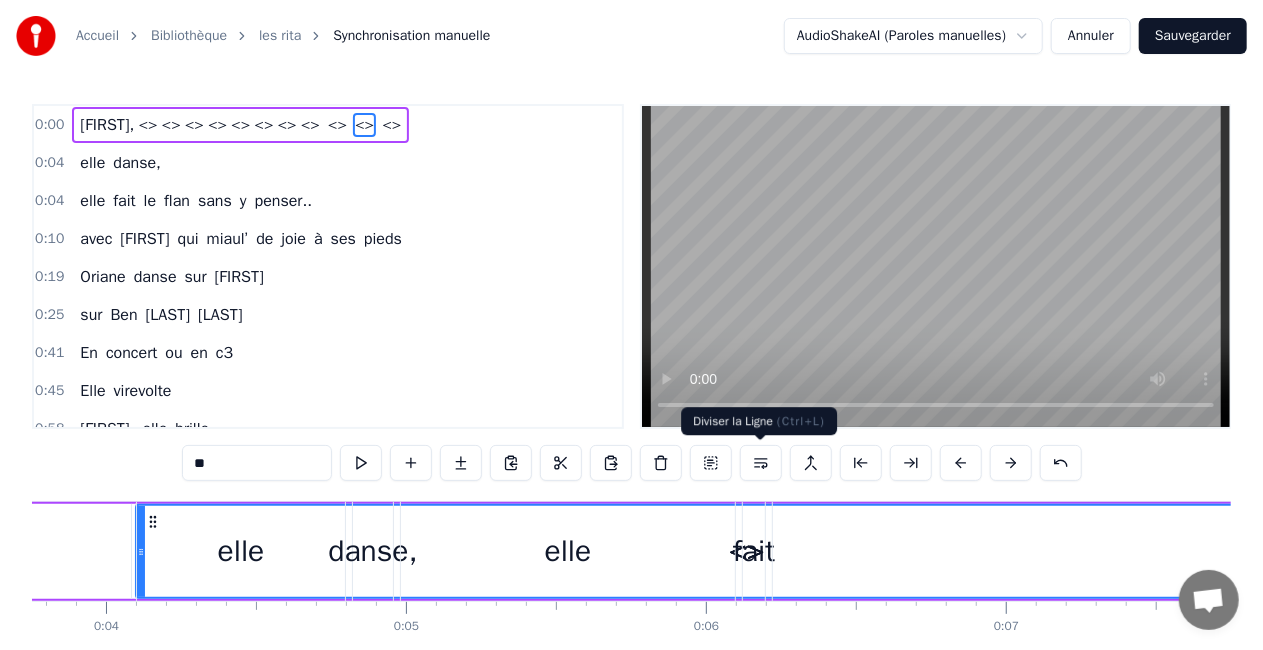 click at bounding box center [761, 463] 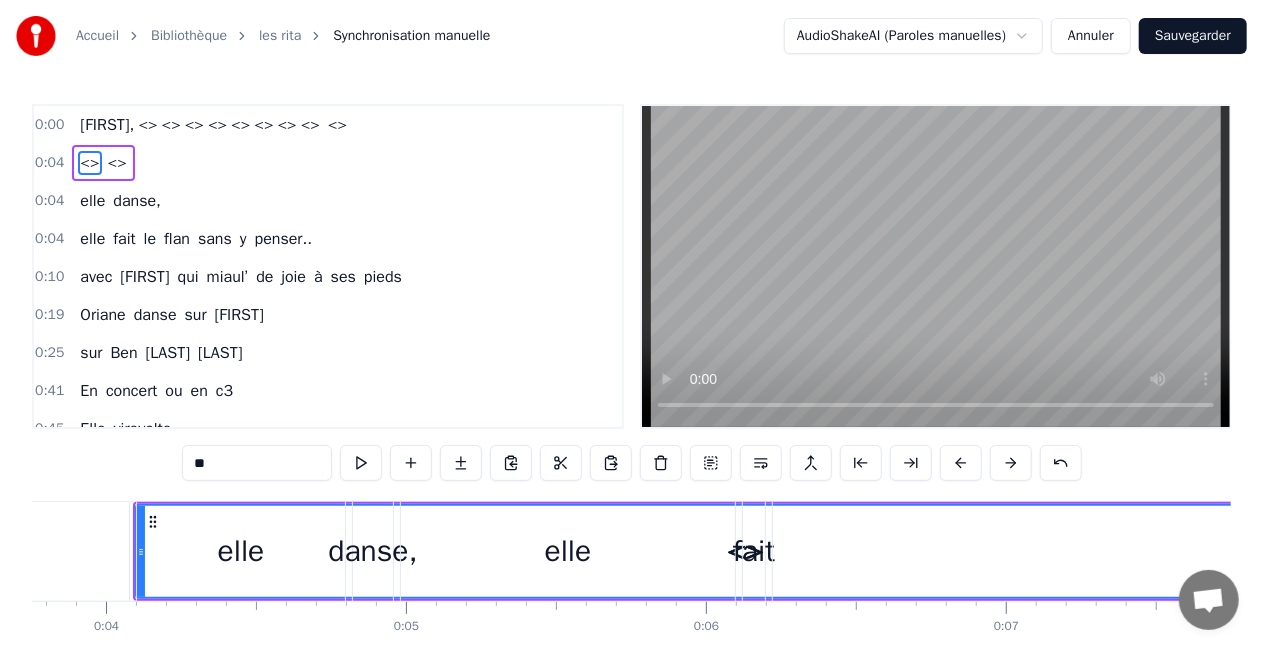 click on "[FIRST]," at bounding box center (107, 125) 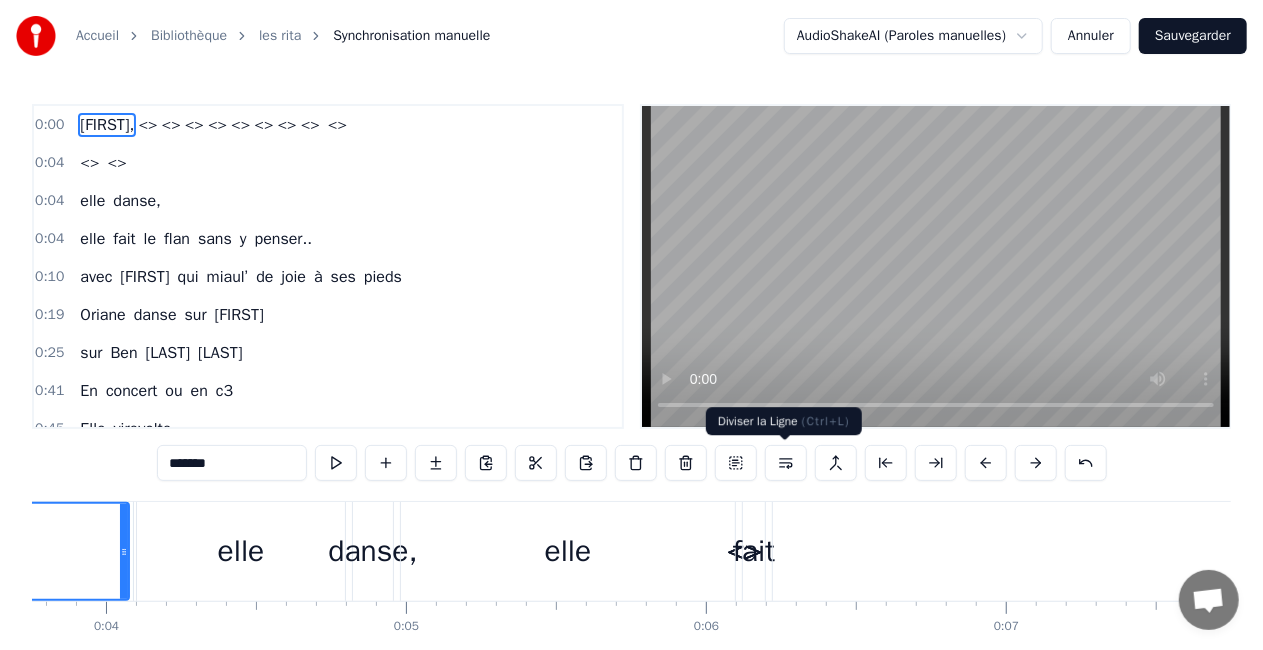 click at bounding box center (786, 463) 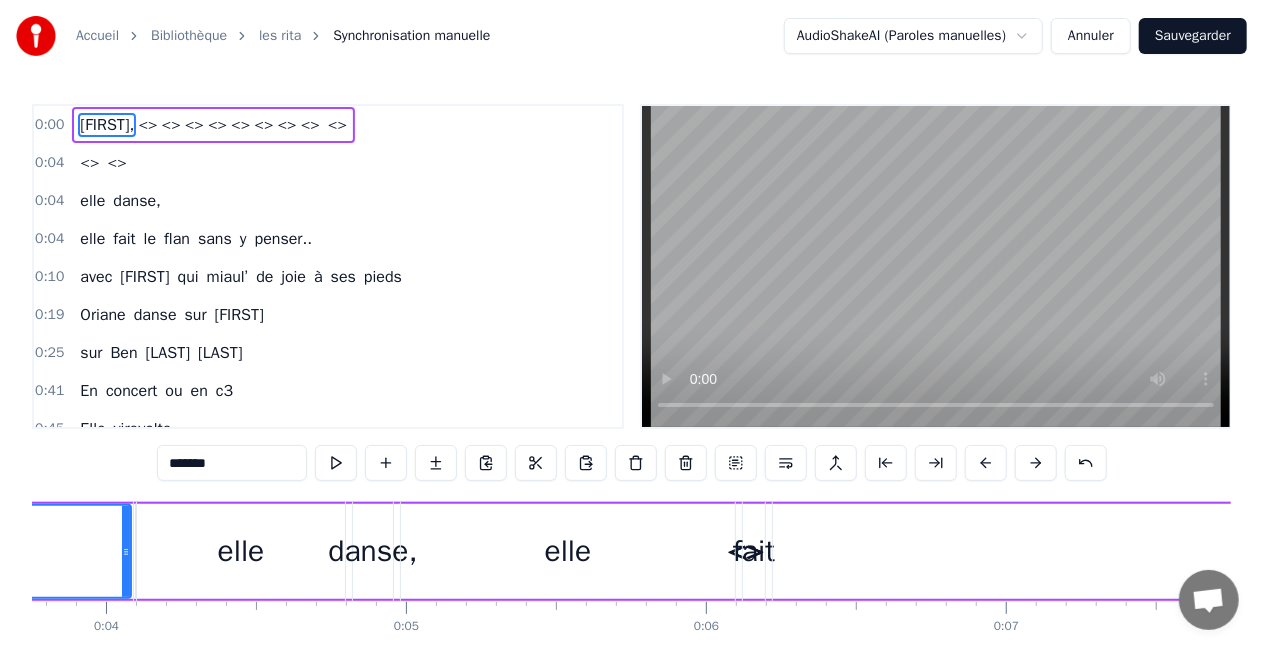 click at bounding box center (786, 463) 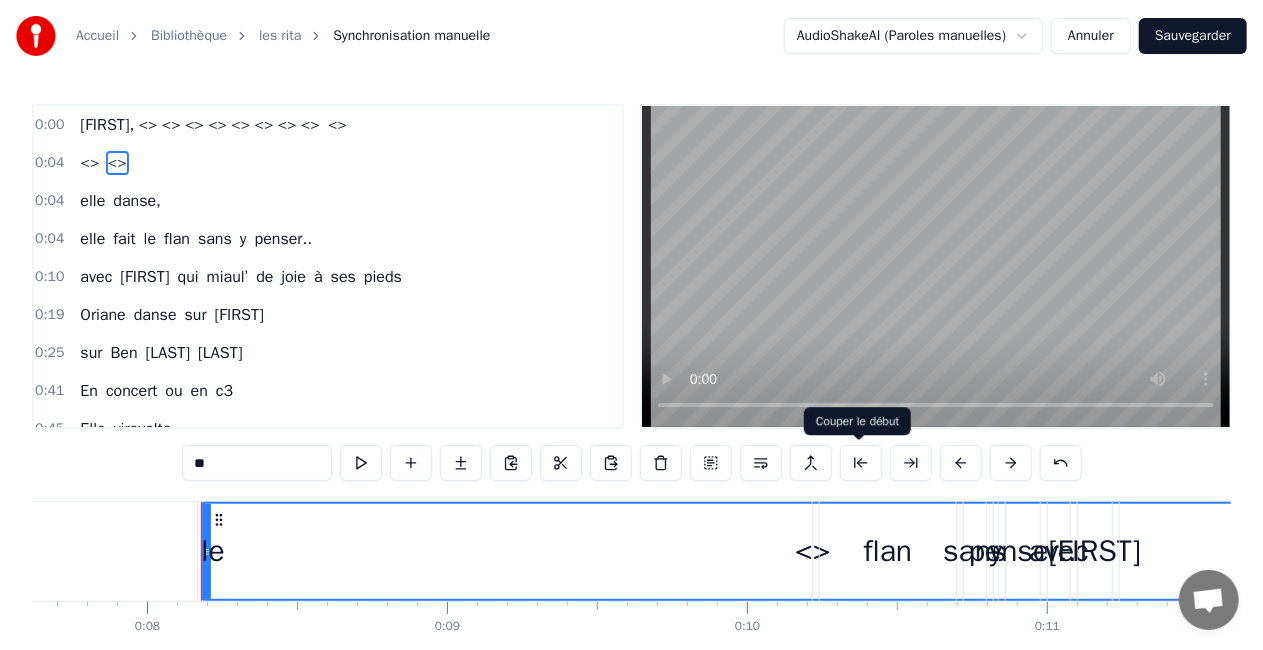 scroll, scrollTop: 0, scrollLeft: 2354, axis: horizontal 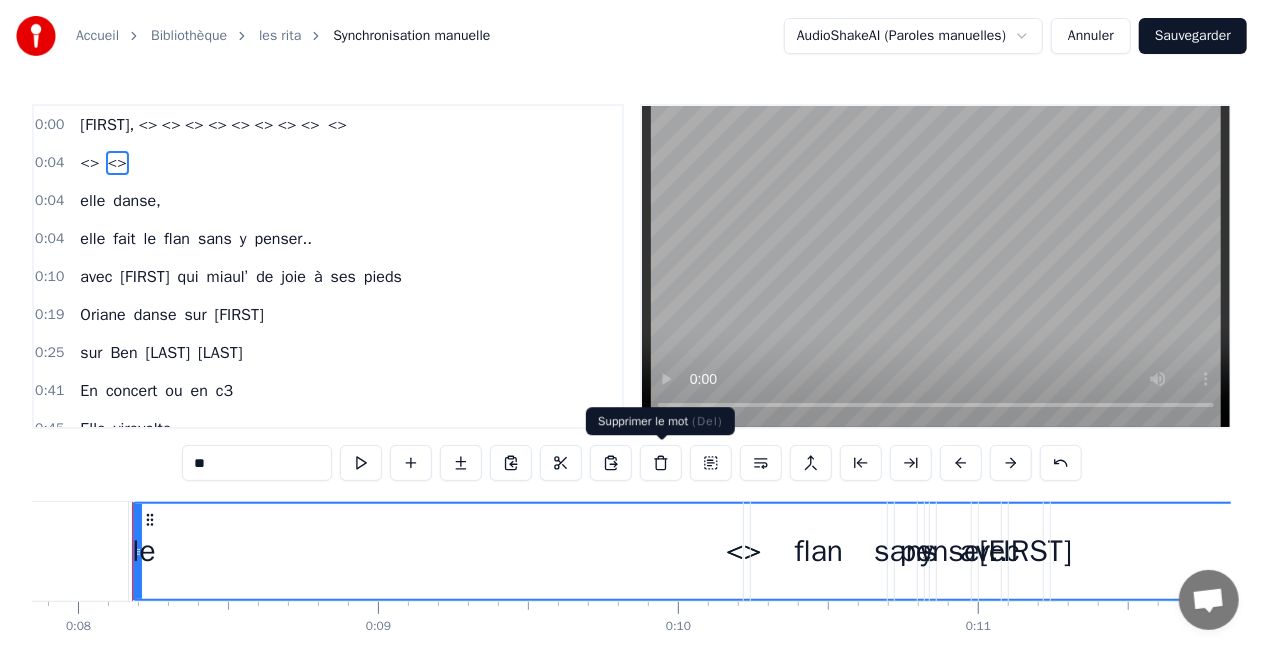 click at bounding box center [661, 463] 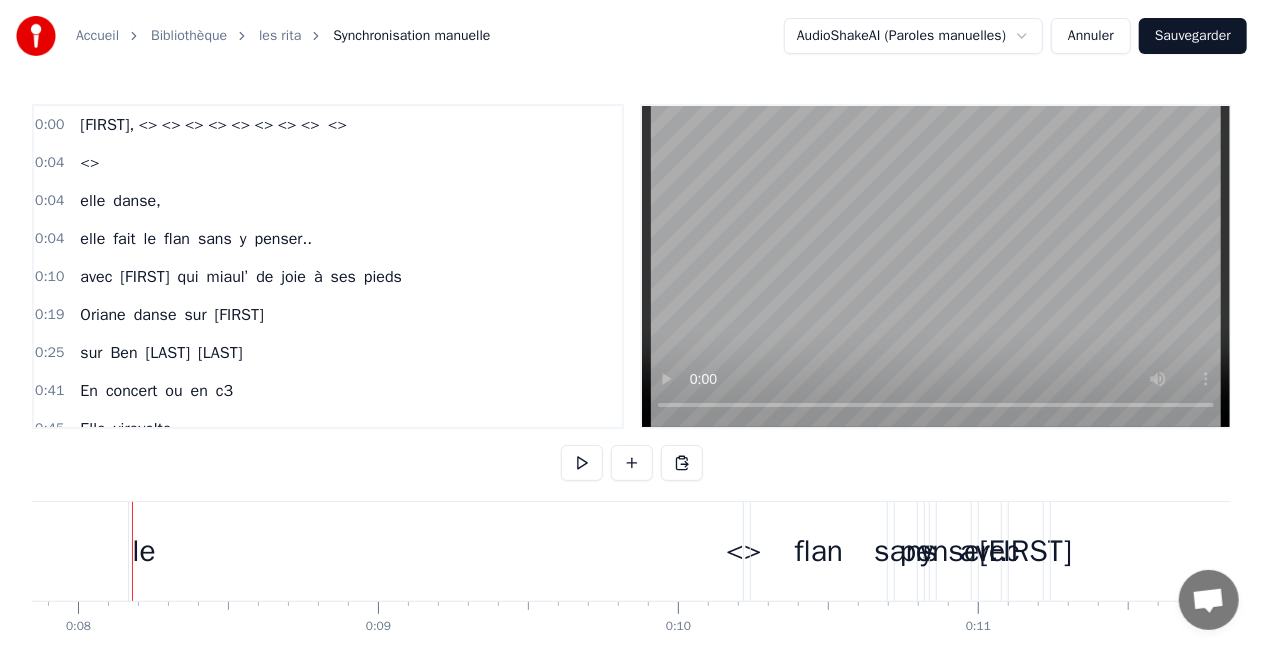 click on "<>" at bounding box center (89, 163) 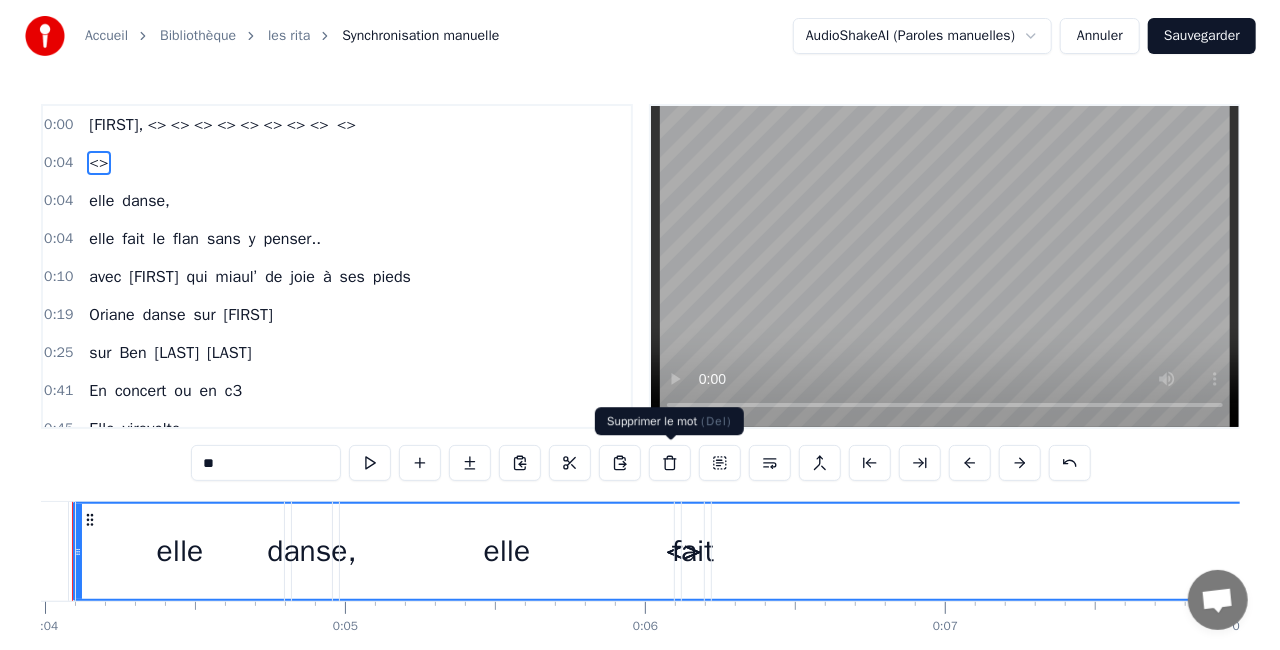 scroll, scrollTop: 0, scrollLeft: 1126, axis: horizontal 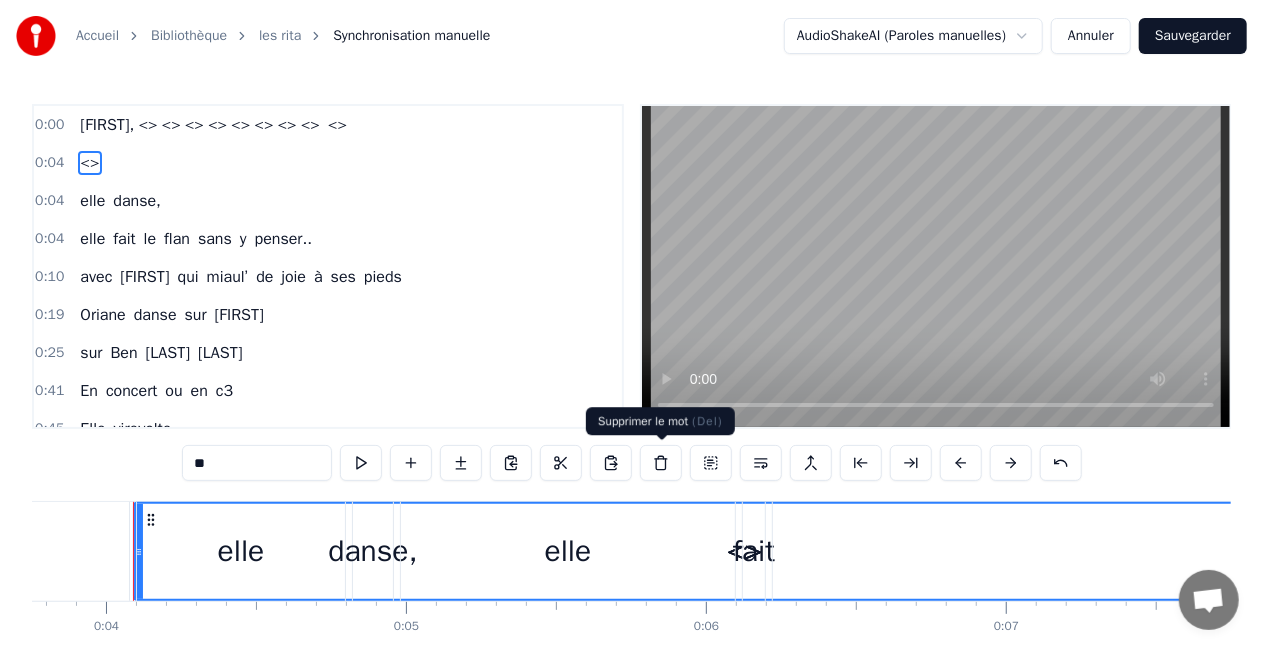 click at bounding box center [661, 463] 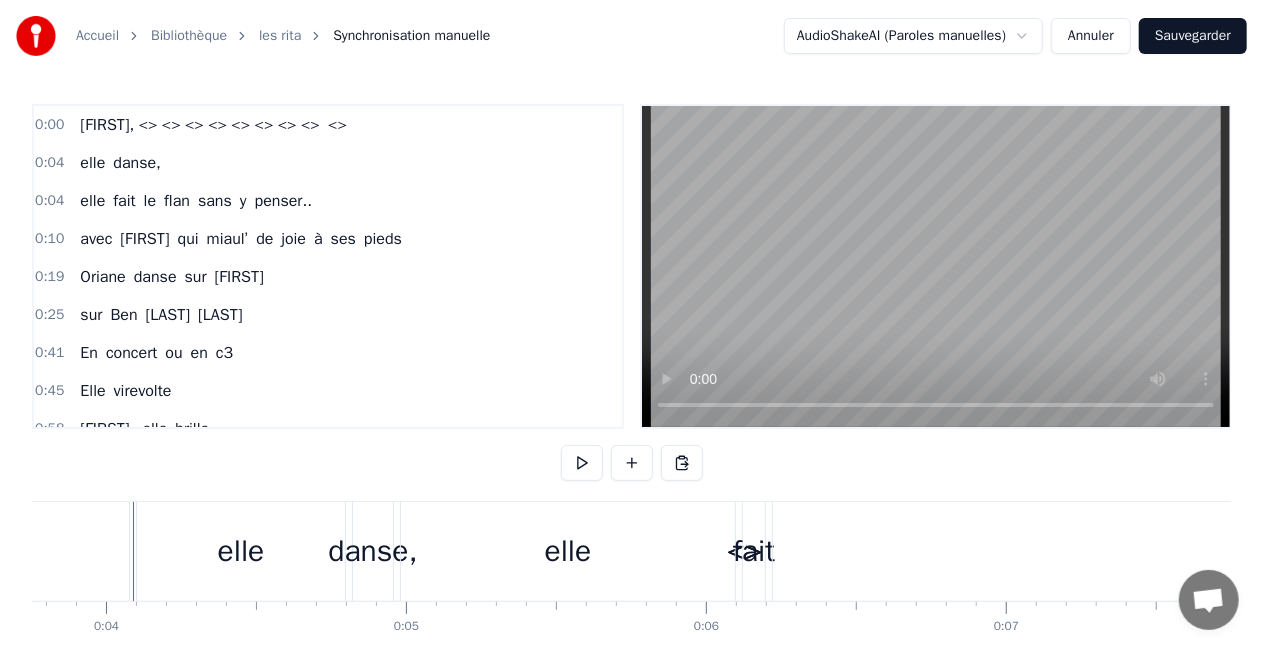 click on "les rita" at bounding box center [280, 36] 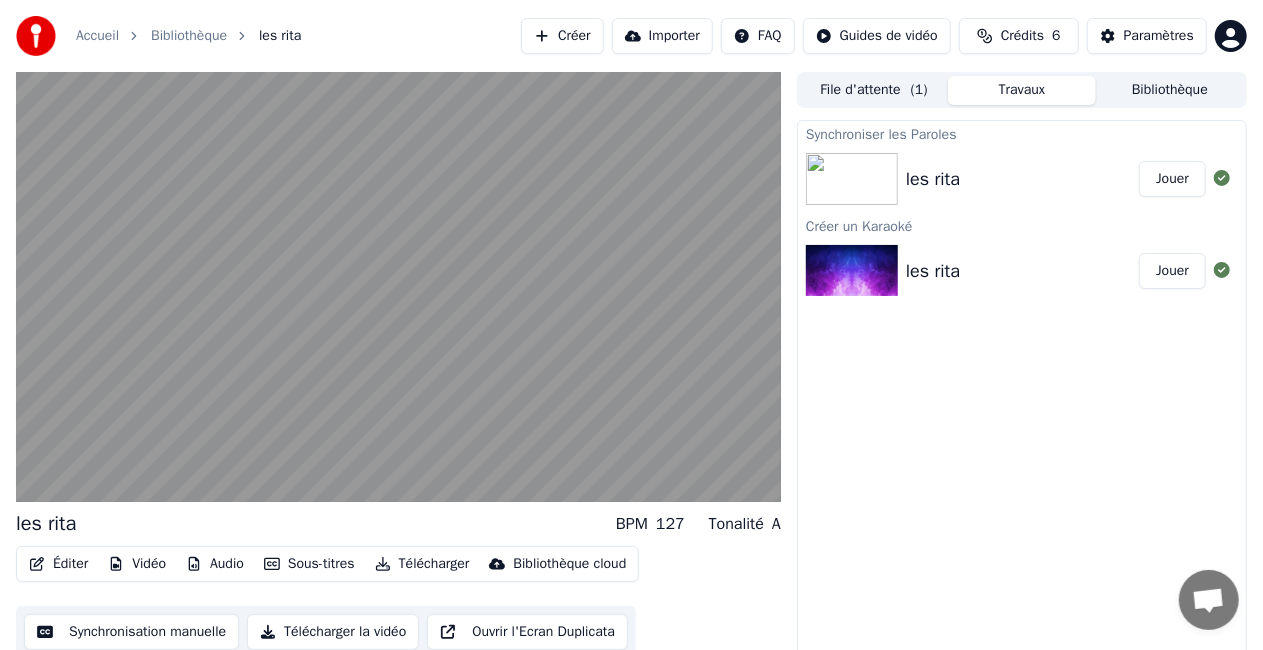 click on "Bibliothèque" at bounding box center [189, 36] 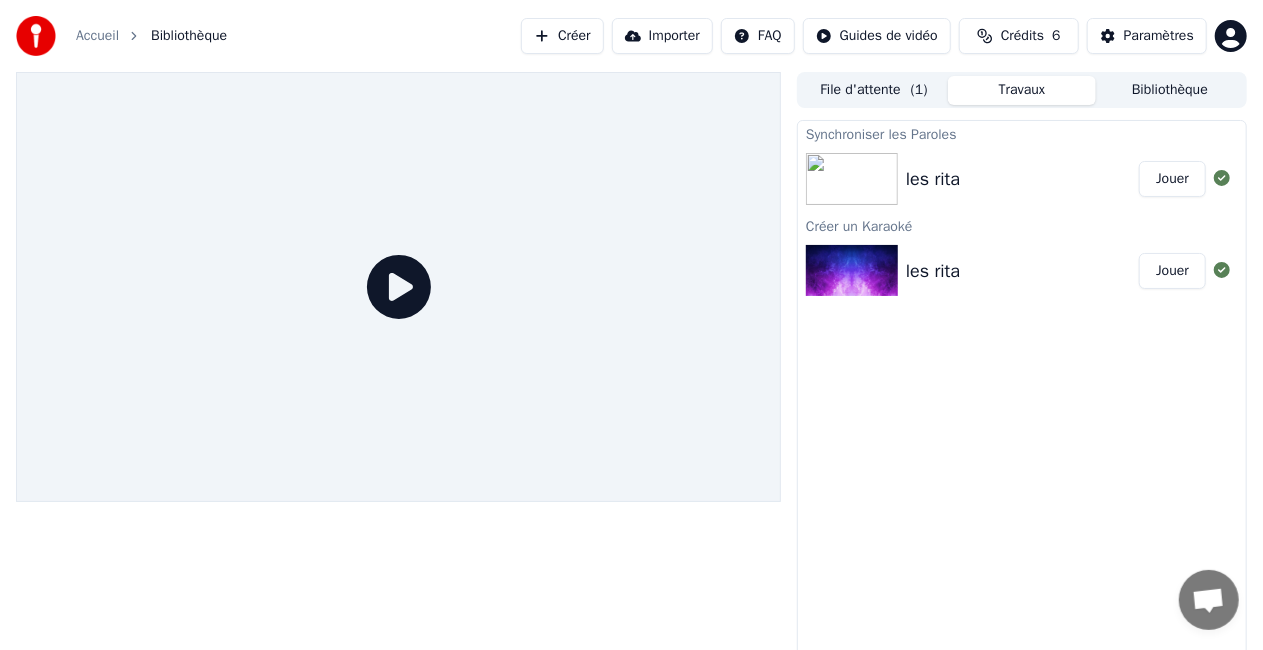 click on "Créer" at bounding box center (562, 36) 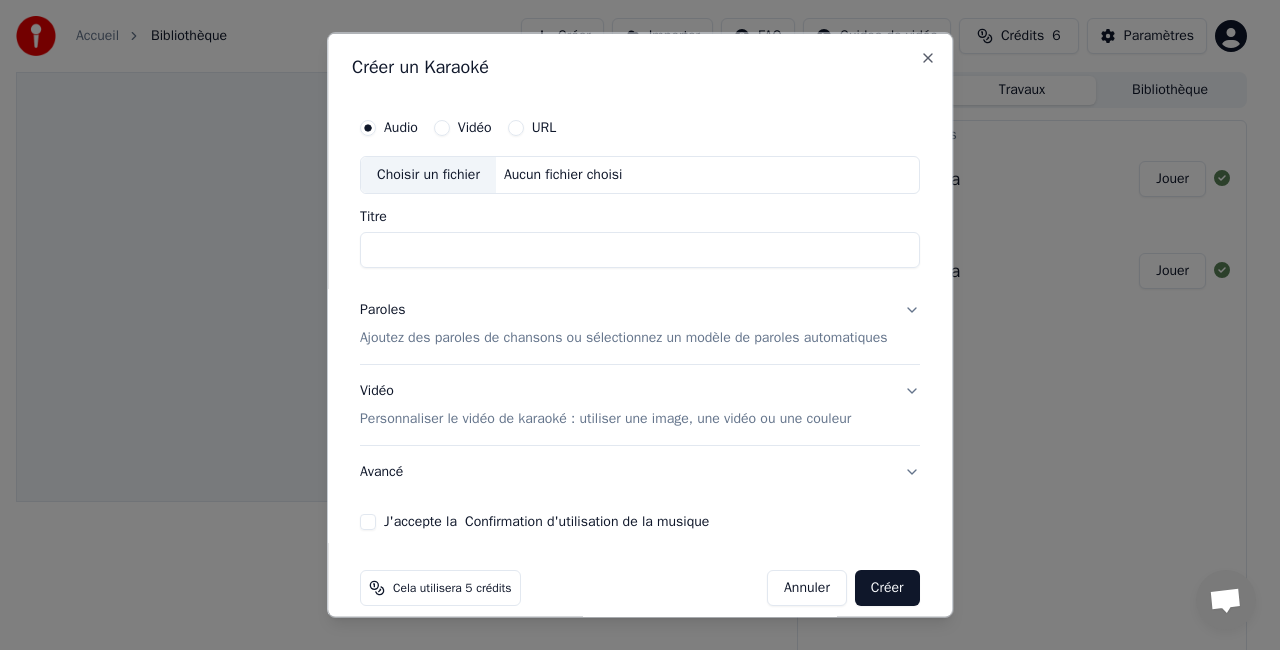 click on "Aucun fichier choisi" at bounding box center [563, 175] 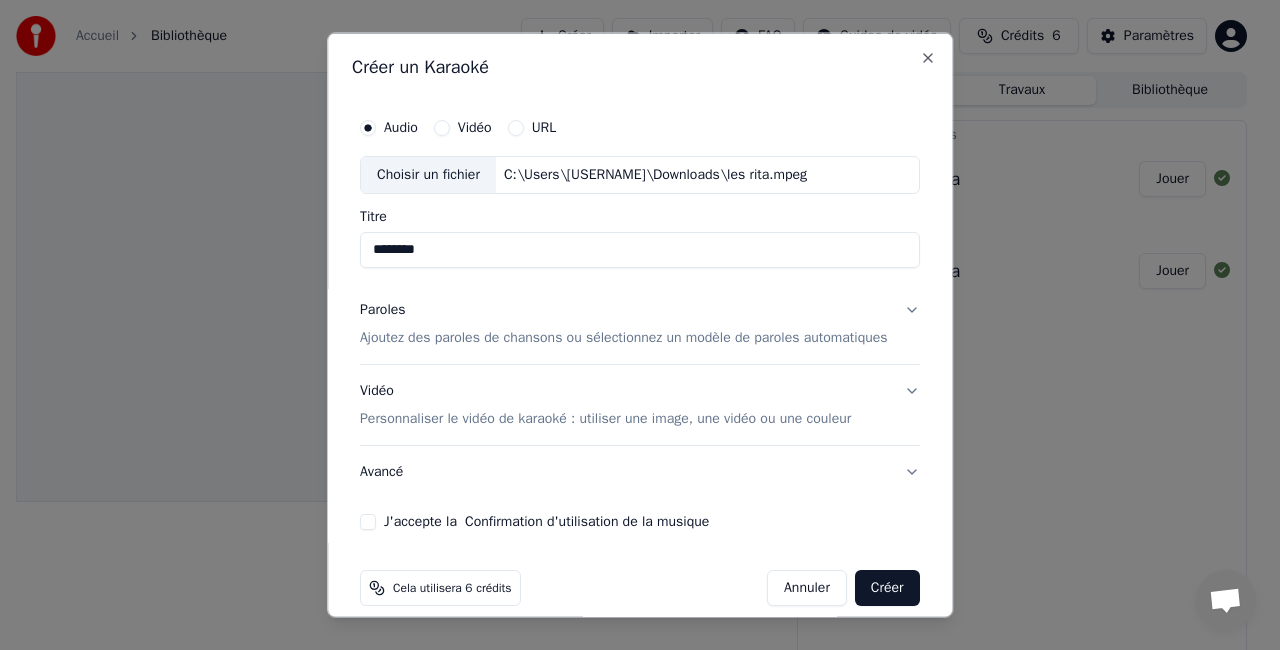 click on "********" at bounding box center [640, 249] 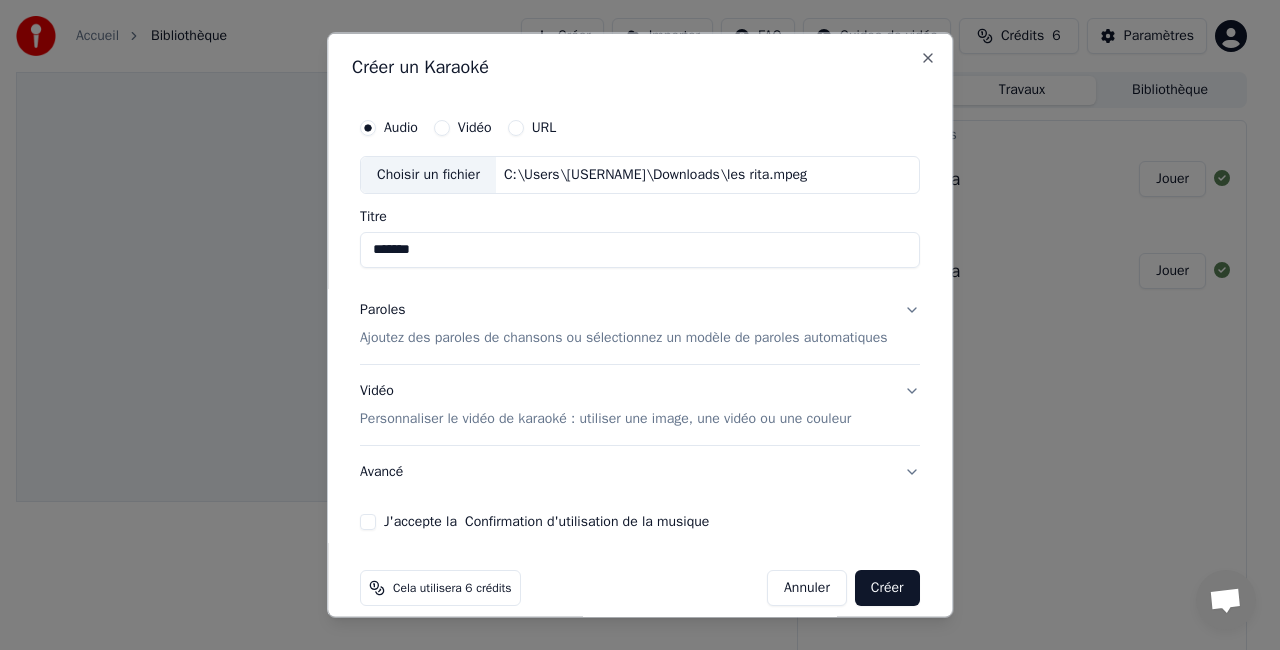 type on "******" 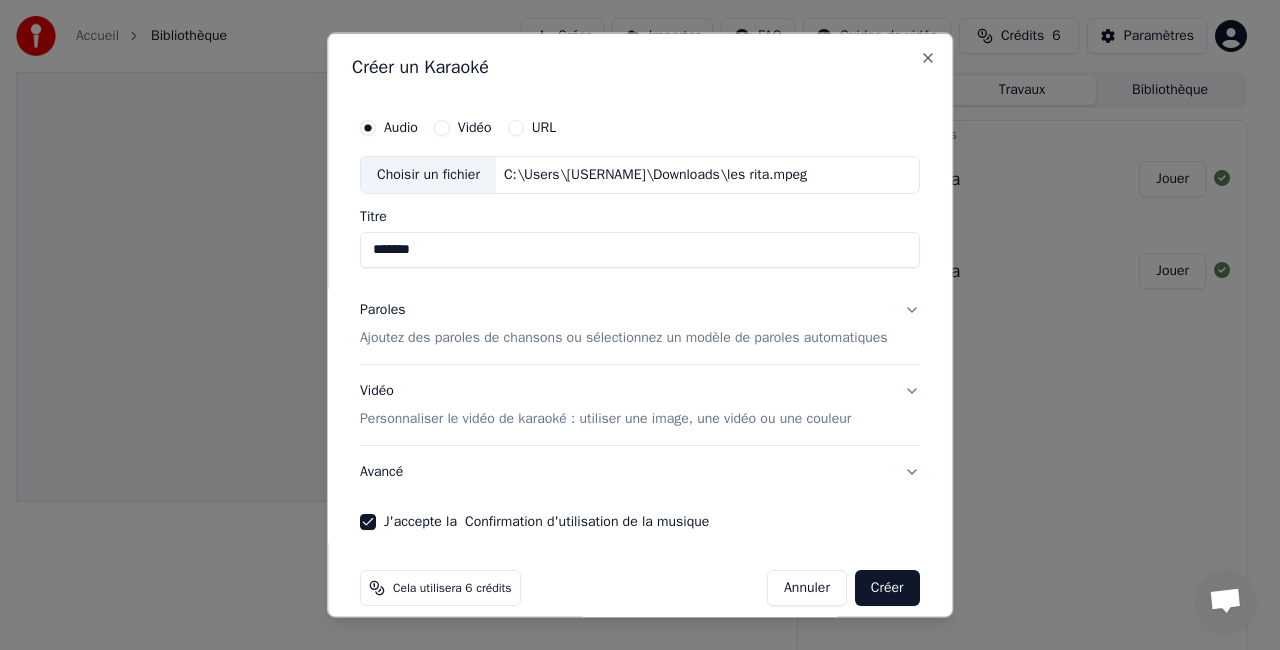 click on "Avancé" at bounding box center [640, 471] 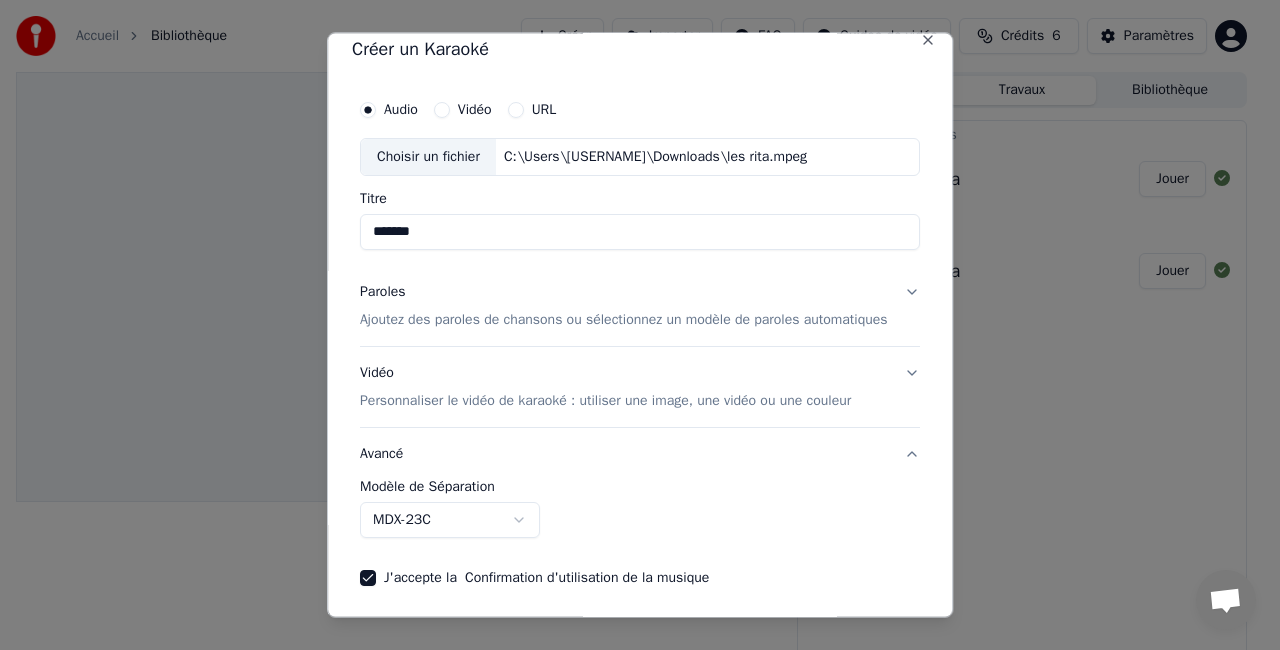 scroll, scrollTop: 16, scrollLeft: 0, axis: vertical 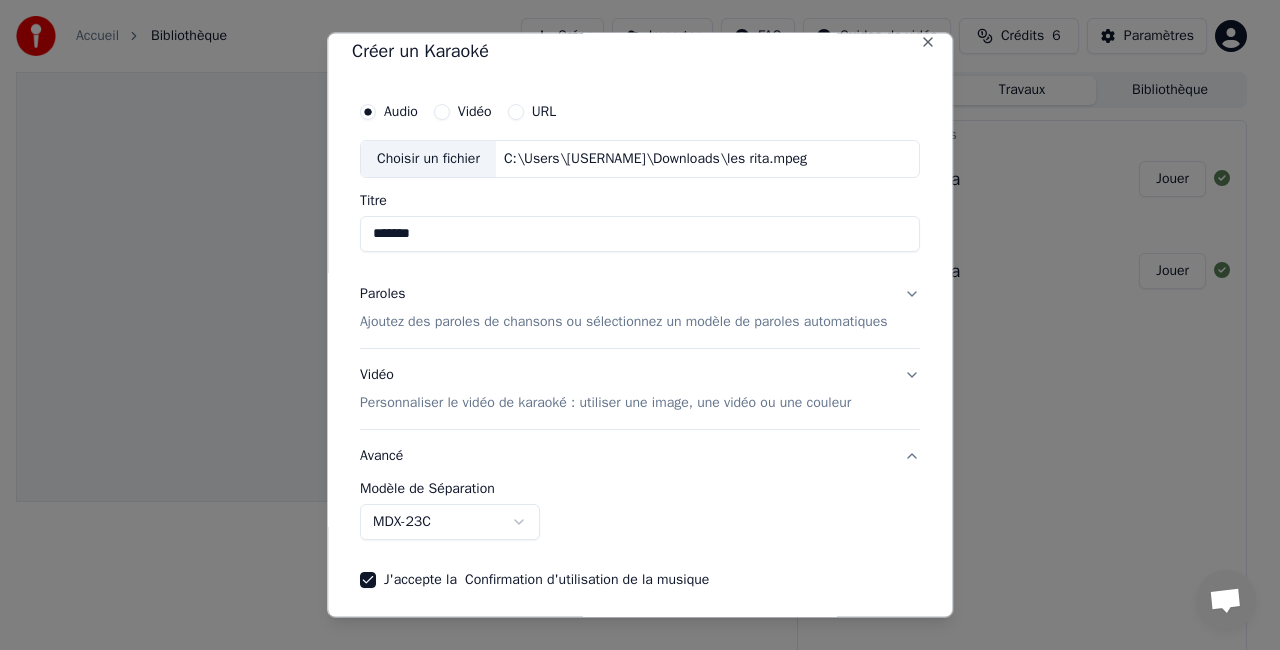 click on "Paroles Ajoutez des paroles de chansons ou sélectionnez un modèle de paroles automatiques" at bounding box center [640, 307] 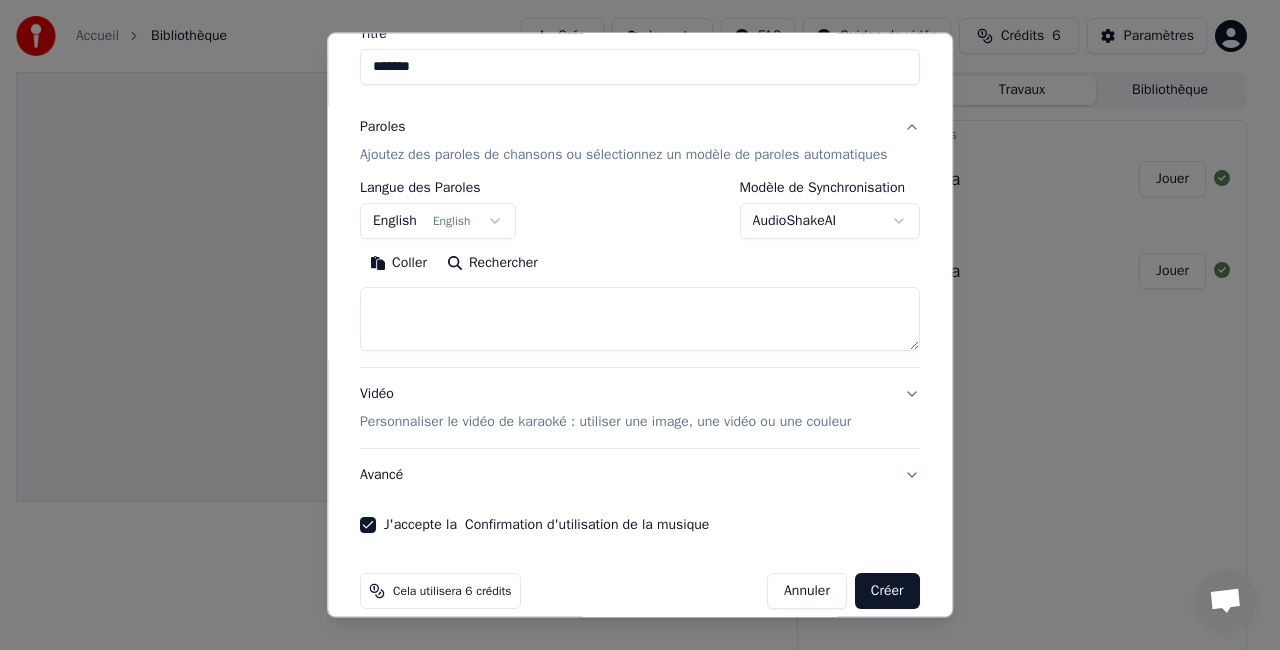 scroll, scrollTop: 224, scrollLeft: 0, axis: vertical 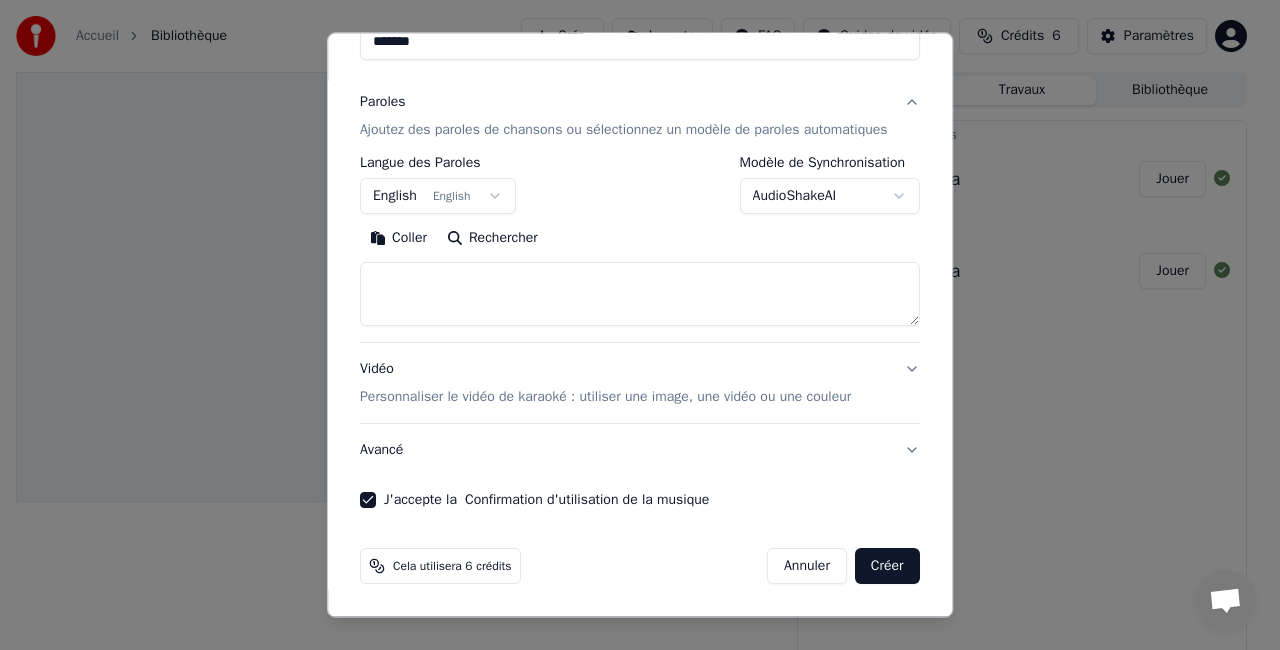 click on "Personnaliser le vidéo de karaoké : utiliser une image, une vidéo ou une couleur" at bounding box center (605, 397) 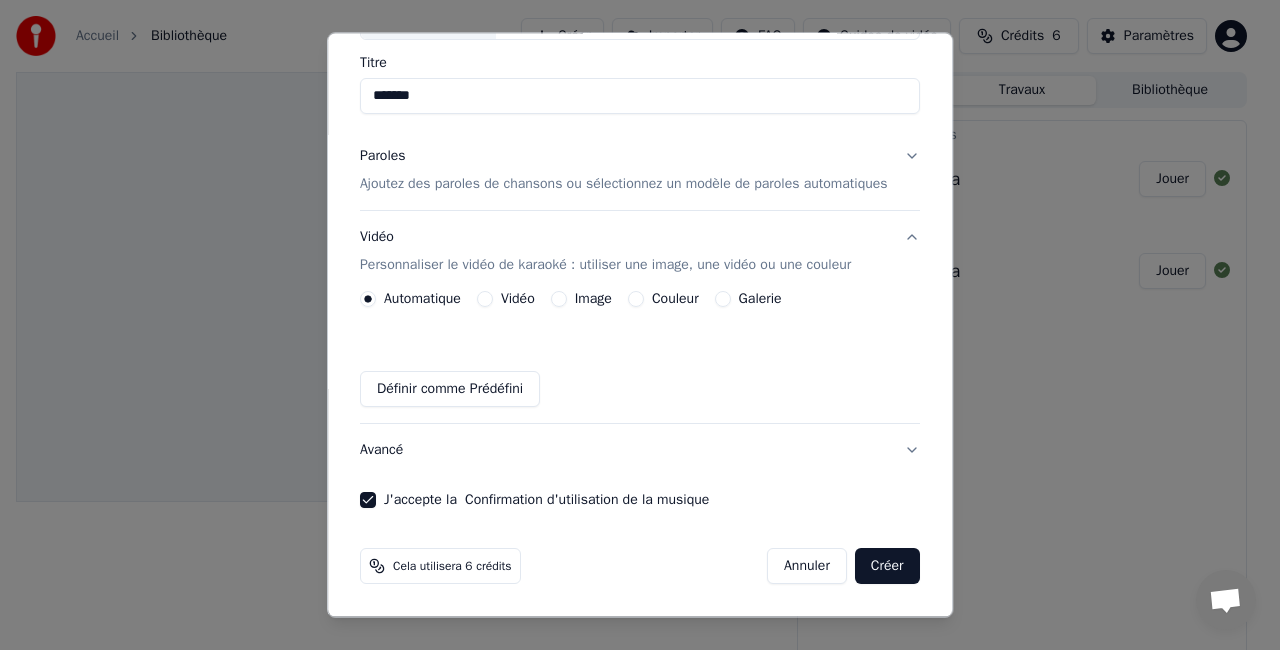 scroll, scrollTop: 170, scrollLeft: 0, axis: vertical 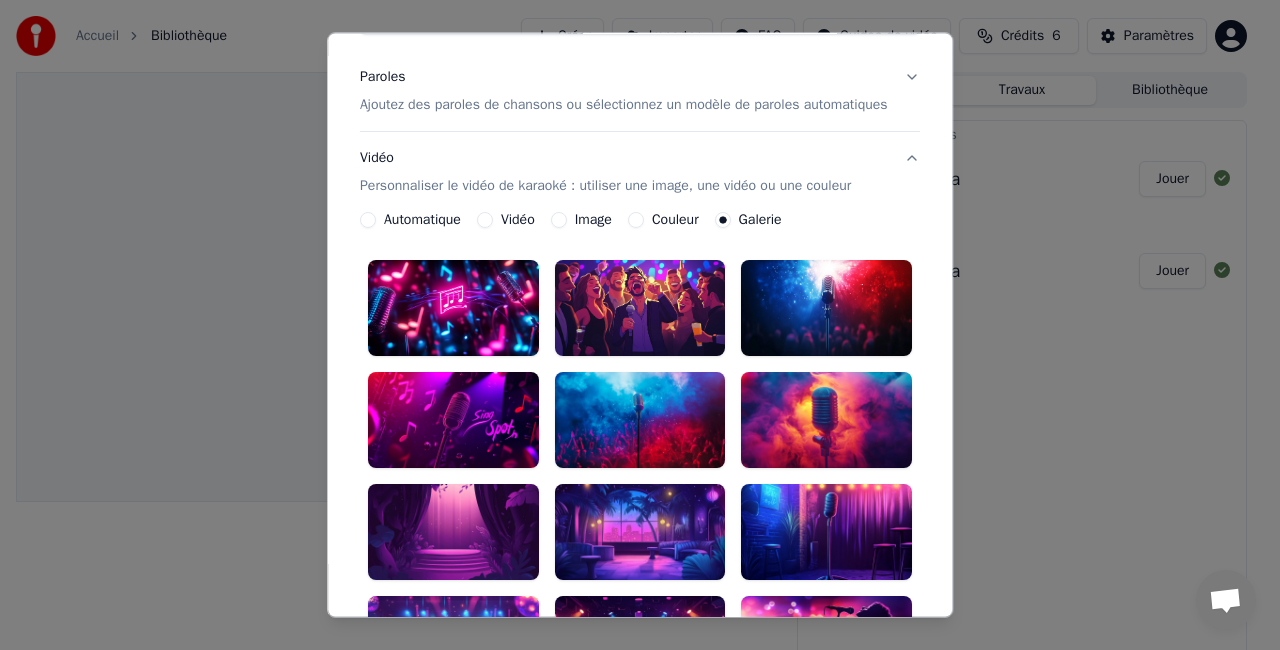 click on "Couleur" at bounding box center (663, 220) 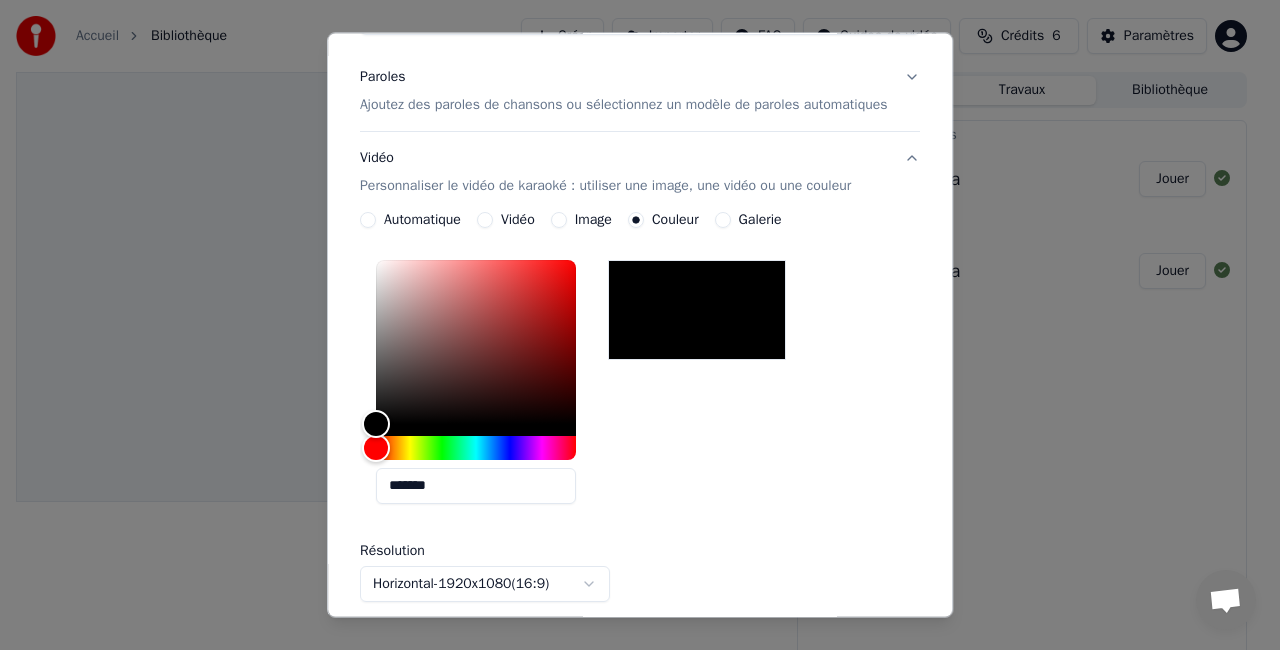 click on "Image" at bounding box center (593, 220) 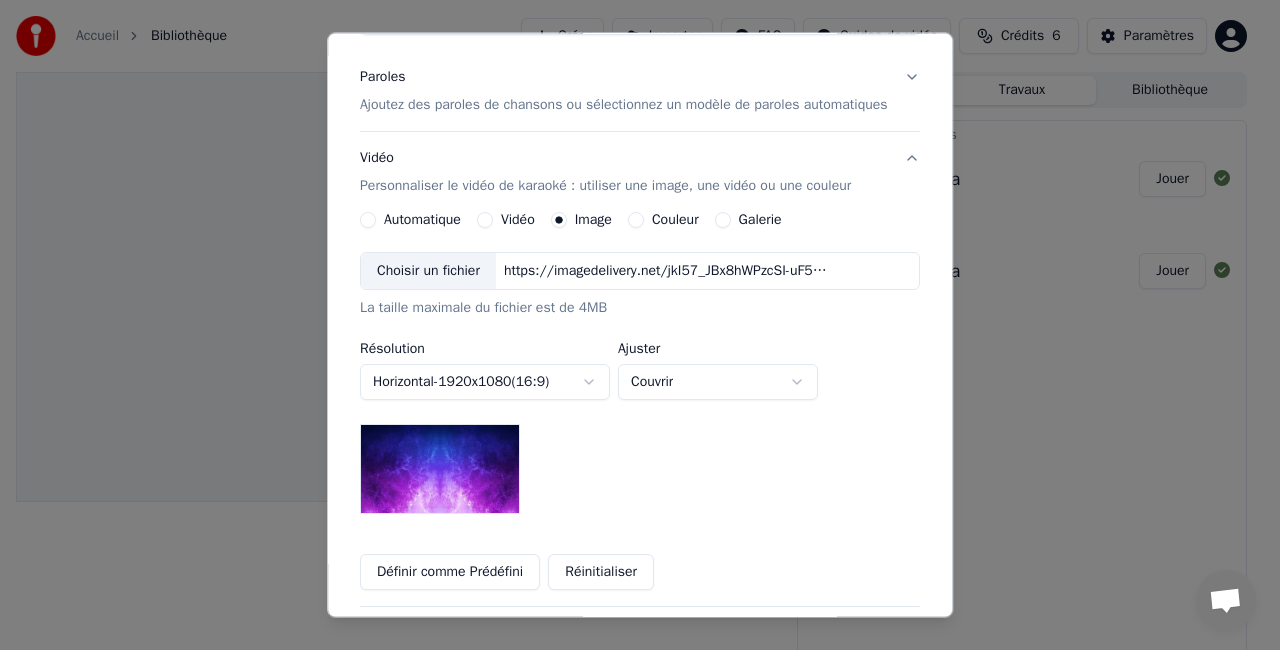 click on "Vidéo" at bounding box center (518, 220) 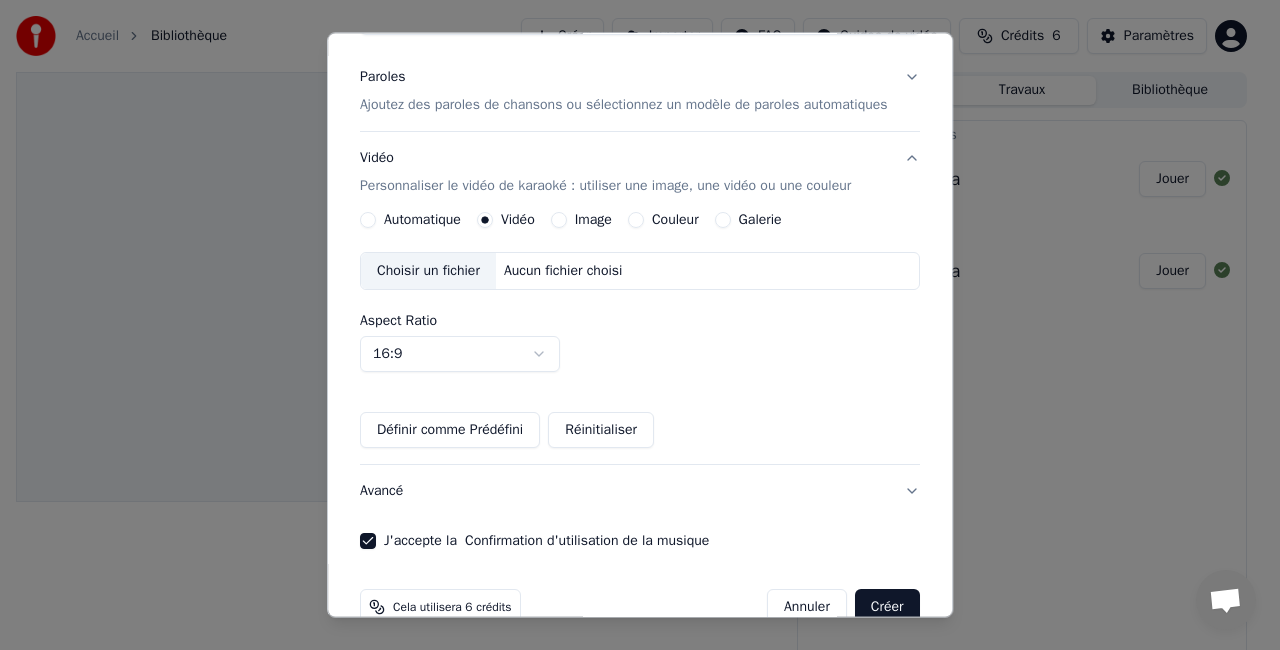 click on "Automatique" at bounding box center [422, 220] 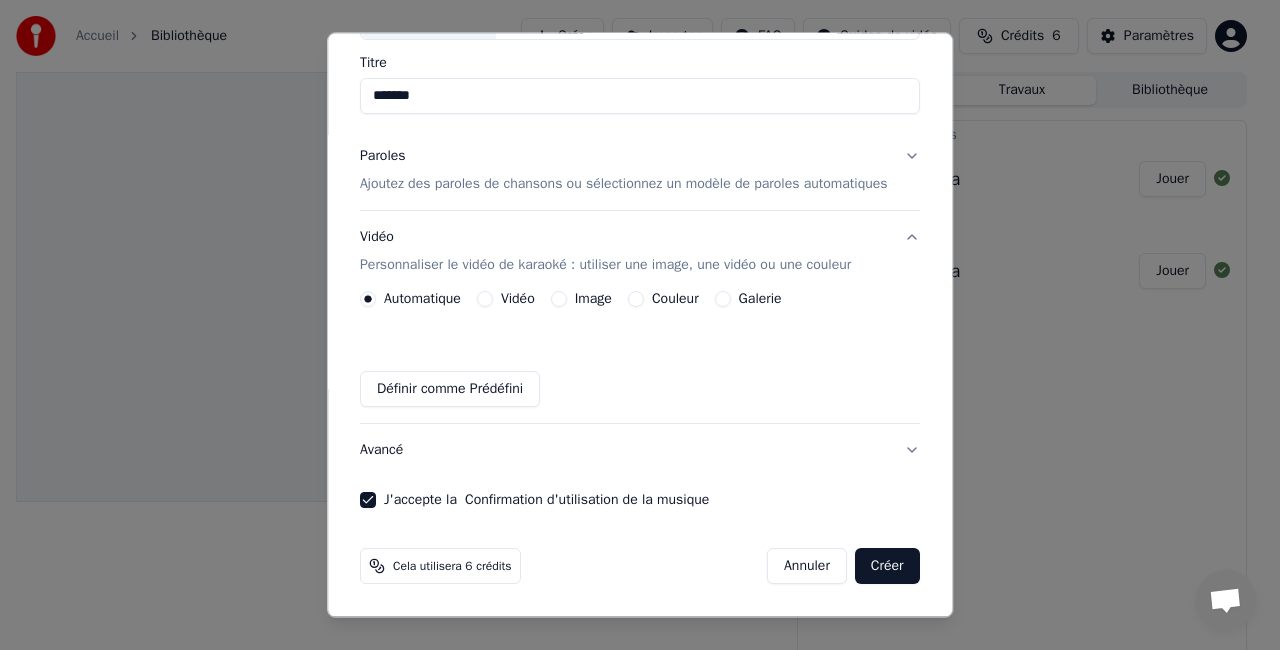 scroll, scrollTop: 170, scrollLeft: 0, axis: vertical 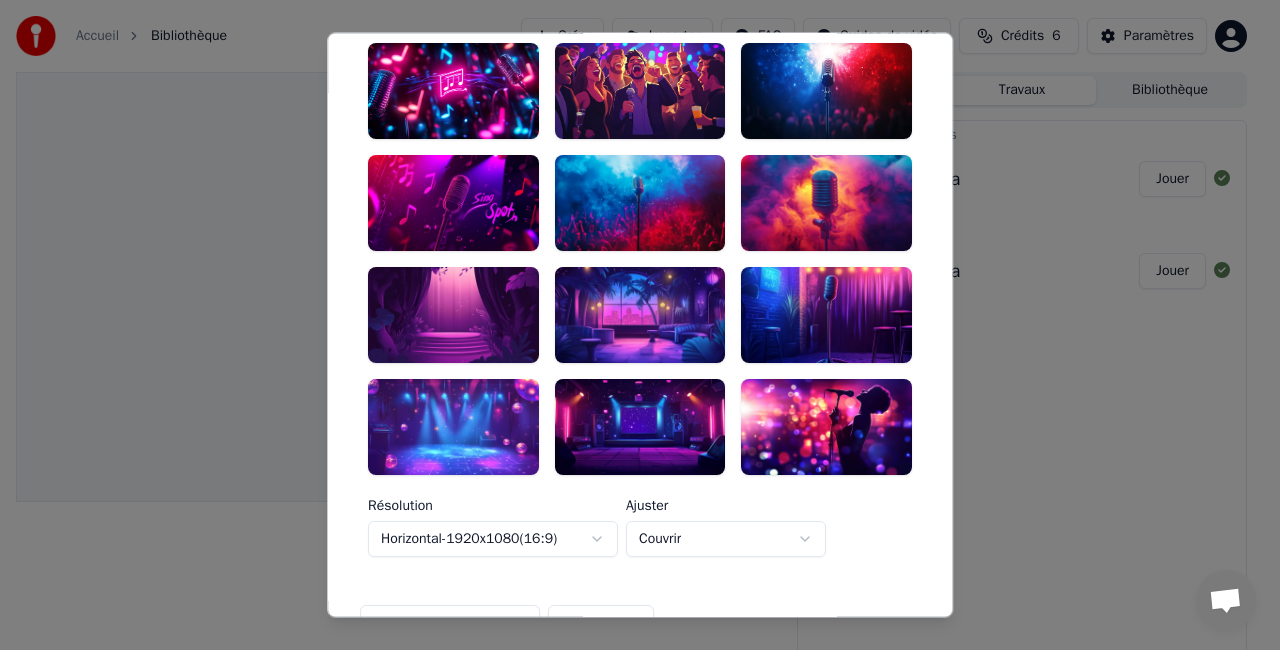 click at bounding box center [453, 427] 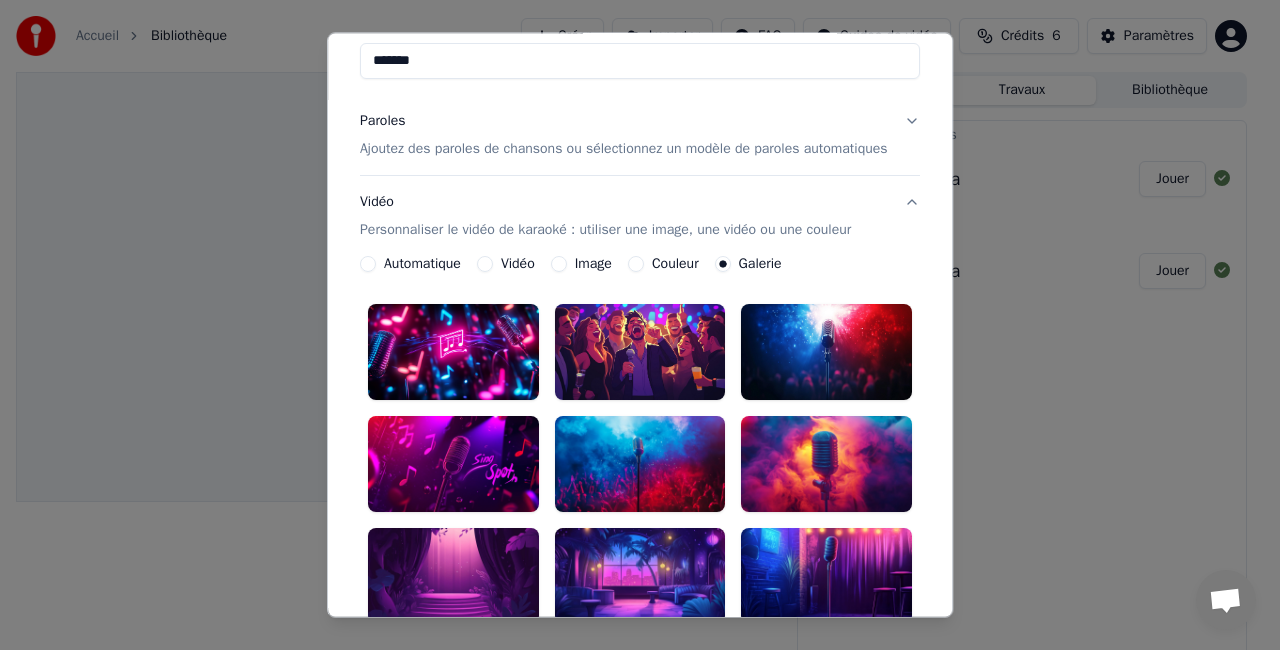 scroll, scrollTop: 0, scrollLeft: 0, axis: both 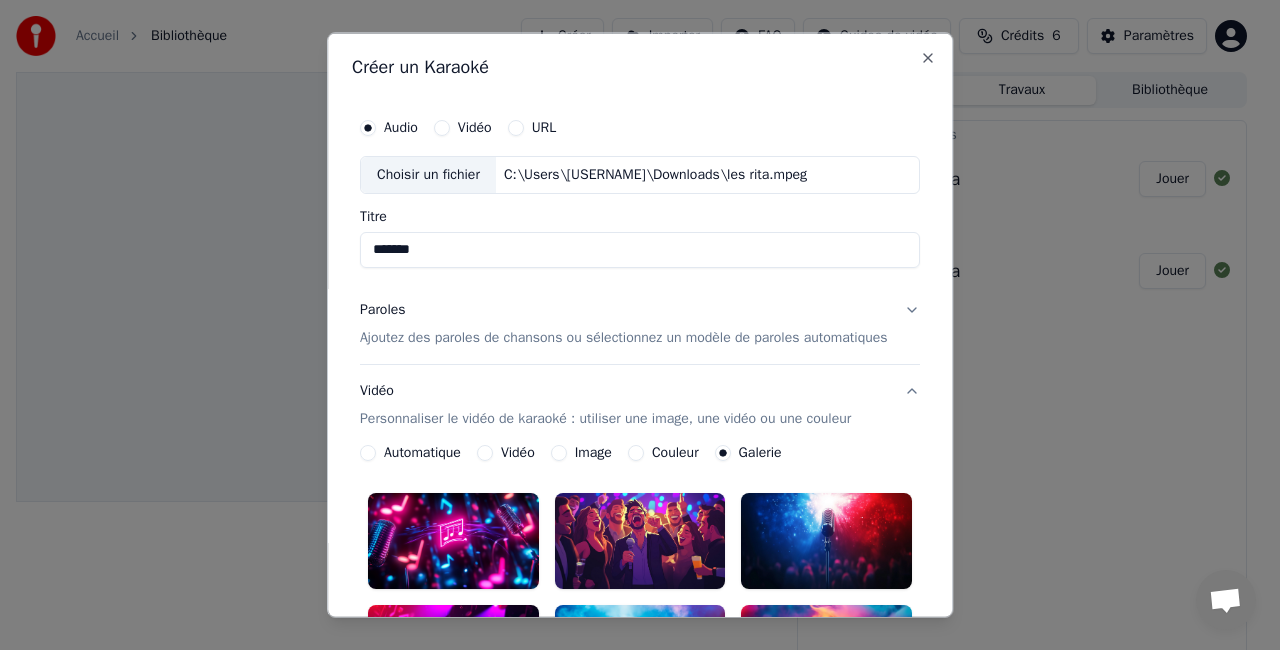 click on "Ajoutez des paroles de chansons ou sélectionnez un modèle de paroles automatiques" at bounding box center (624, 337) 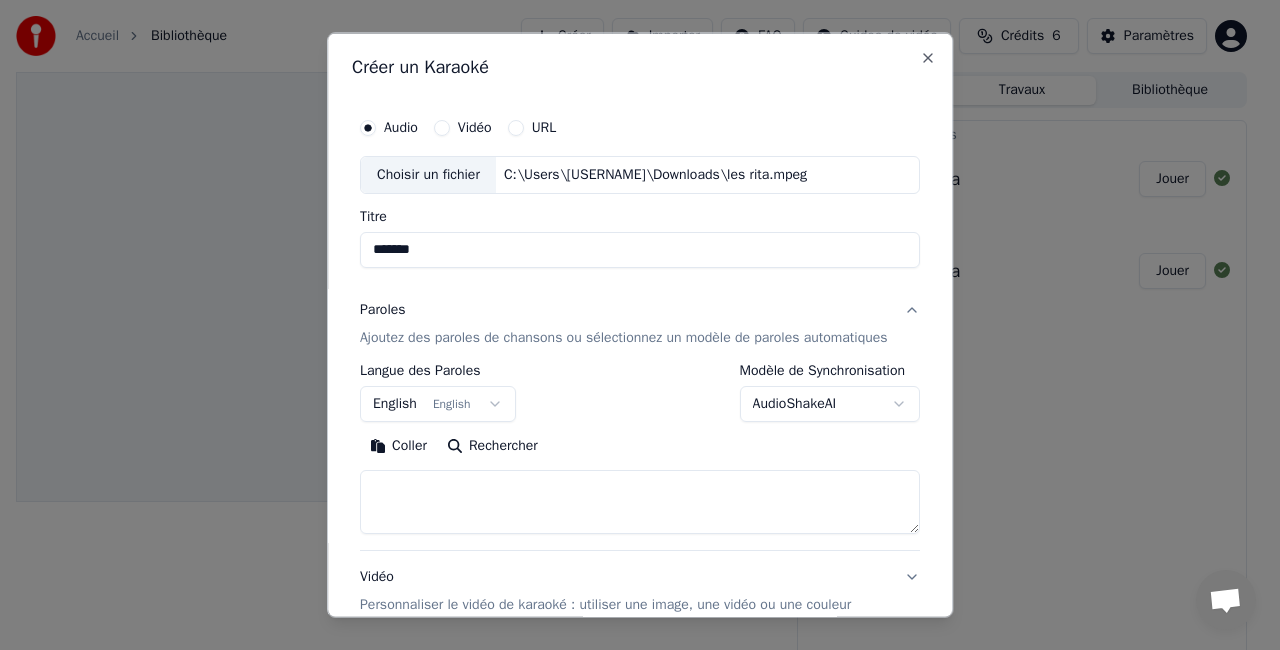 click on "**********" at bounding box center (631, 325) 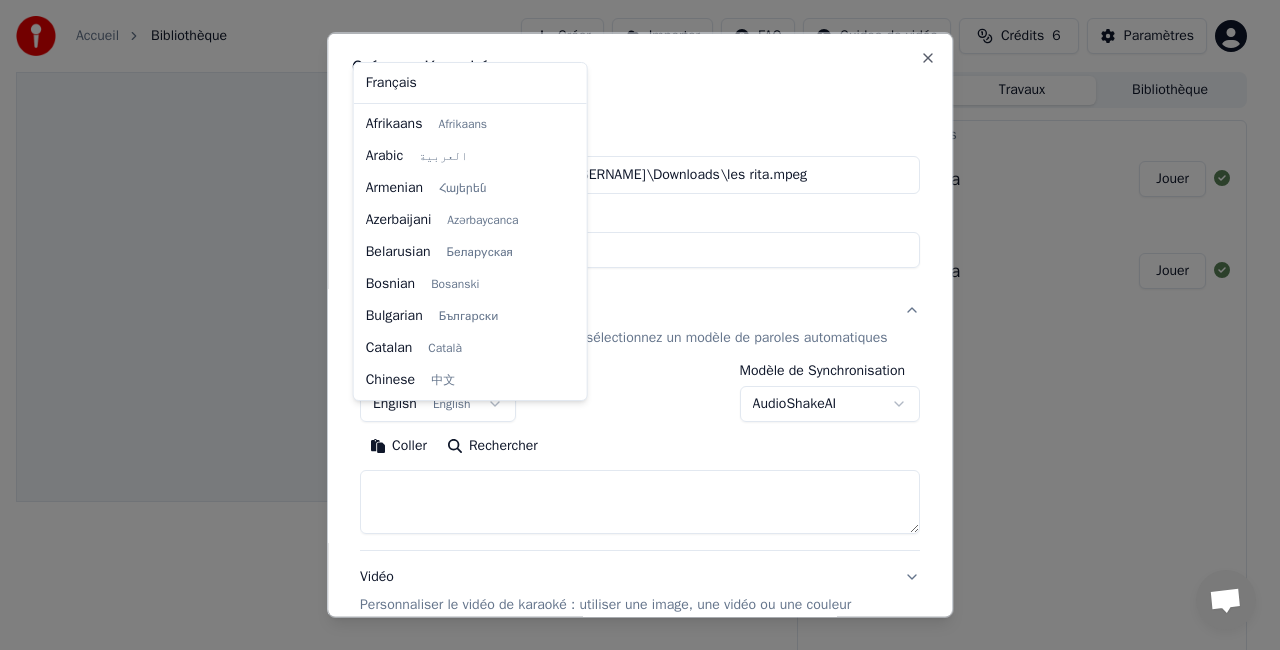 scroll, scrollTop: 160, scrollLeft: 0, axis: vertical 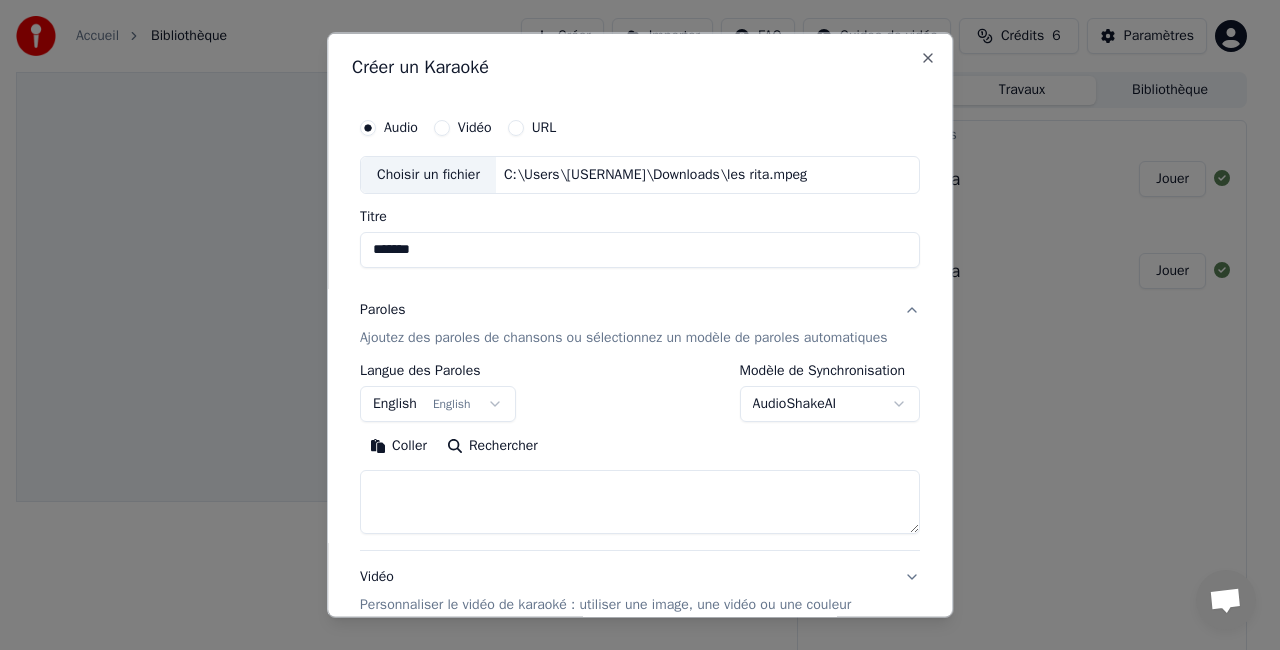 click on "**********" at bounding box center (631, 325) 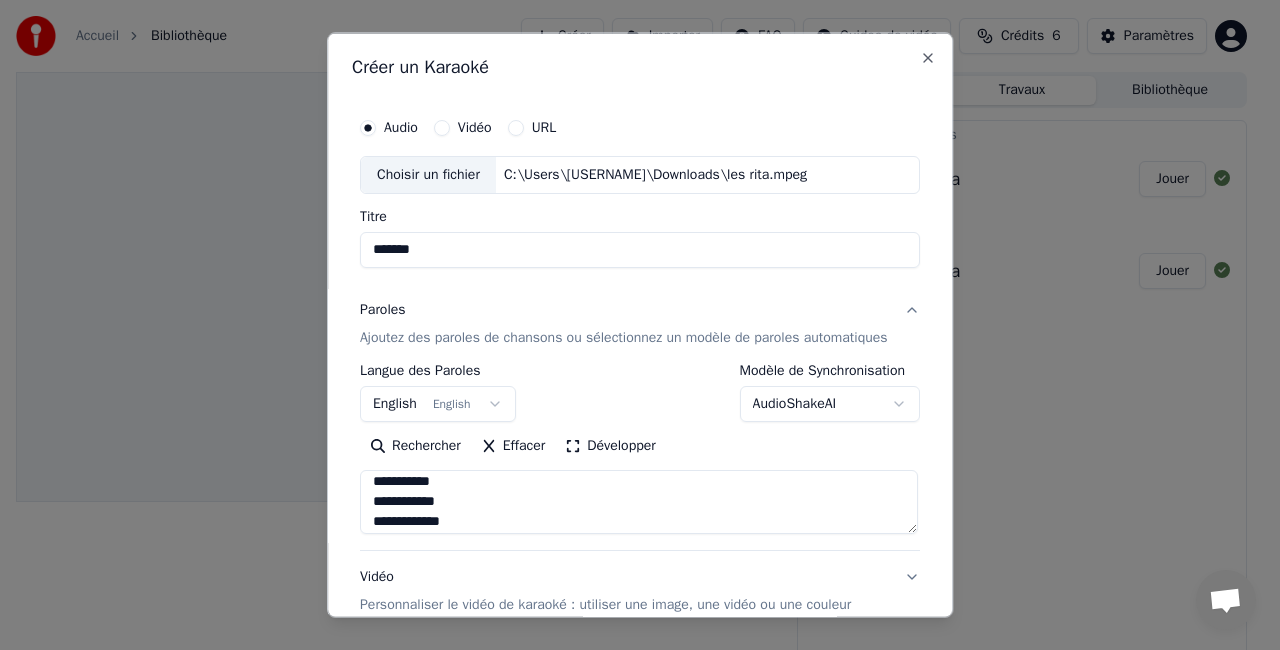 scroll, scrollTop: 207, scrollLeft: 0, axis: vertical 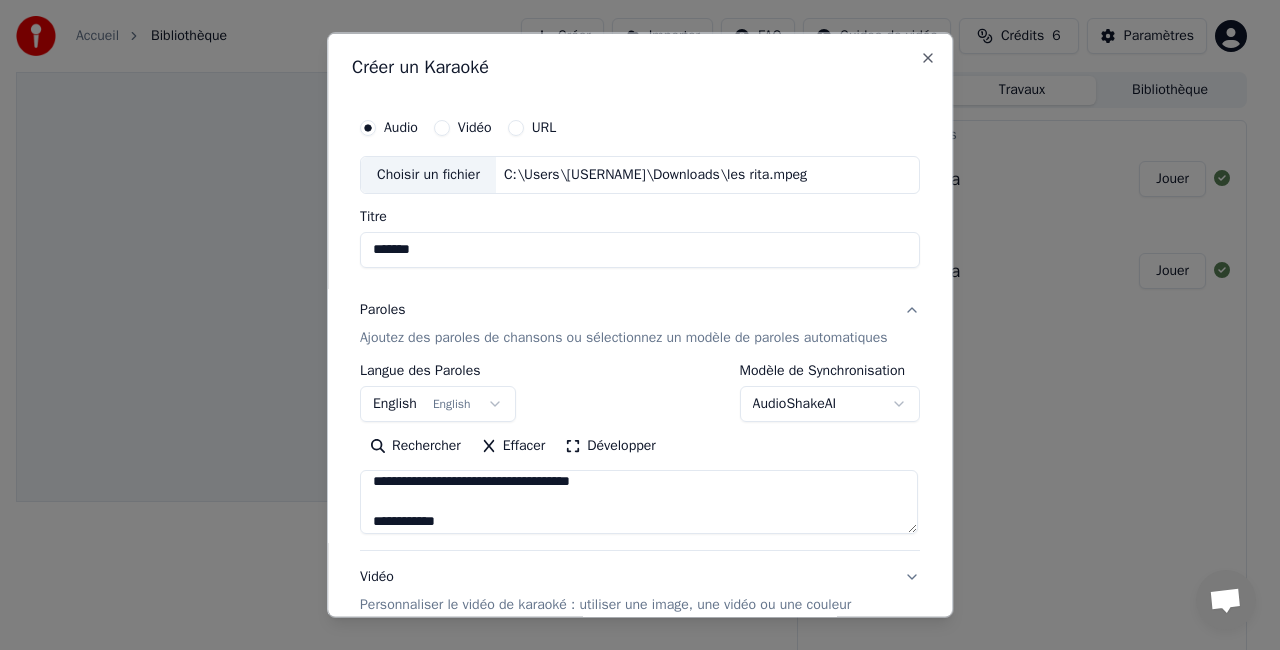 click on "Développer" at bounding box center [611, 445] 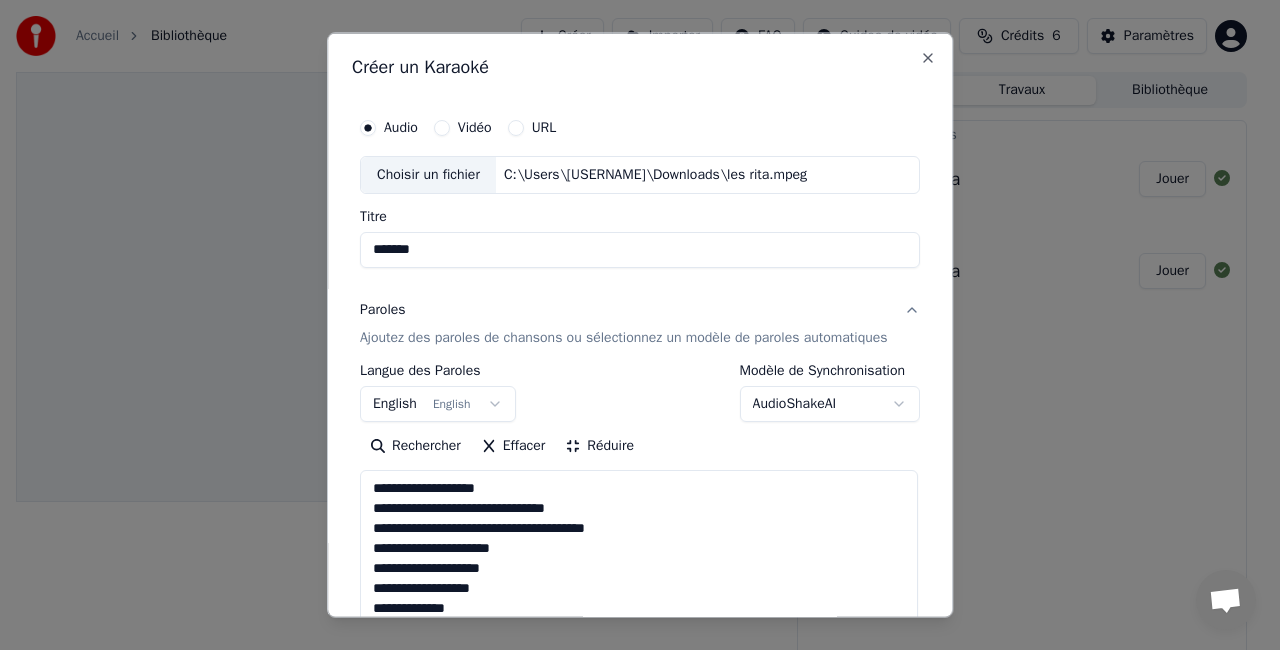scroll, scrollTop: 1, scrollLeft: 0, axis: vertical 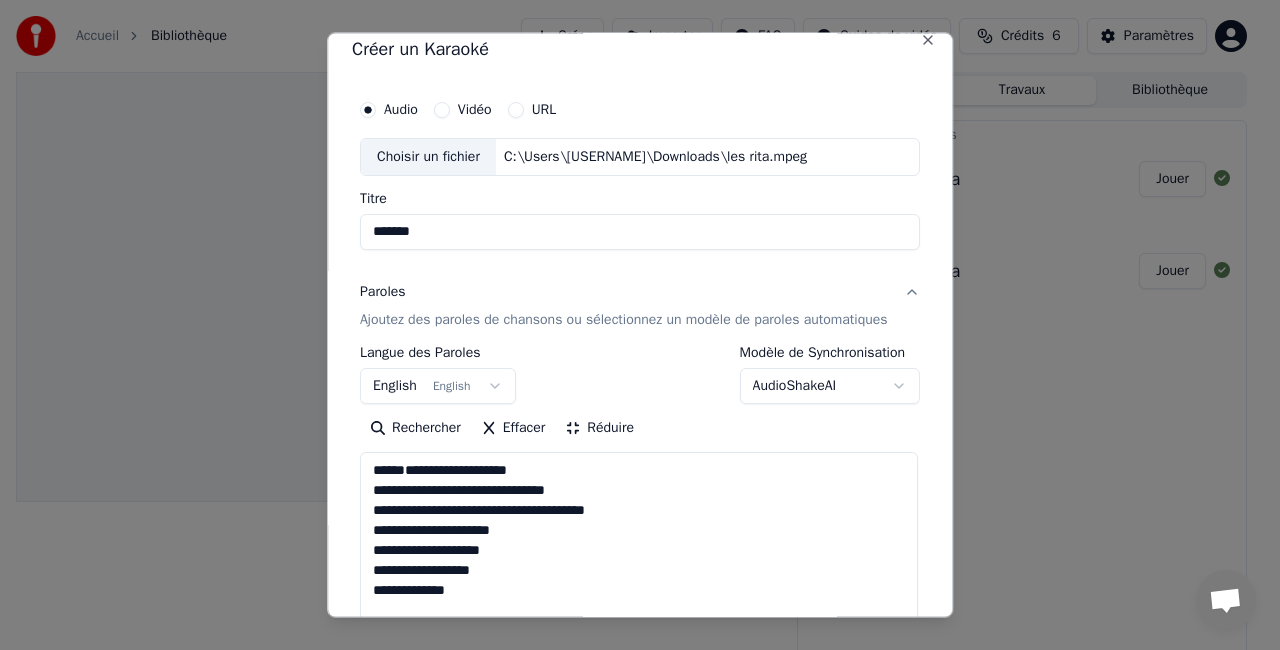 type on "**********" 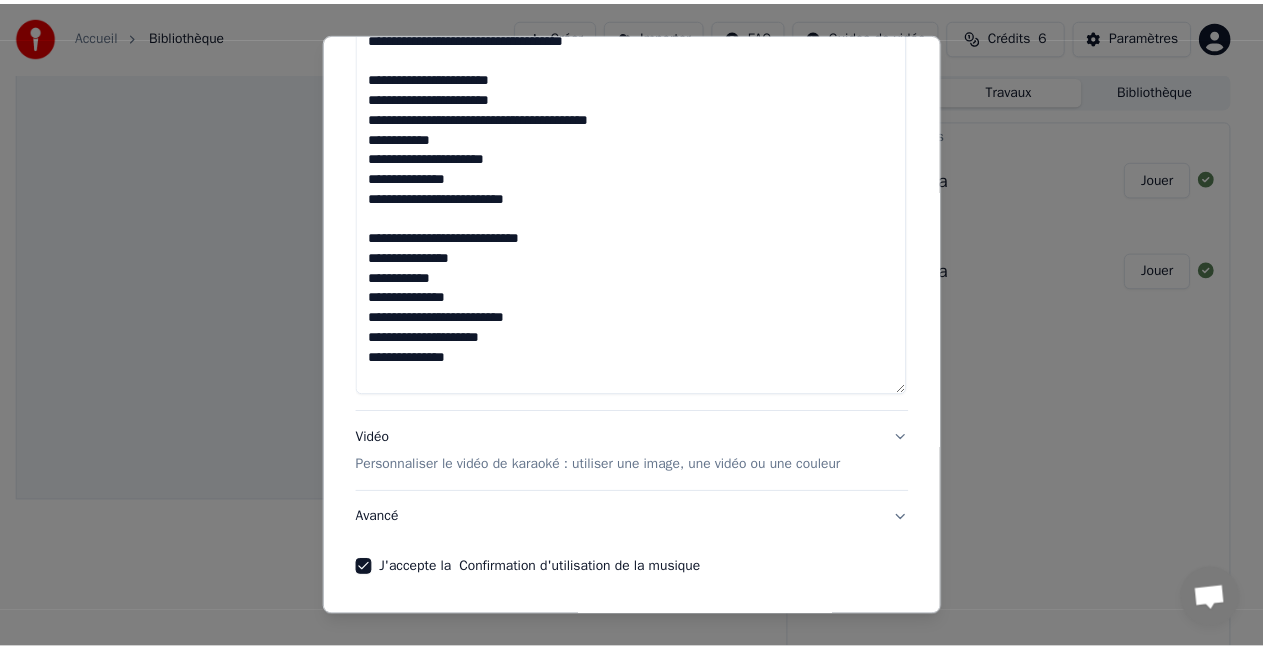 scroll, scrollTop: 1215, scrollLeft: 0, axis: vertical 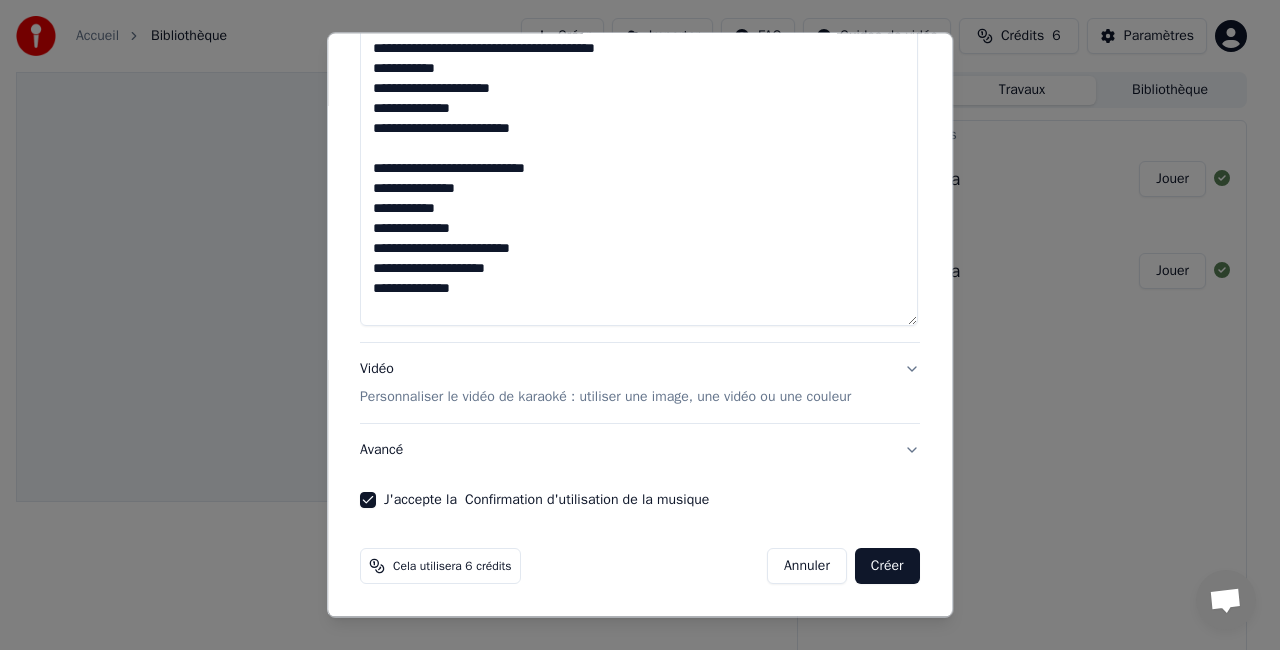 click on "Annuler" at bounding box center [807, 566] 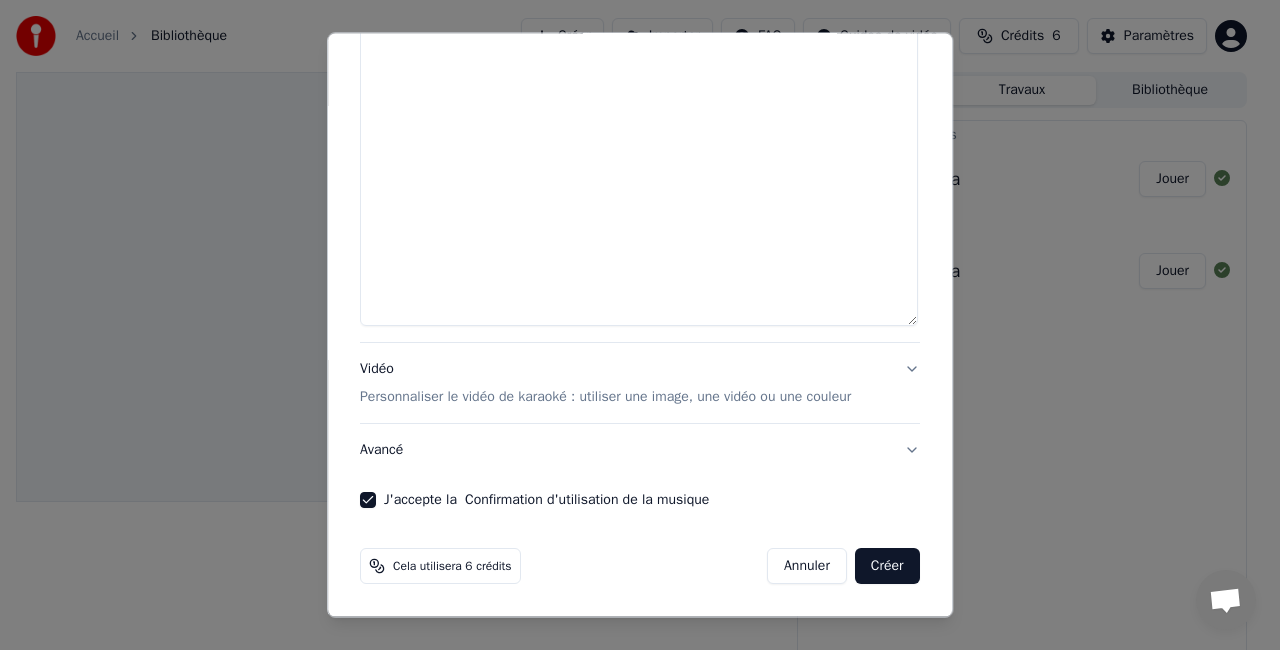 scroll, scrollTop: 0, scrollLeft: 0, axis: both 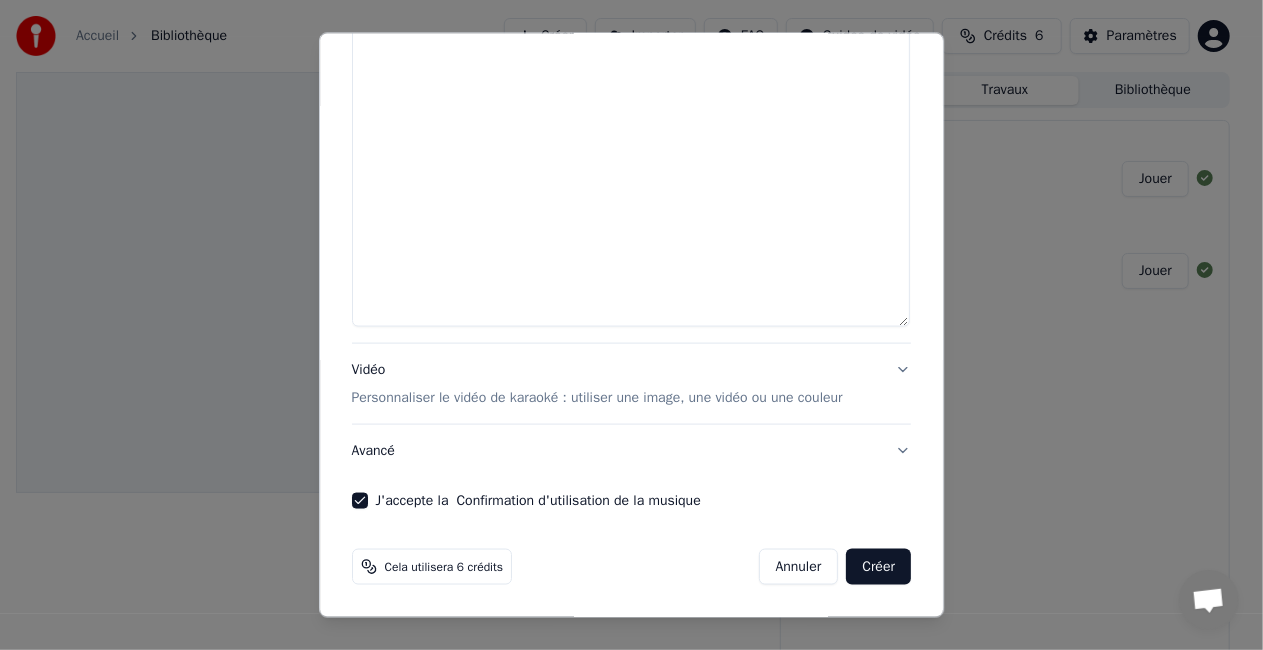 select 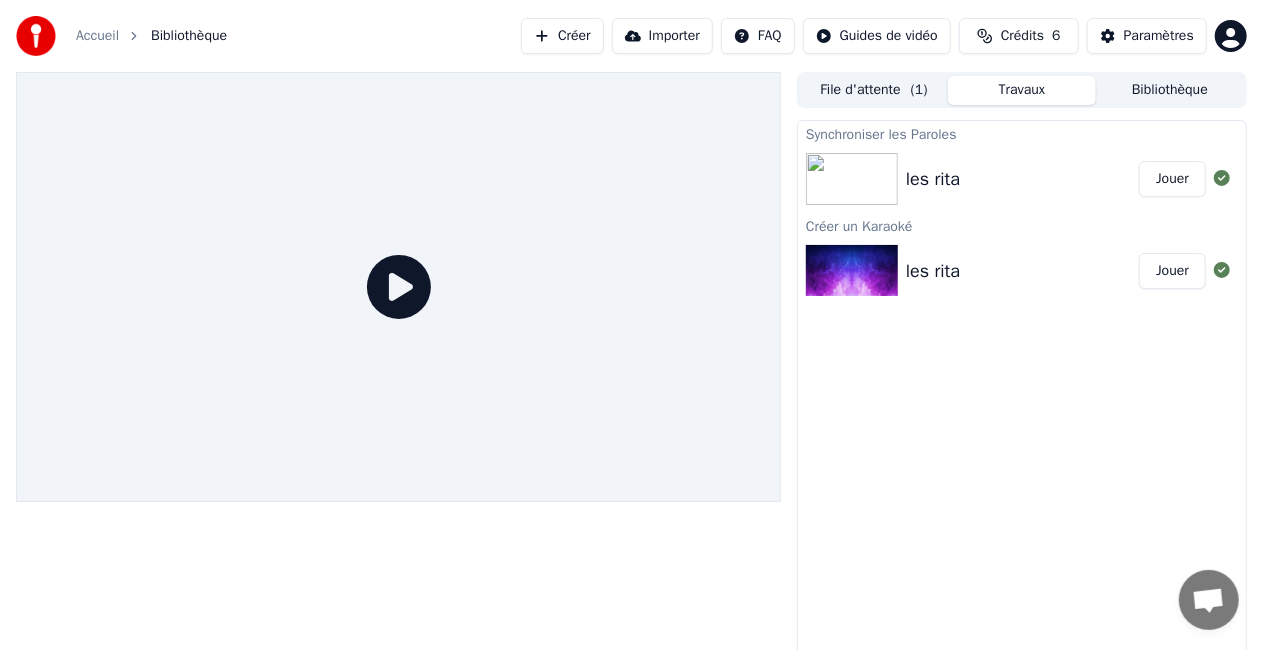 click on "les rita" at bounding box center [1022, 179] 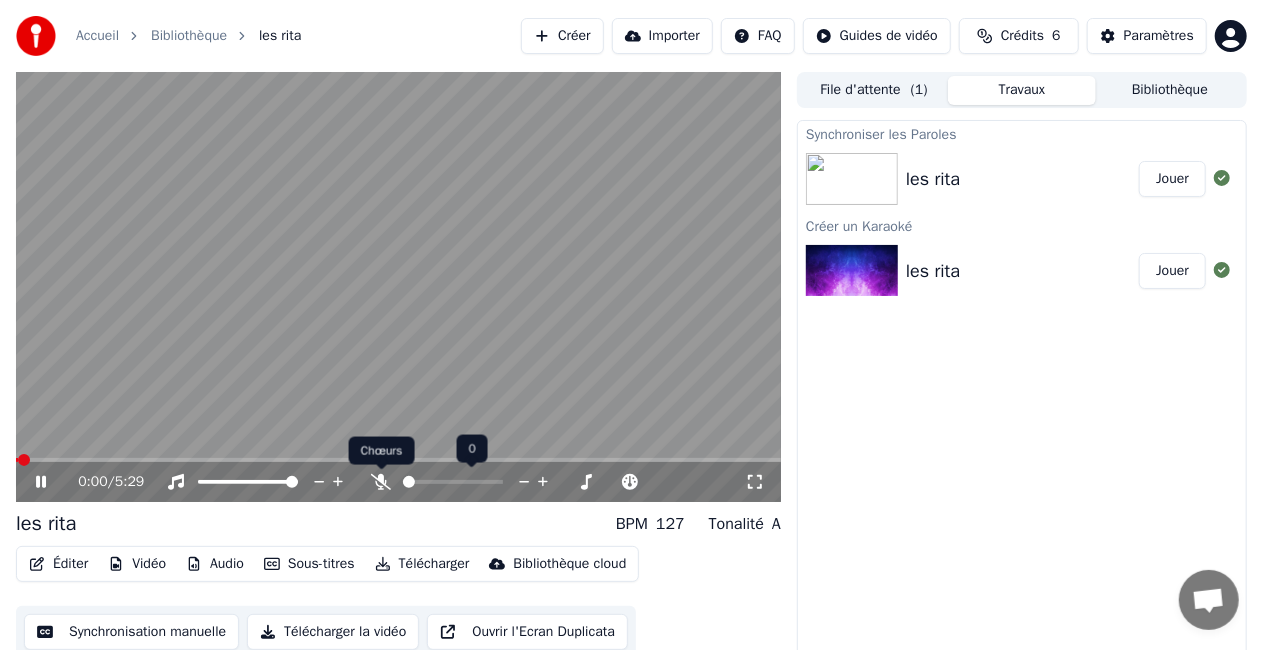 click on "Accueil Bibliothèque les rita Créer Importer FAQ Guides de vidéo Crédits 6 Paramètres 0:00 / 5:29 les rita BPM 127 Tonalité A Éditer Vidéo Audio Sous-titres Télécharger Bibliothèque cloud Synchronisation manuelle Télécharger la vidéo Ouvrir l'Ecran Duplicata File d'attente ( 1 ) Travaux Bibliothèque Synchroniser les Paroles les rita Jouer Créer un Karaoké les rita Jouer
0 0 Chœurs Chœurs" at bounding box center (631, 325) 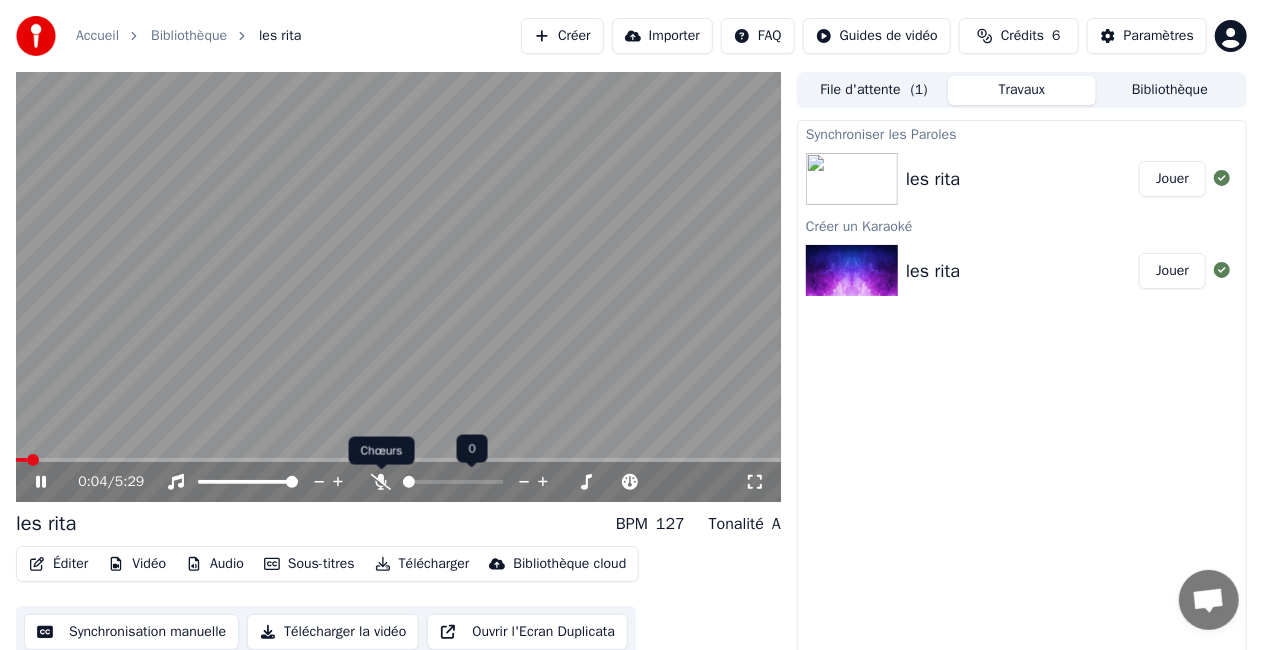 click 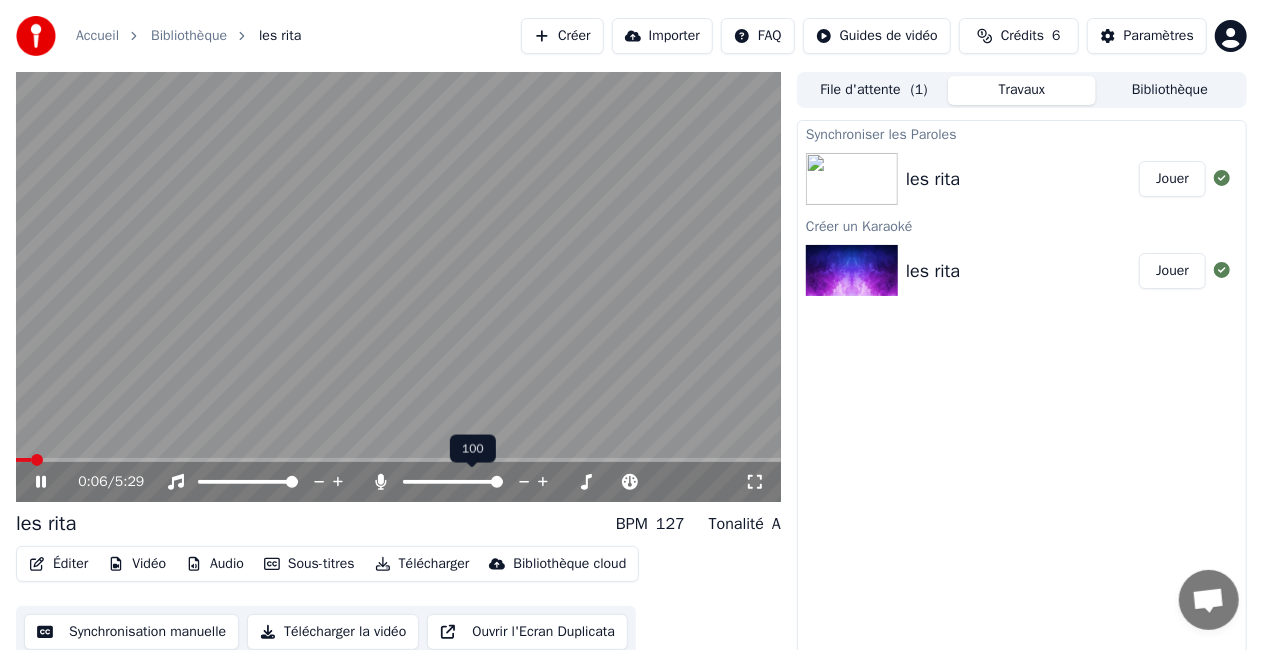click at bounding box center [453, 482] 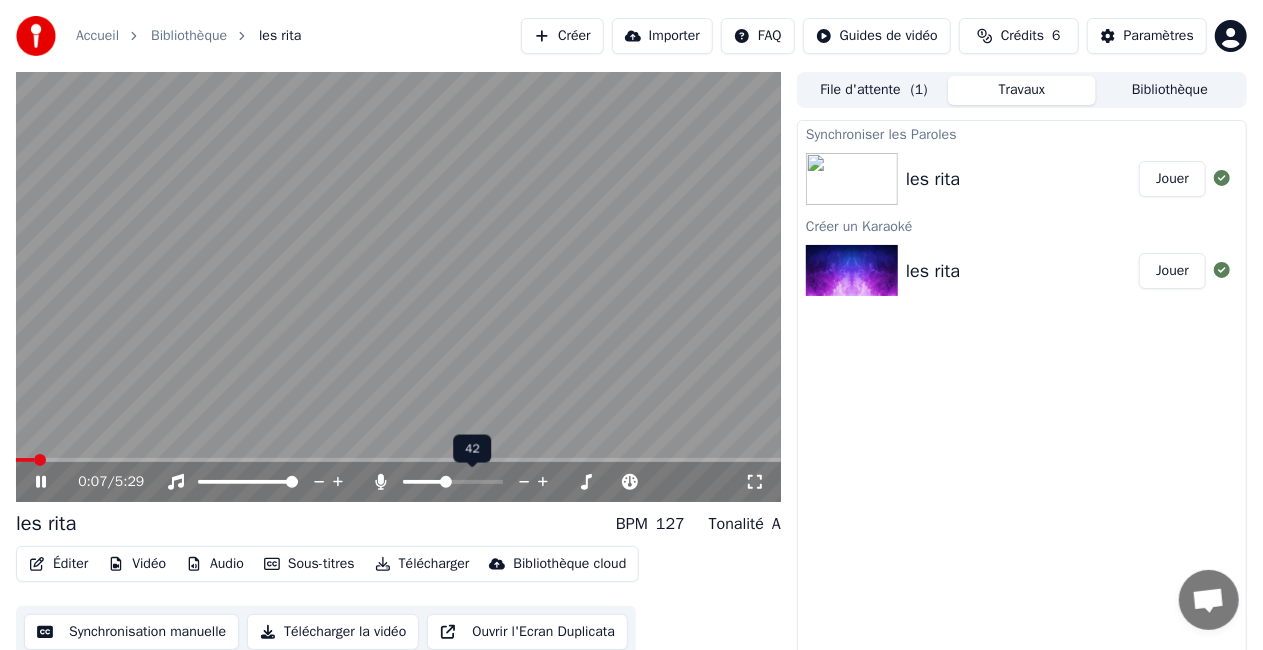 click at bounding box center [424, 482] 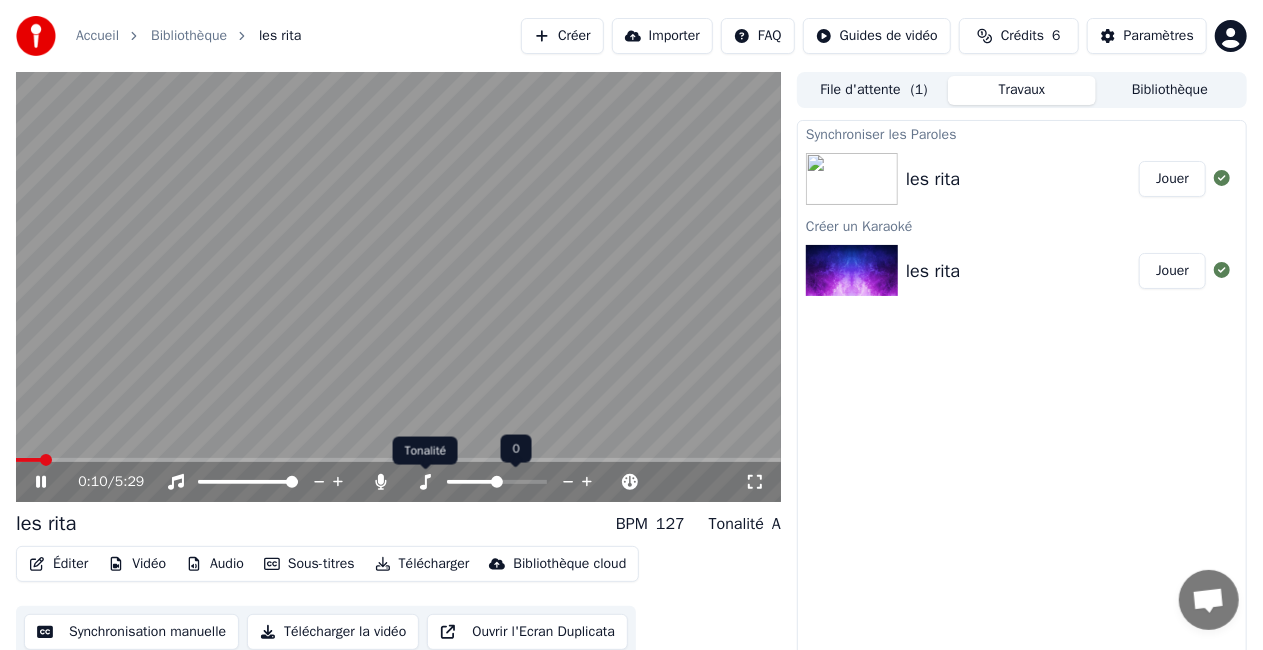 click 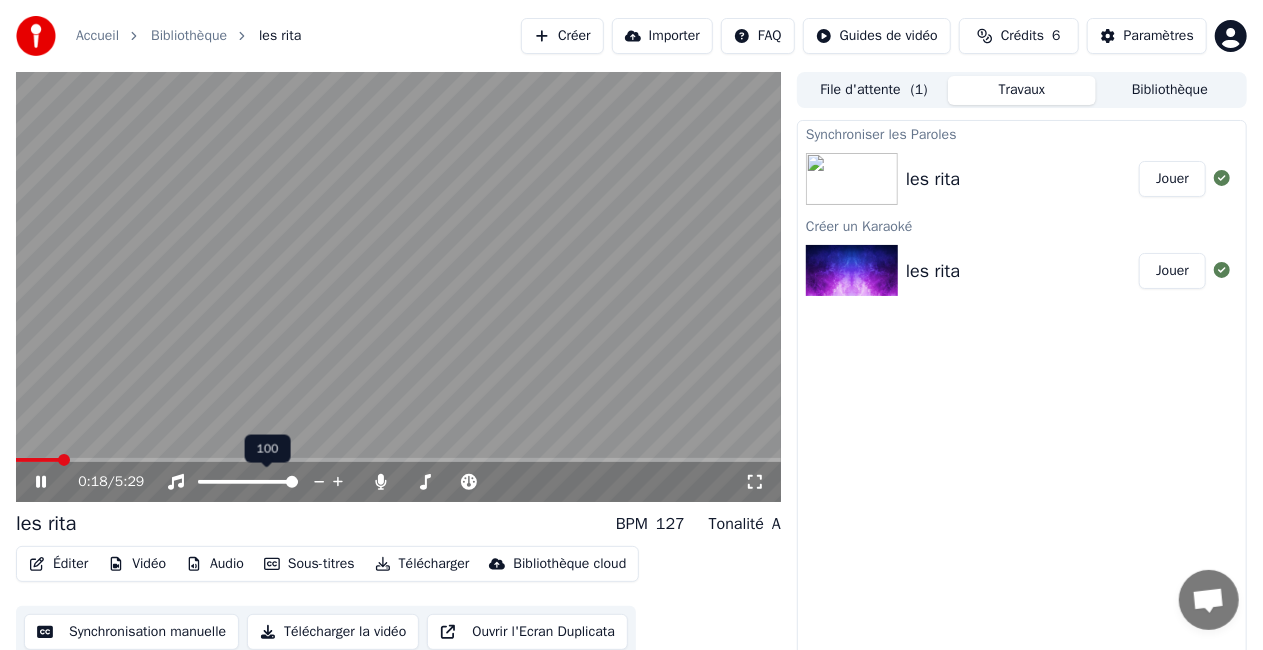 click at bounding box center [266, 482] 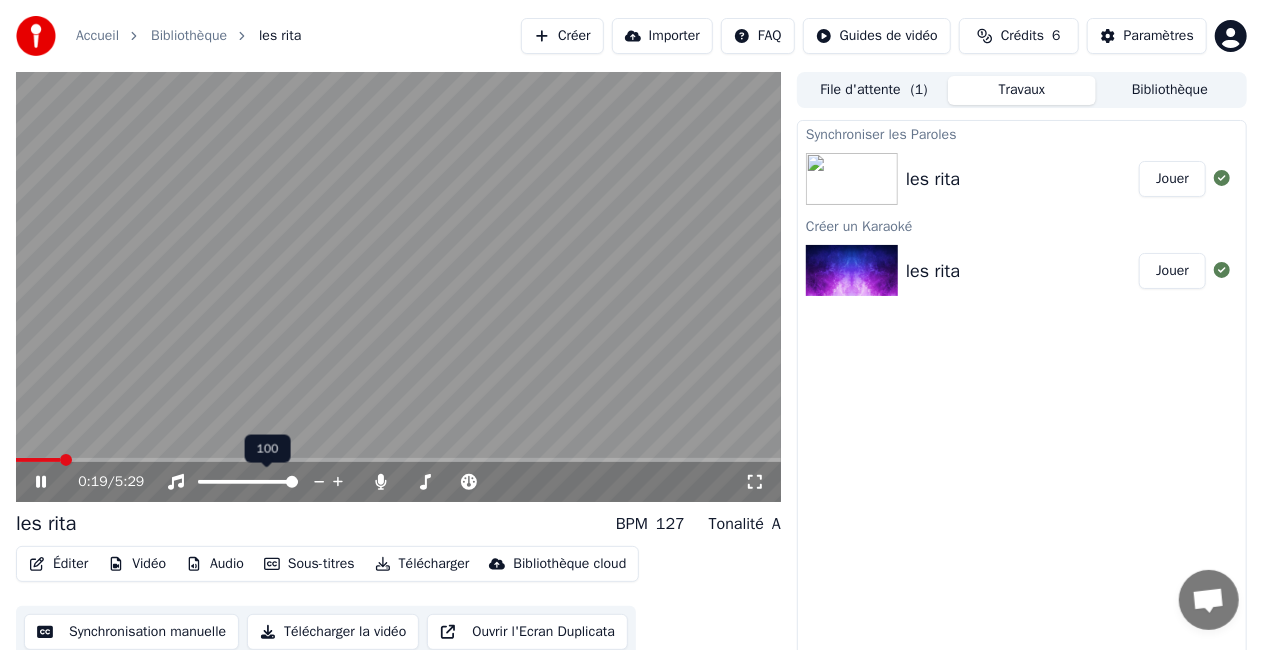 click at bounding box center (266, 482) 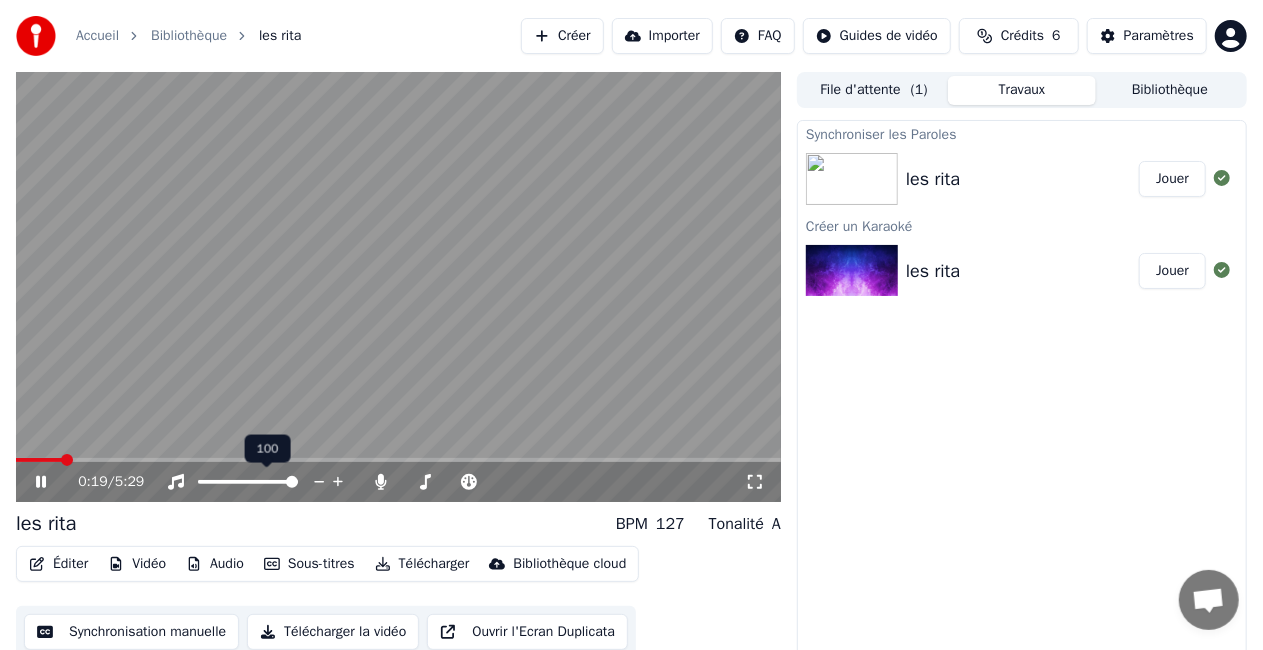 click at bounding box center [266, 482] 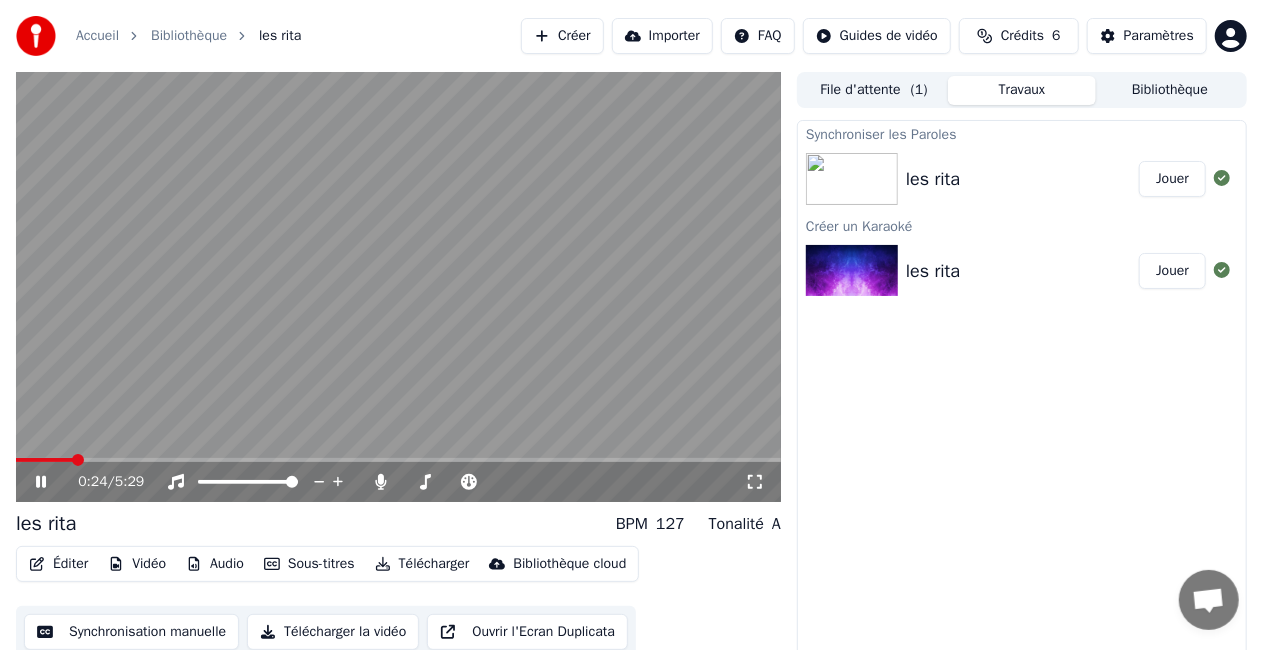 click on "Éditer" at bounding box center (58, 564) 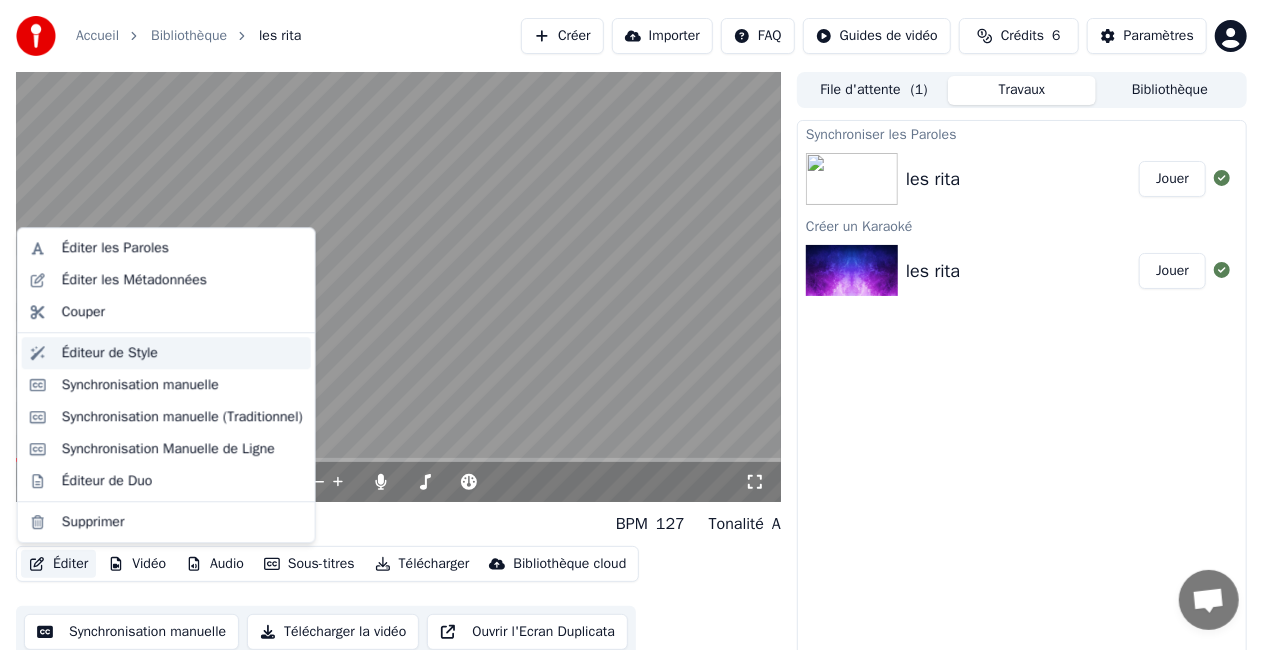 click on "Éditeur de Style" at bounding box center [110, 353] 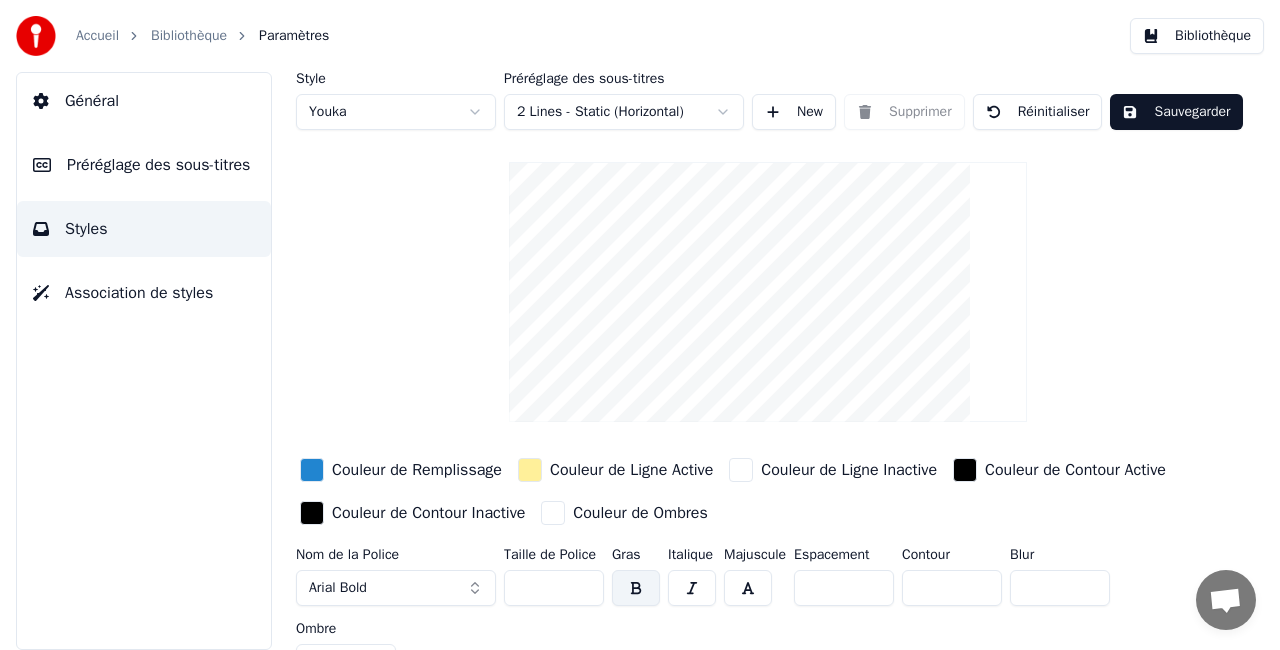 click on "Préréglage des sous-titres" at bounding box center (158, 165) 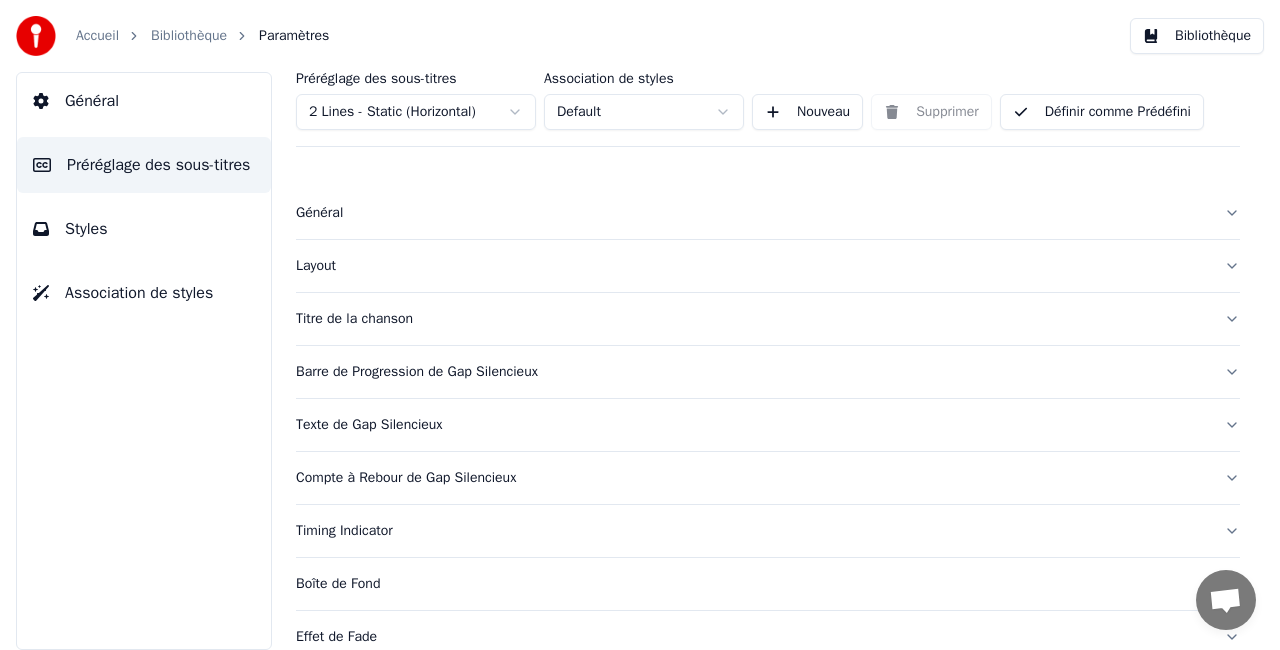 click on "Titre de la chanson" at bounding box center [768, 319] 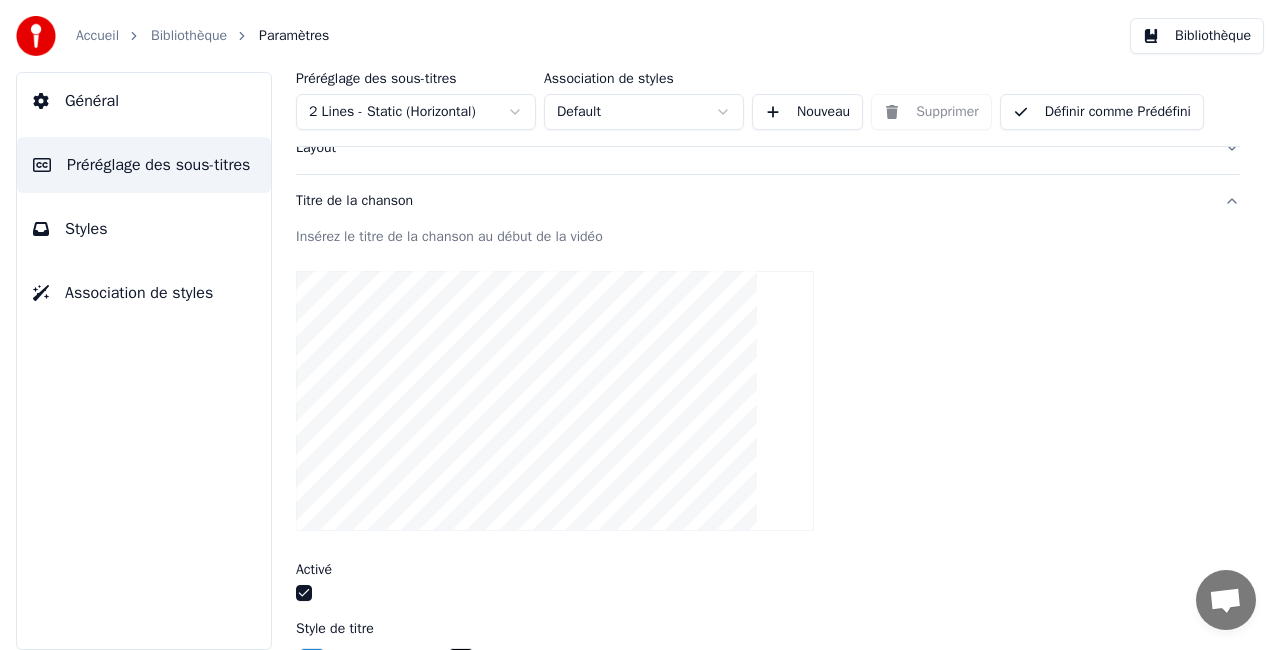 scroll, scrollTop: 116, scrollLeft: 0, axis: vertical 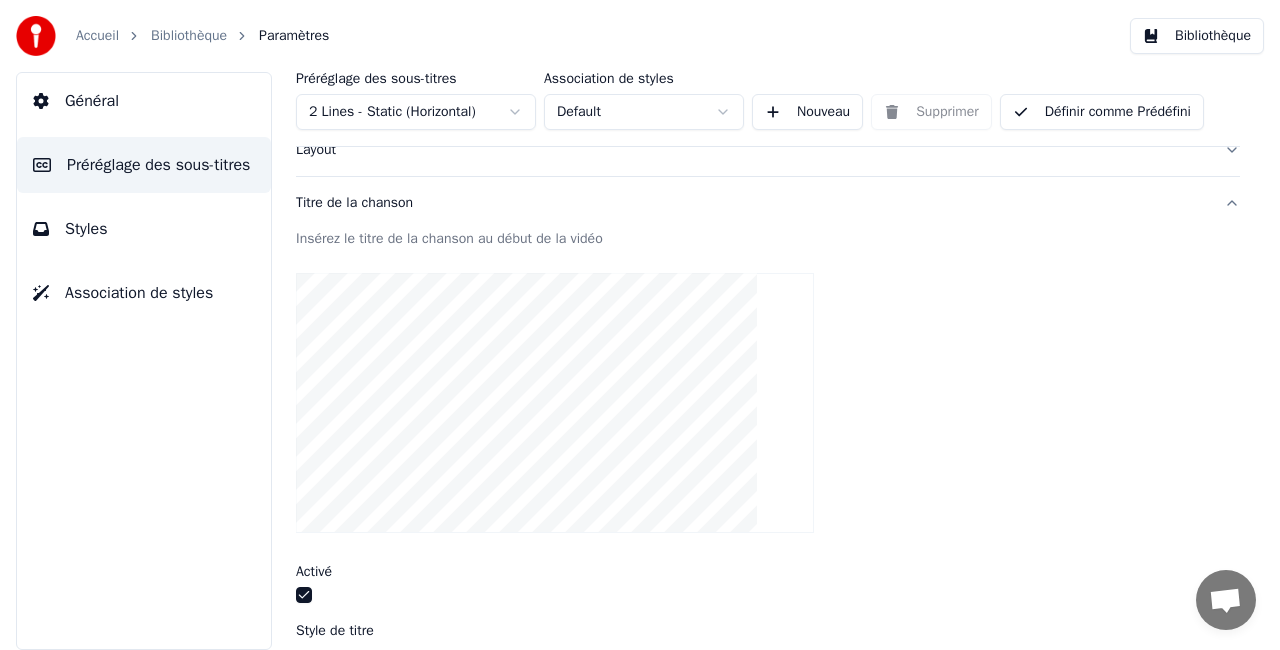 click on "Titre de la chanson" at bounding box center [752, 203] 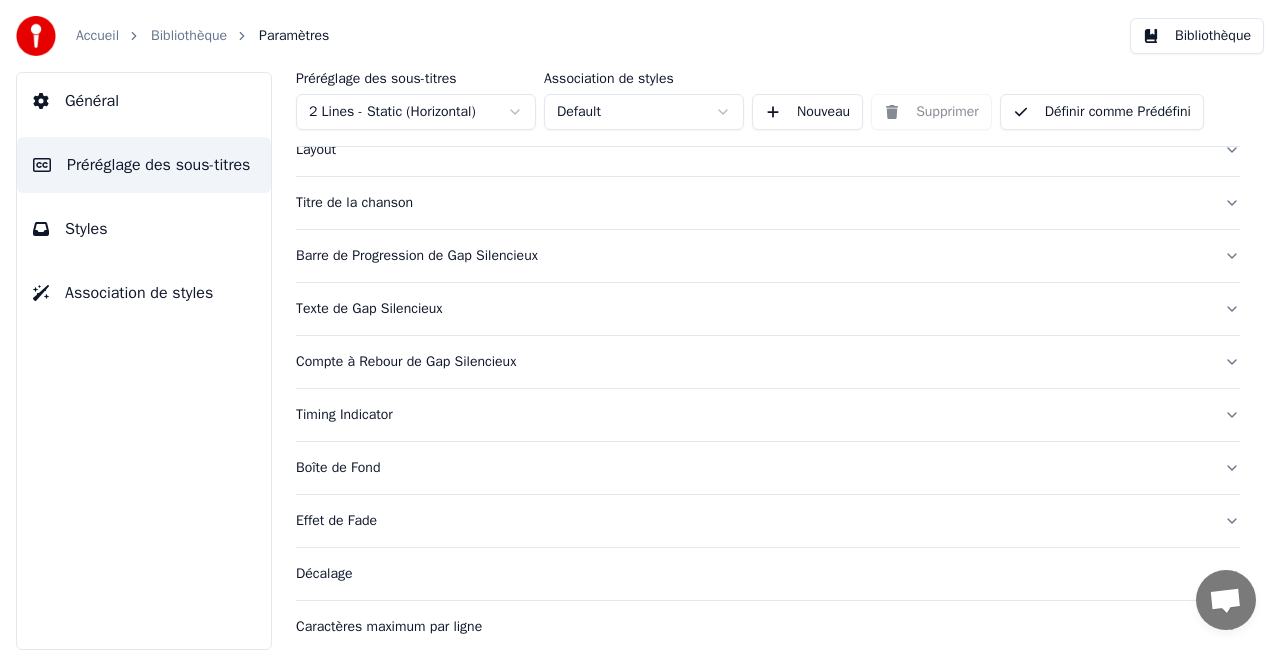 click on "Général" at bounding box center (144, 101) 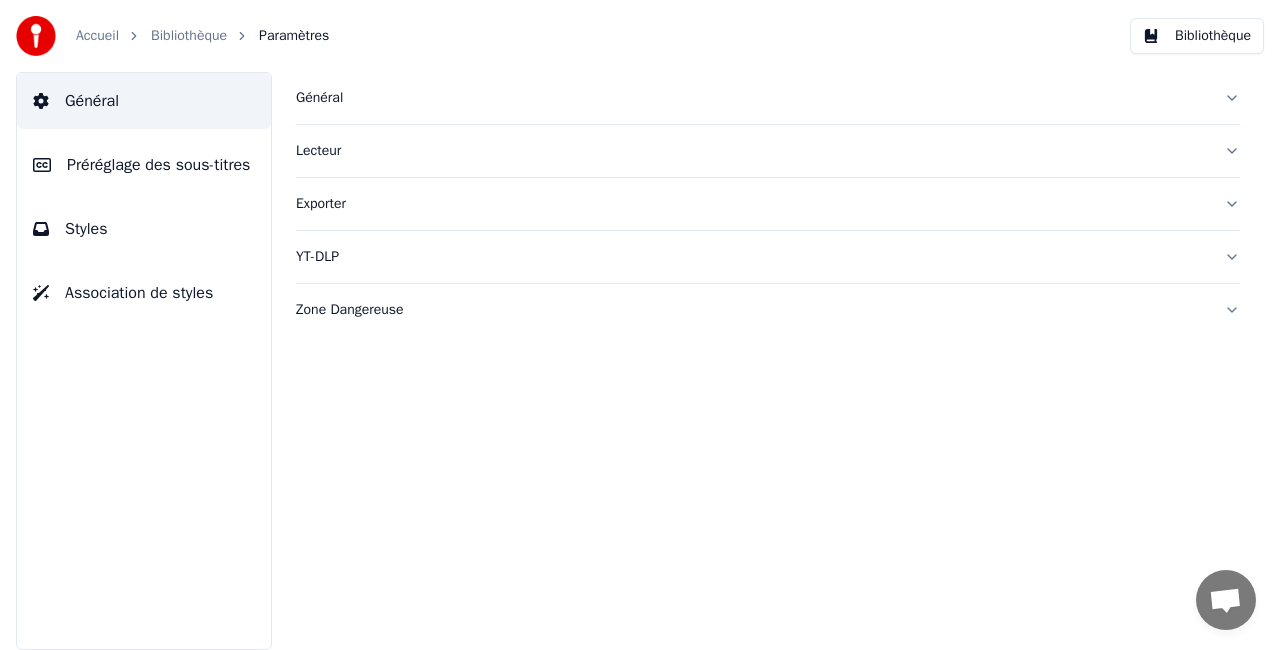 scroll, scrollTop: 0, scrollLeft: 0, axis: both 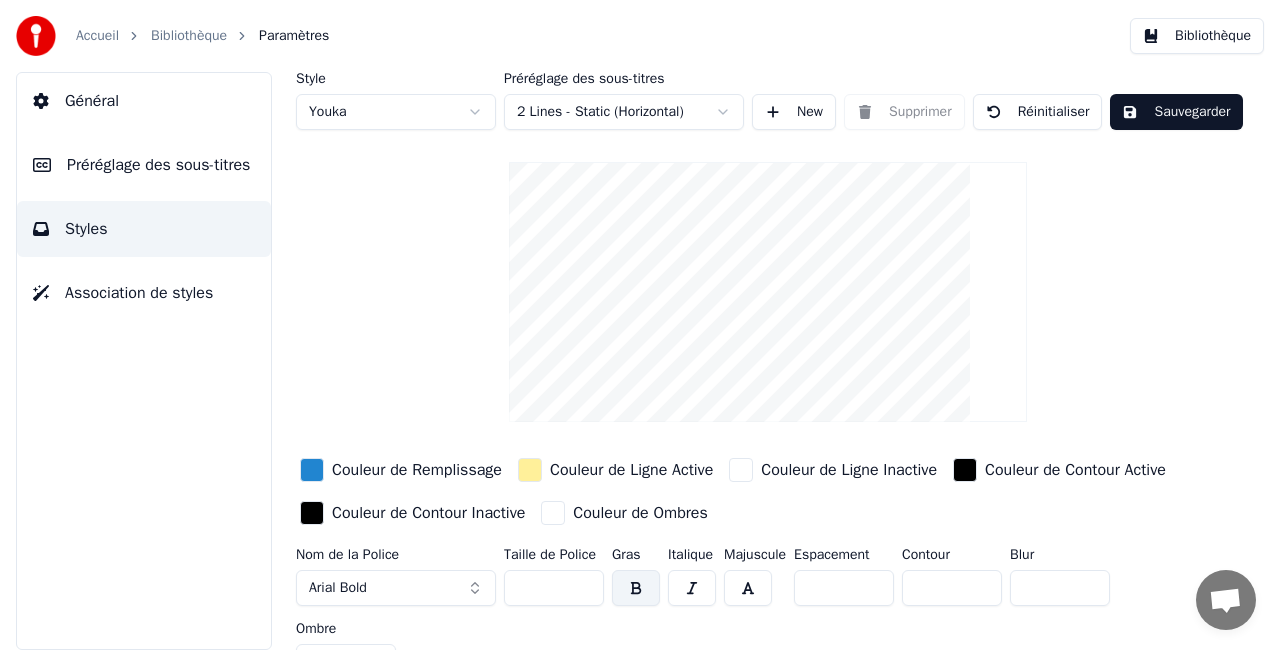 click on "Association de styles" at bounding box center [139, 293] 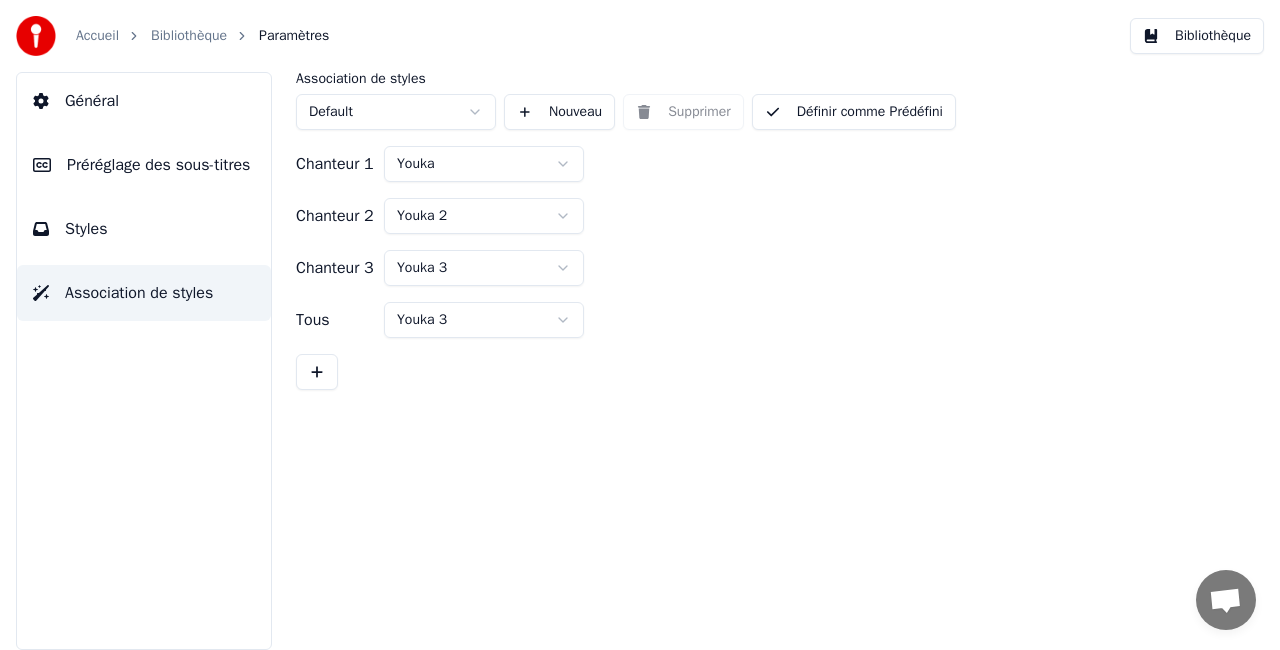 click on "Bibliothèque" at bounding box center (189, 36) 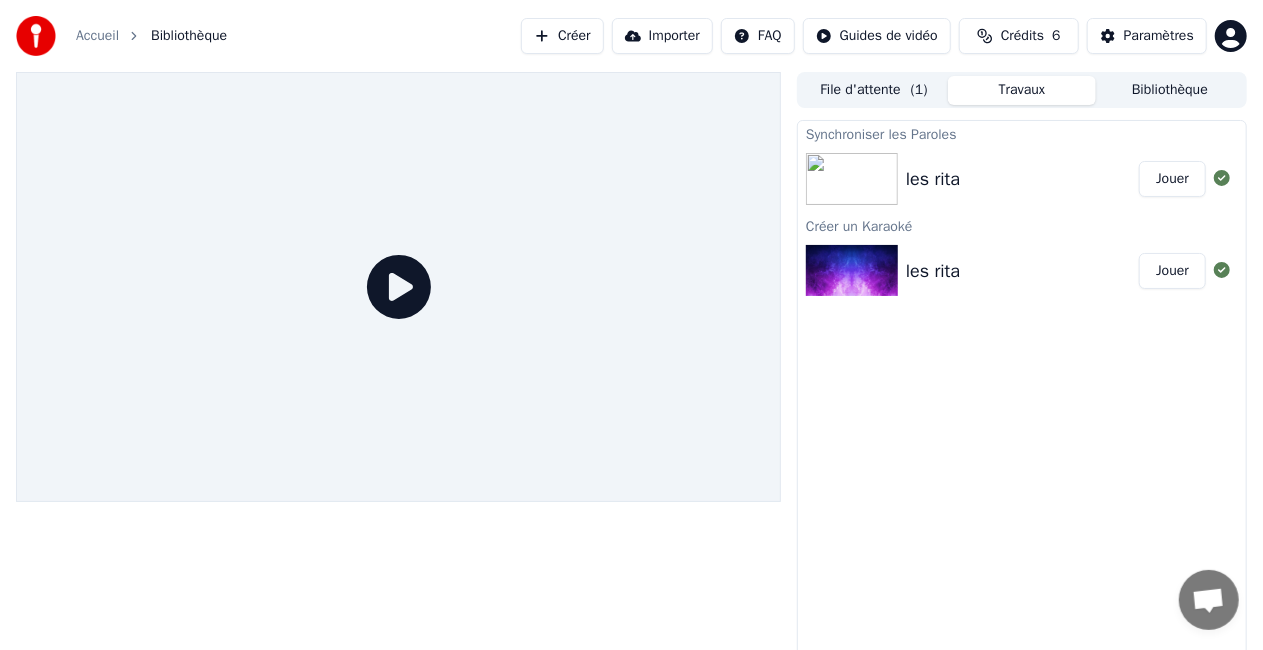 click on "les rita" at bounding box center [933, 271] 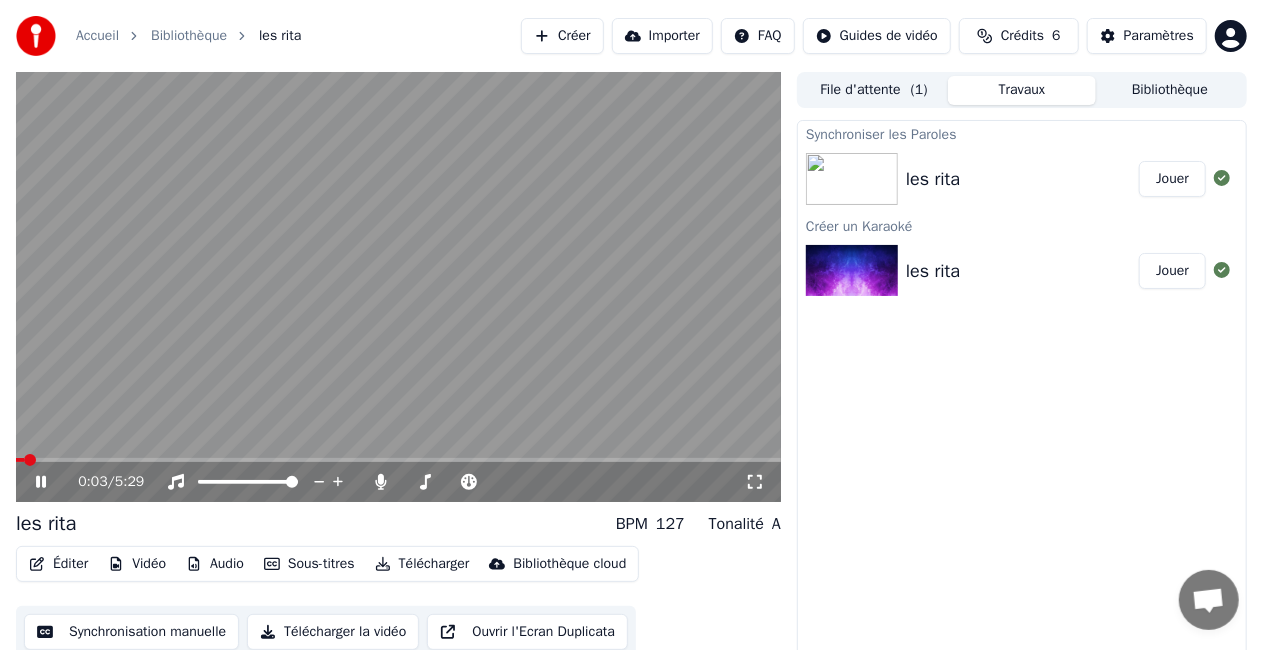 click 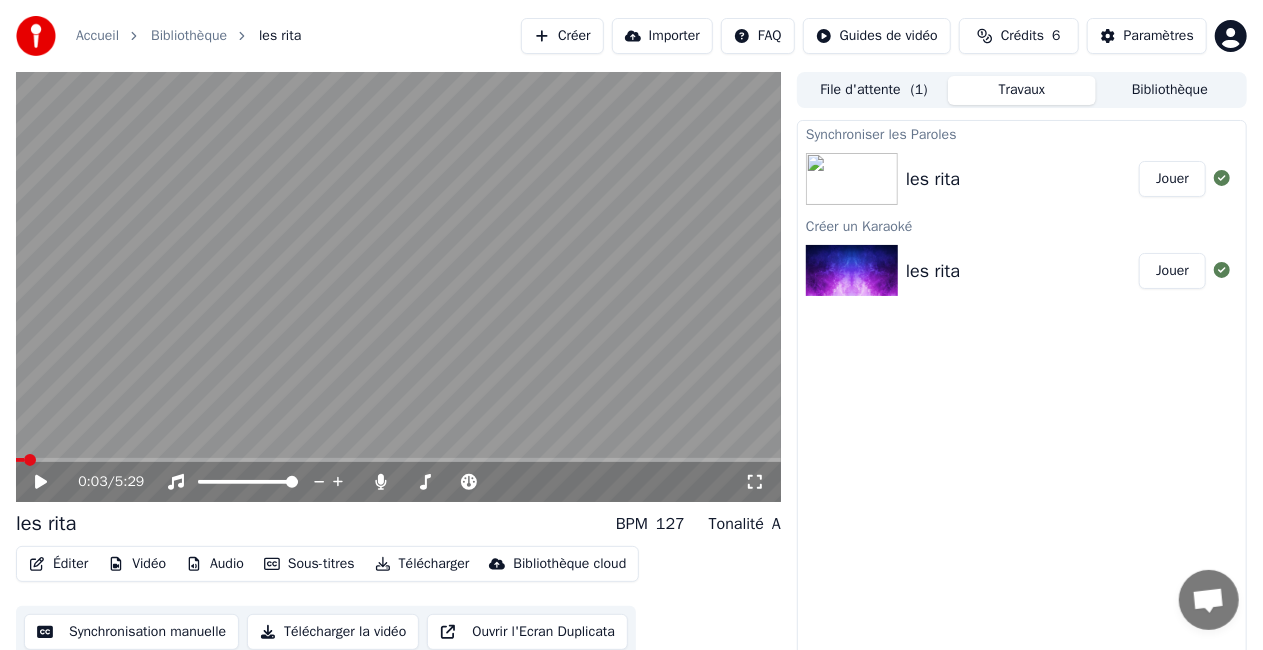 click on "Éditer" at bounding box center [58, 564] 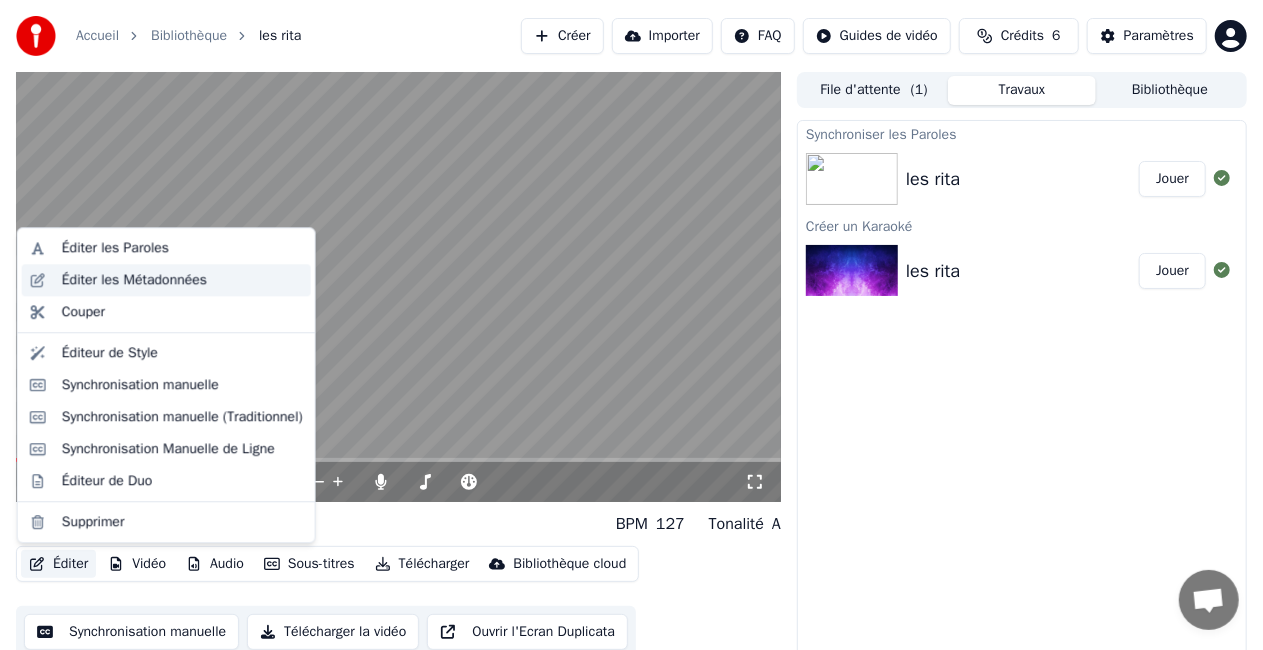 click on "Éditer les Métadonnées" at bounding box center (134, 280) 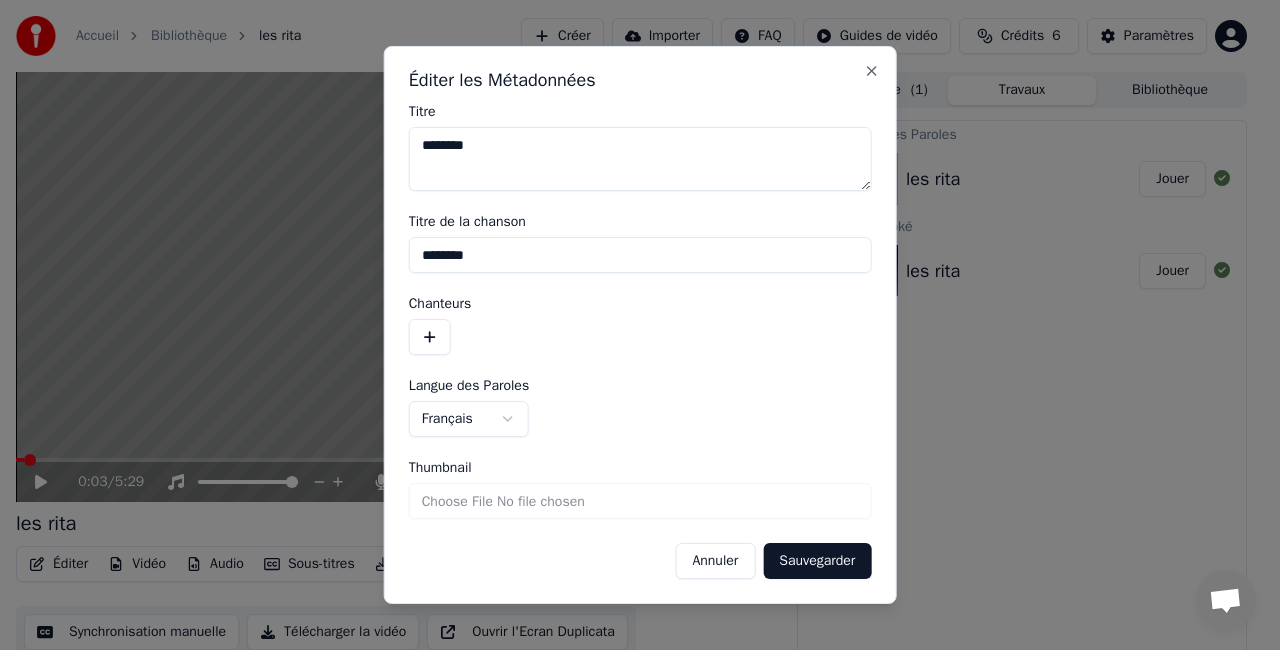 drag, startPoint x: 475, startPoint y: 142, endPoint x: 332, endPoint y: 147, distance: 143.08739 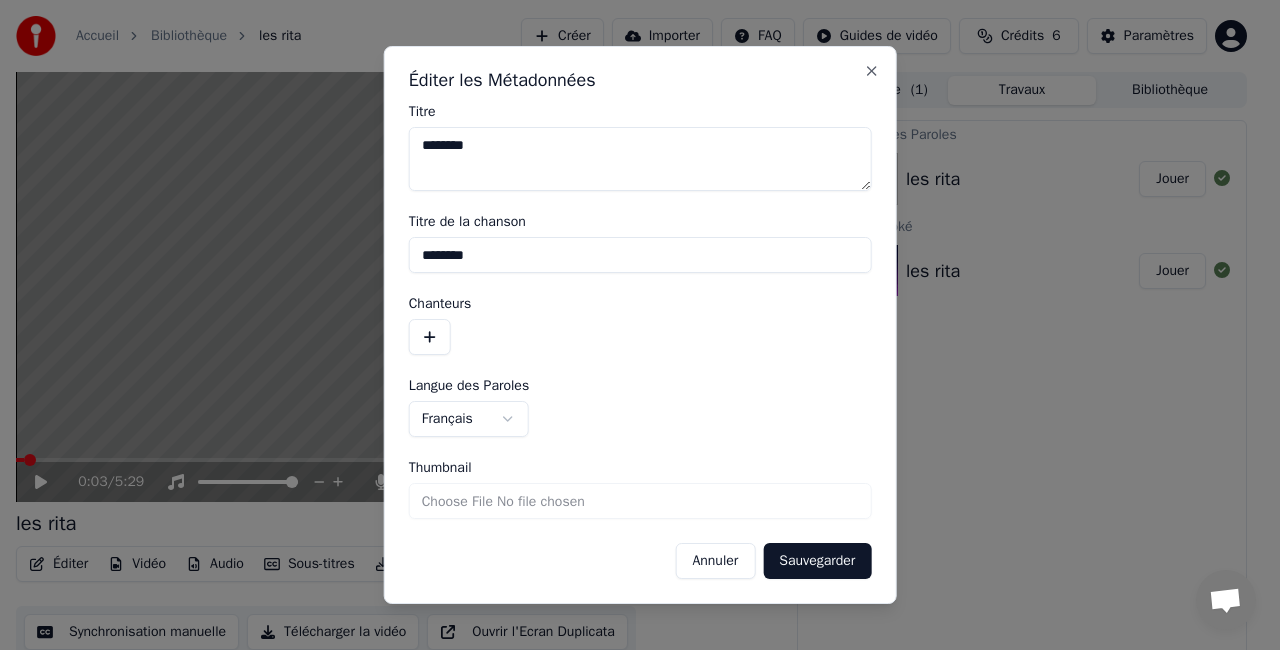 click on "**********" at bounding box center (631, 325) 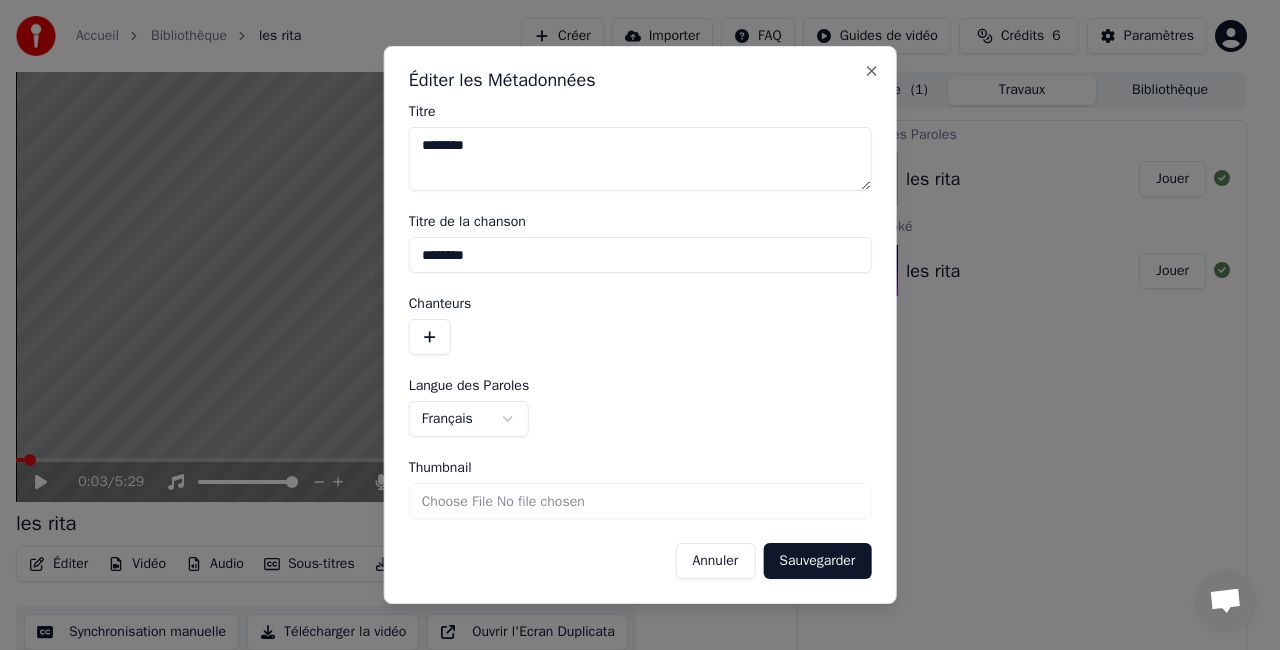 click on "Annuler" at bounding box center [715, 561] 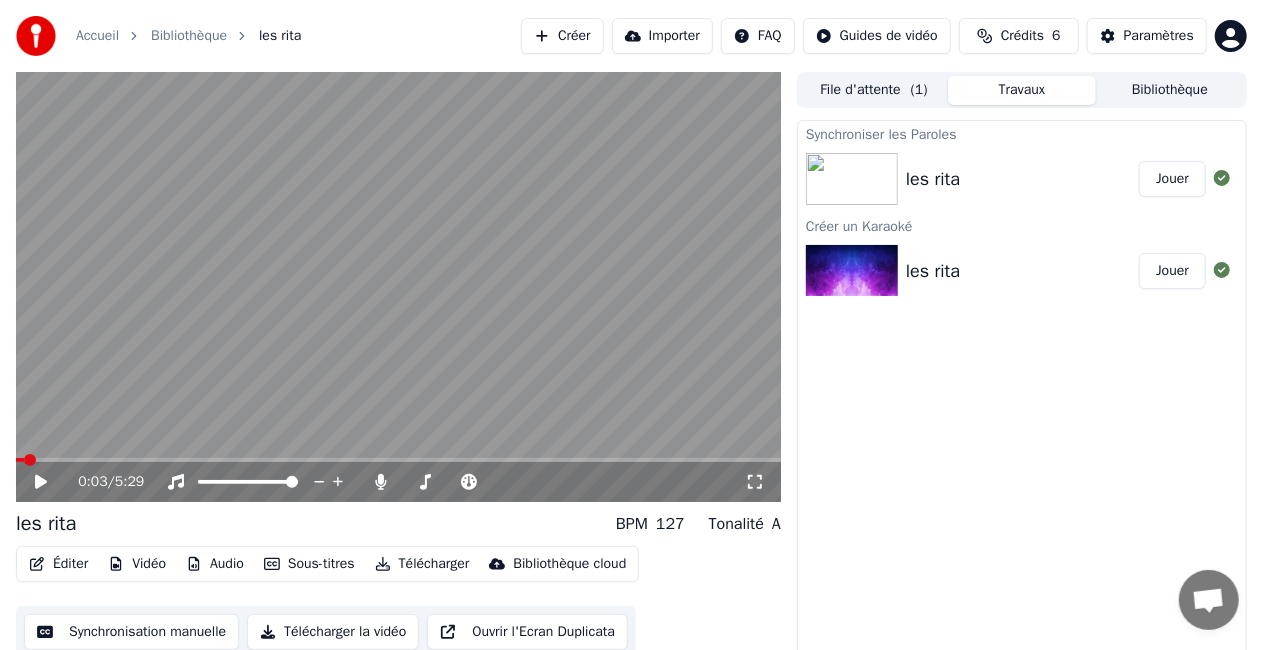 click on "Éditer" at bounding box center (58, 564) 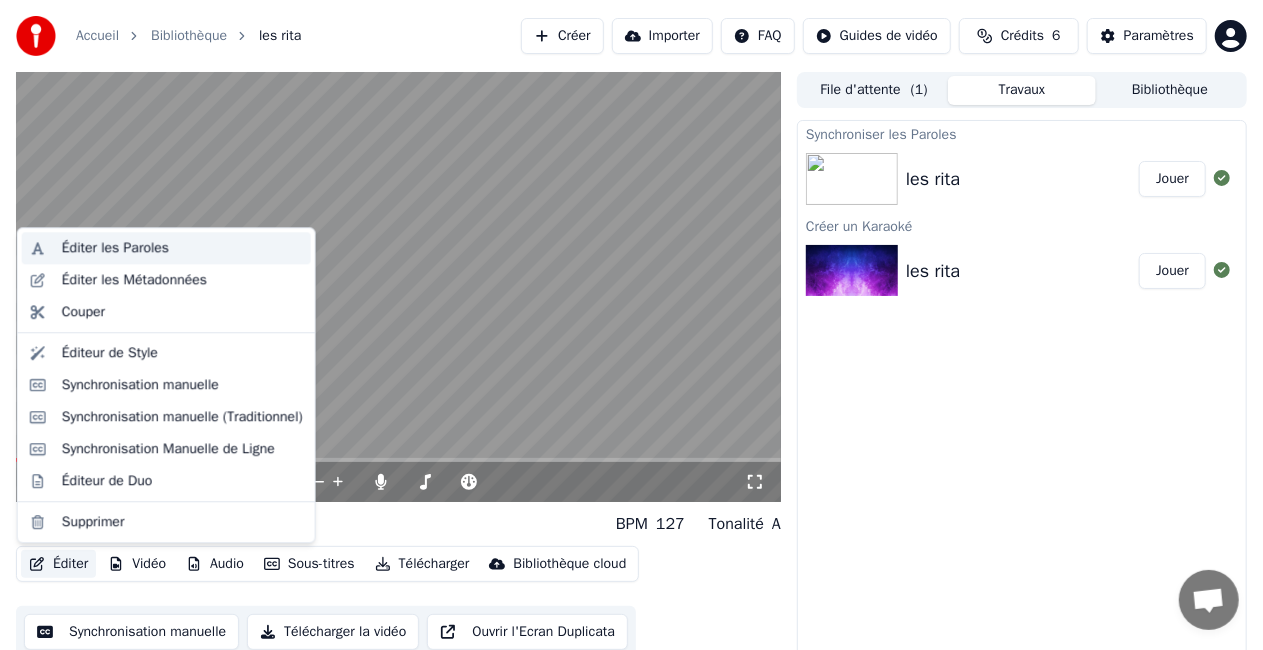 click on "Éditer les Paroles" at bounding box center [182, 248] 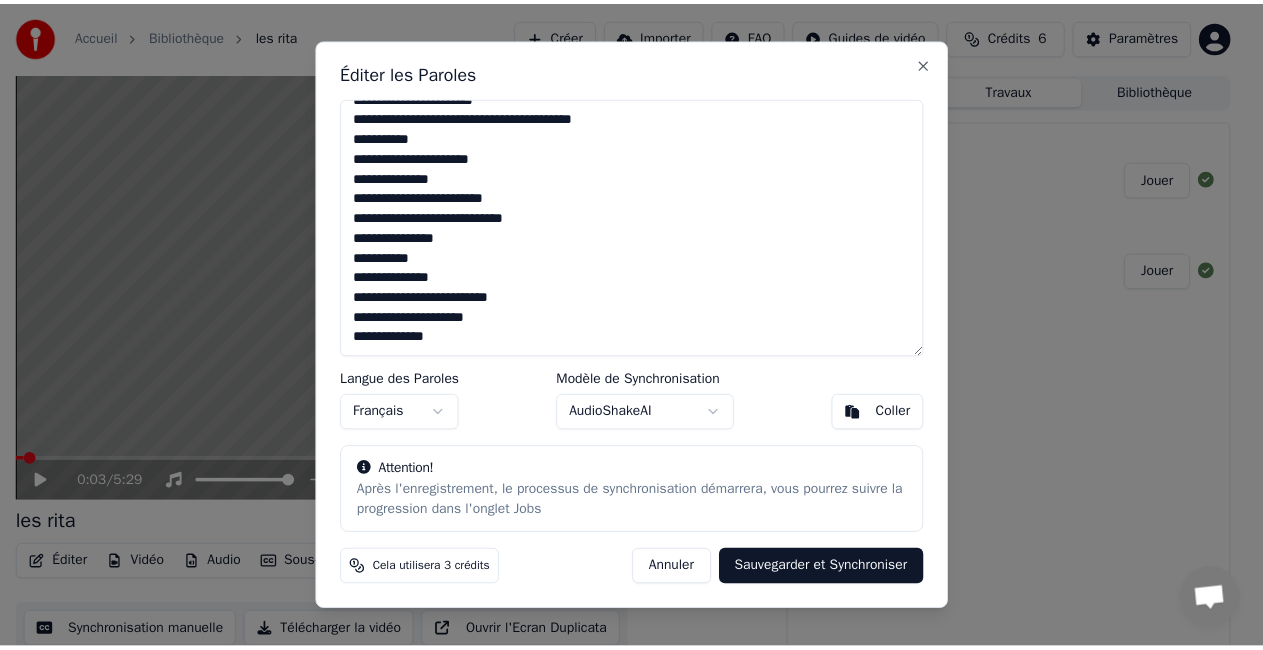 scroll, scrollTop: 756, scrollLeft: 0, axis: vertical 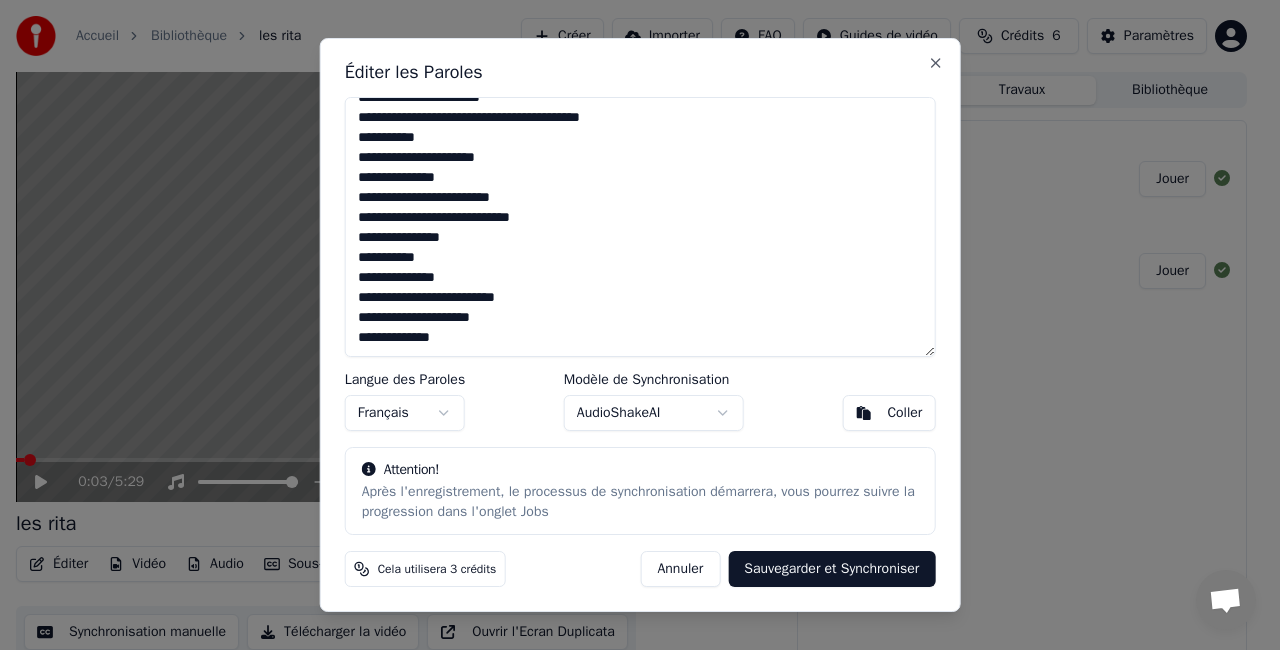 click on "Annuler" at bounding box center [680, 569] 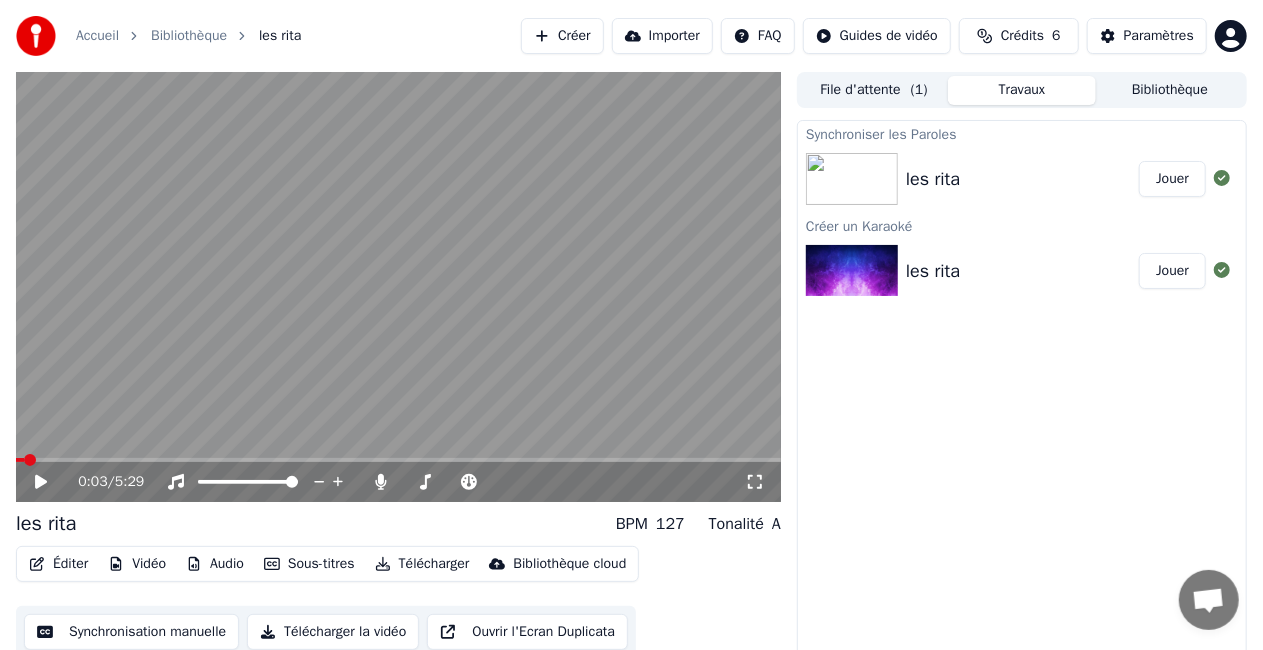 click on "les rita" at bounding box center [933, 271] 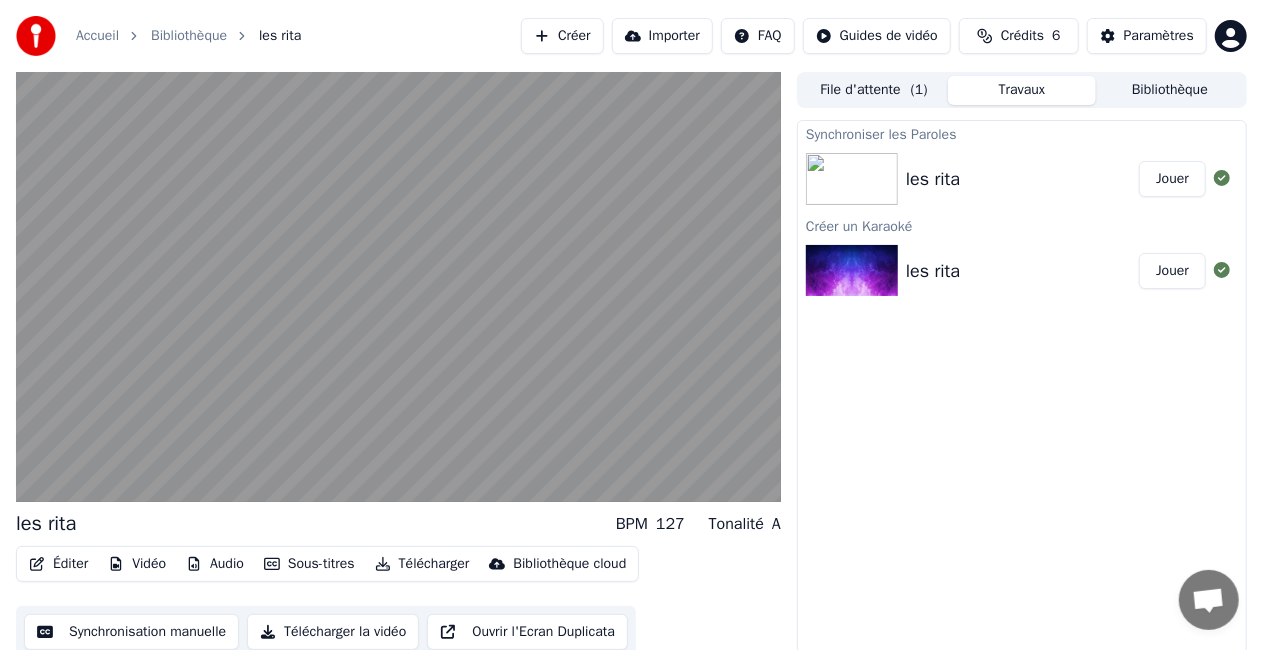 click on "Éditer" at bounding box center [58, 564] 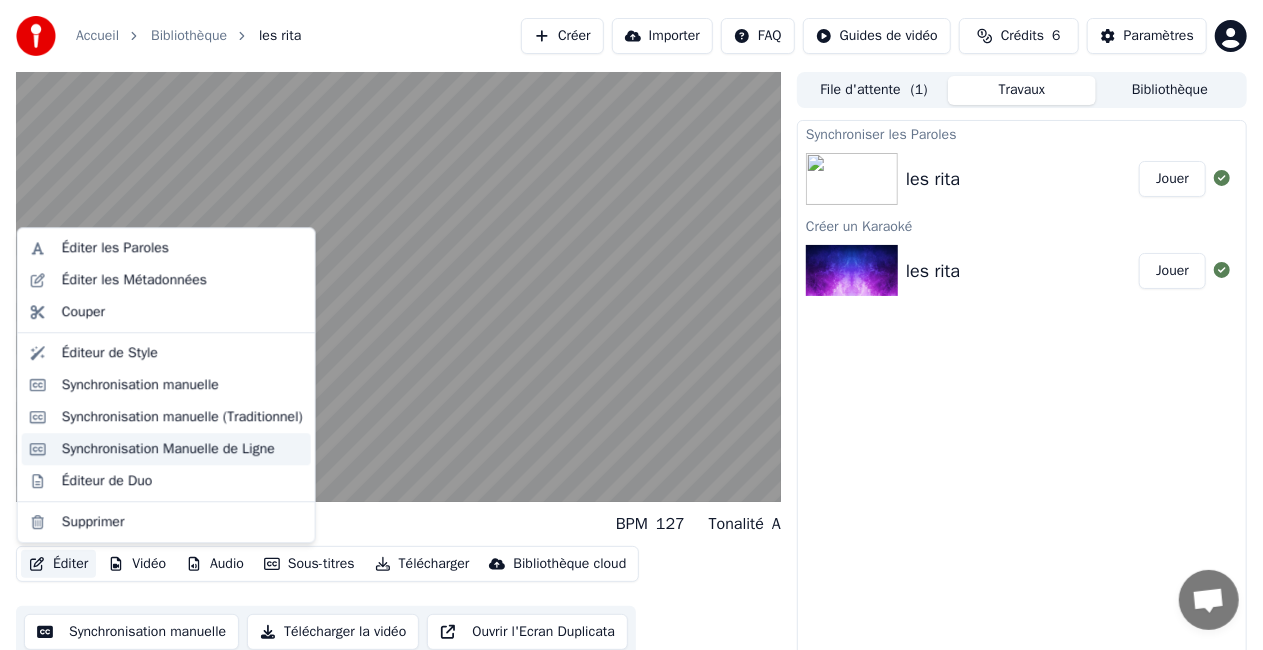 click on "Synchronisation Manuelle de Ligne" at bounding box center (168, 449) 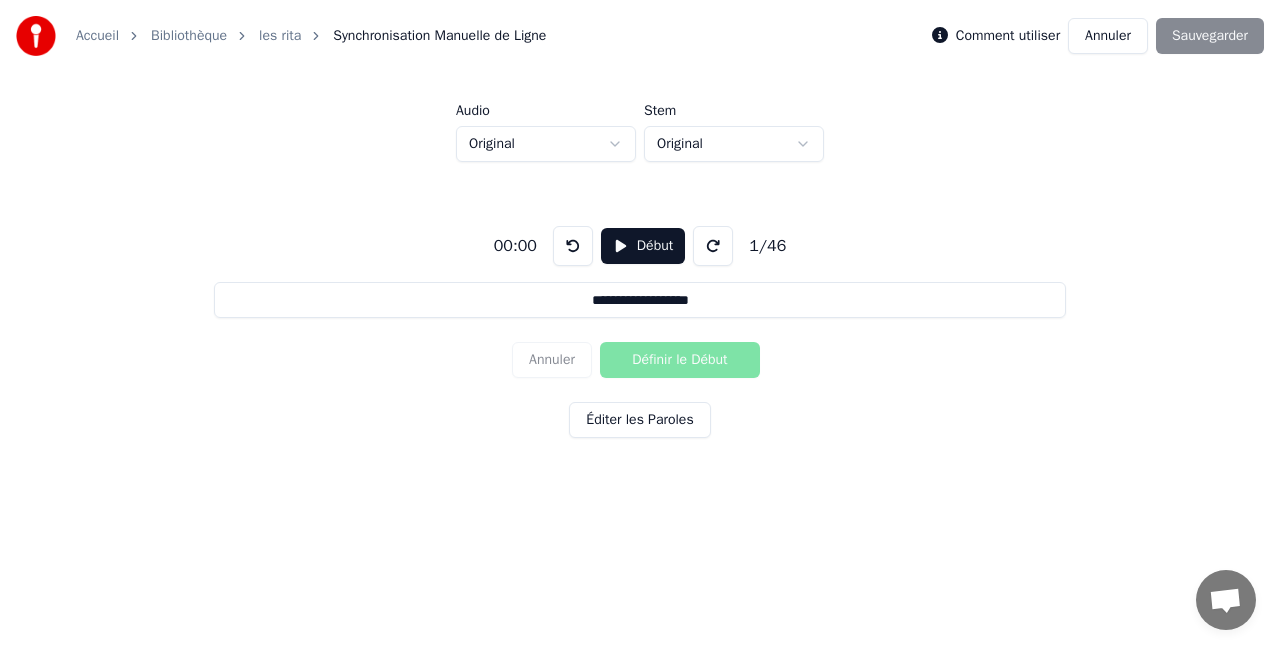 click on "**********" at bounding box center (640, 263) 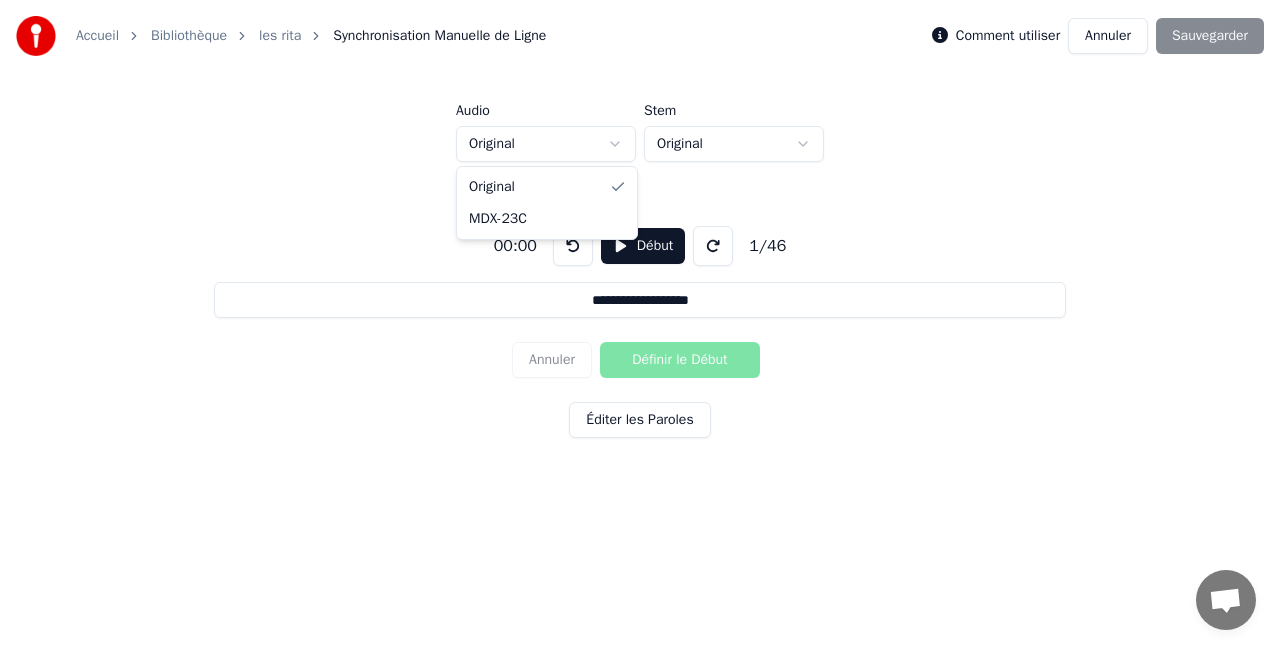 click on "**********" at bounding box center [640, 263] 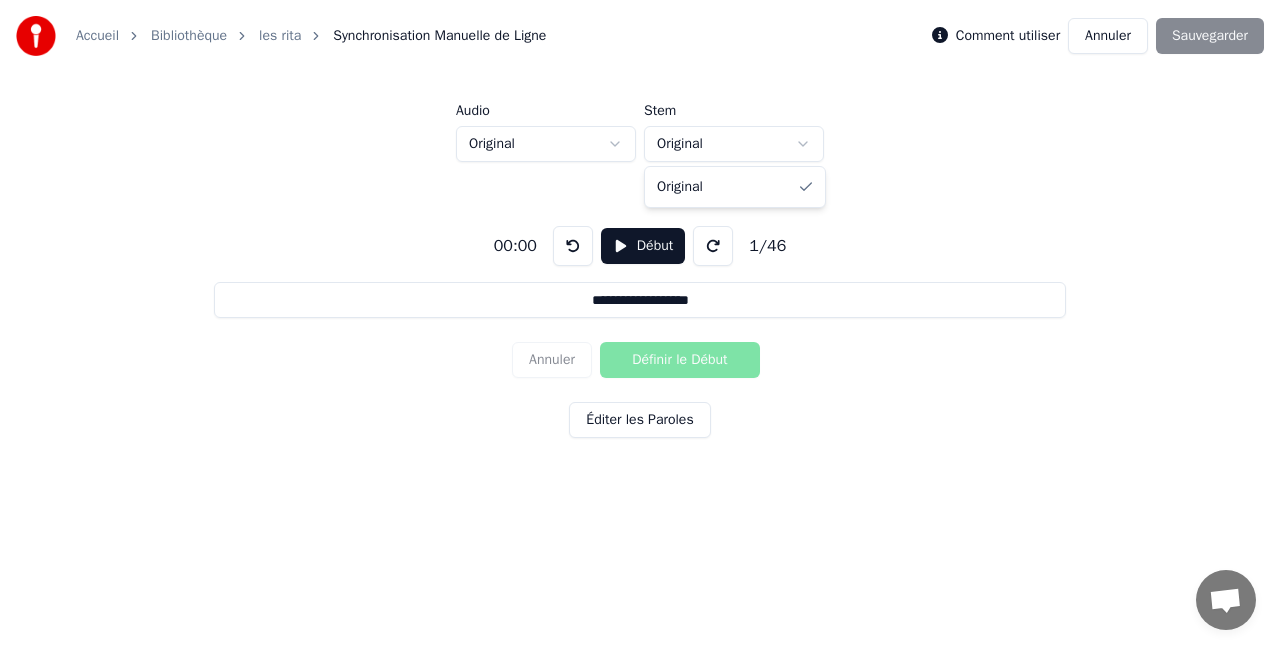 click on "**********" at bounding box center (640, 263) 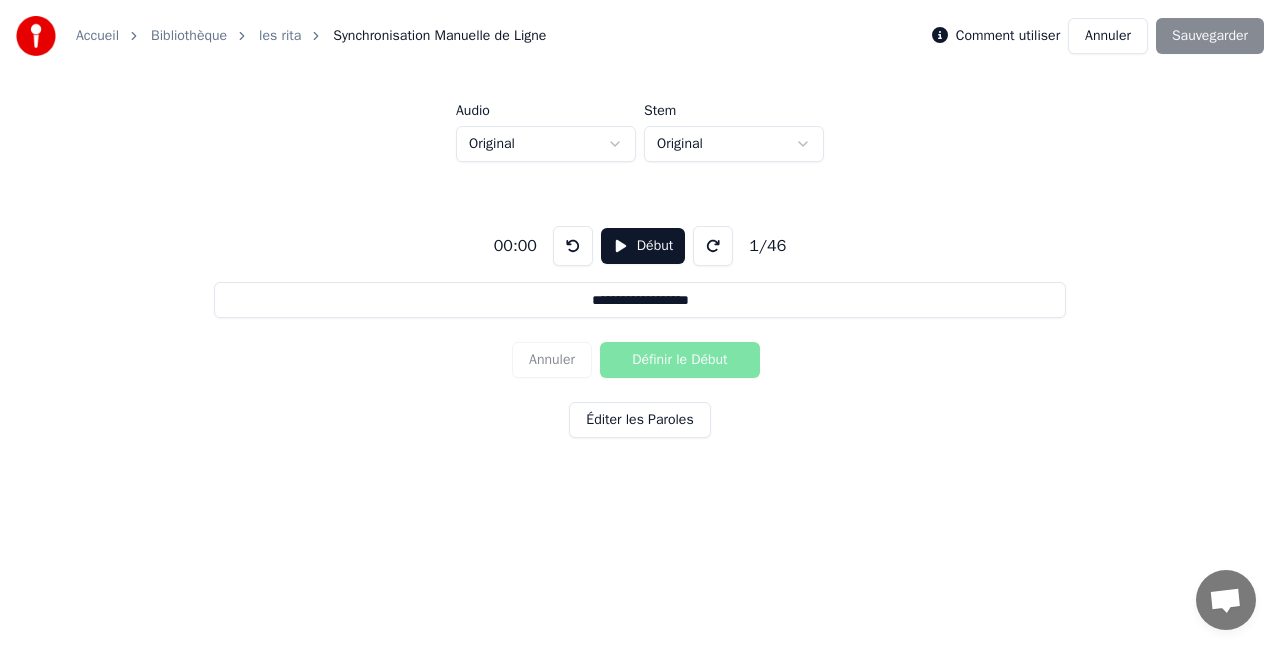 click on "Début" at bounding box center (643, 246) 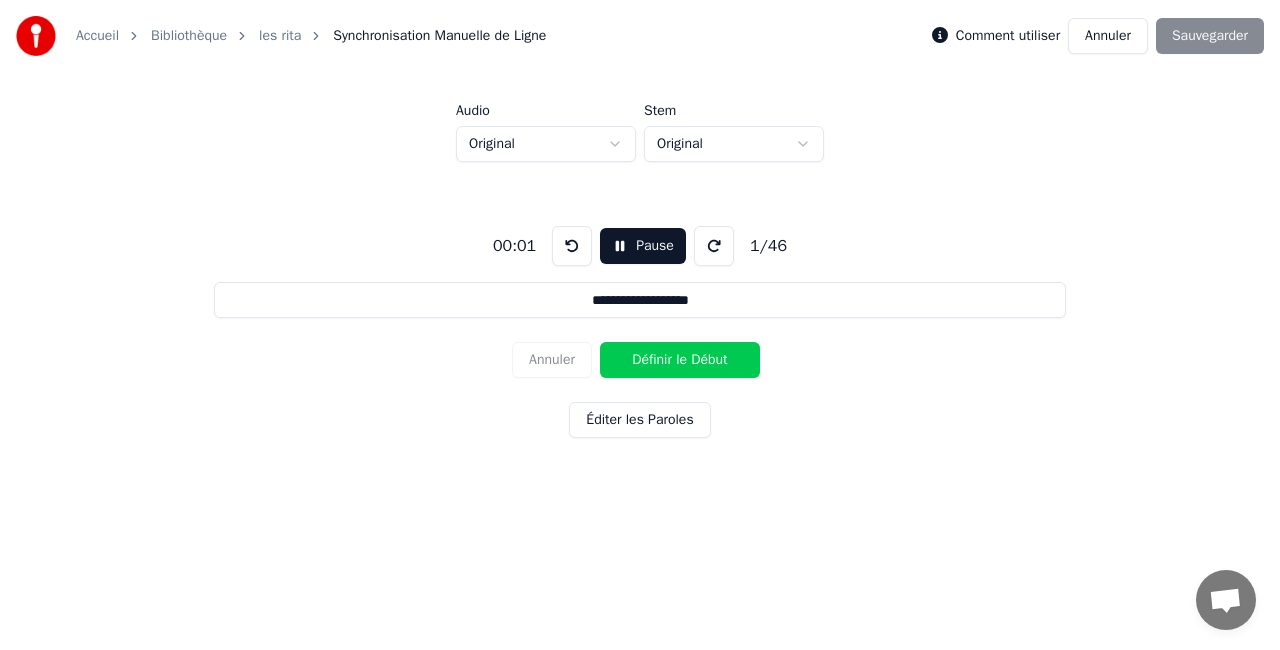 click on "Pause" at bounding box center [643, 246] 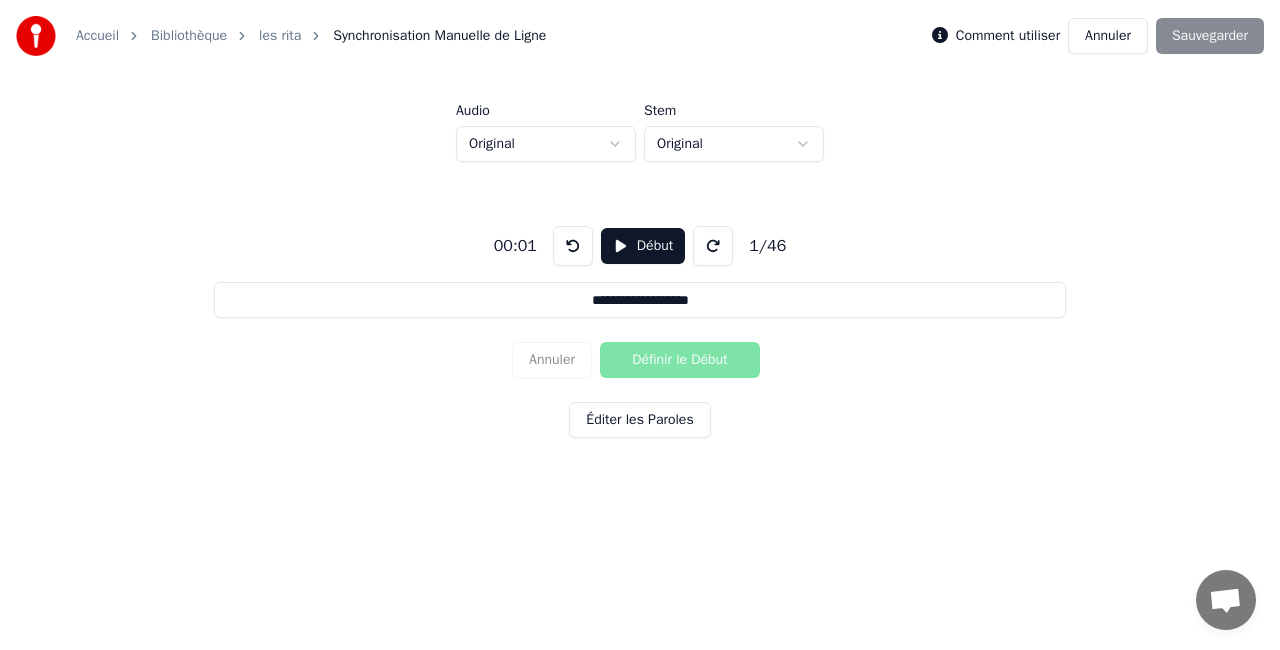 click on "Début" at bounding box center [643, 246] 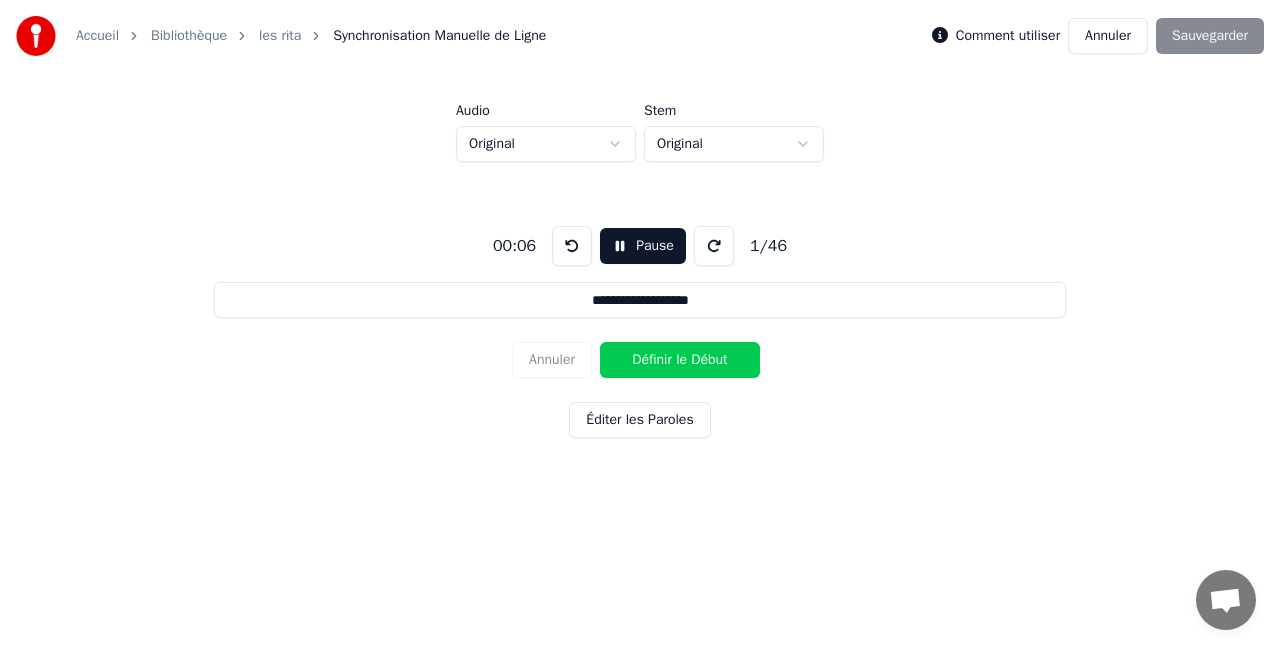click on "Définir le Début" at bounding box center [680, 360] 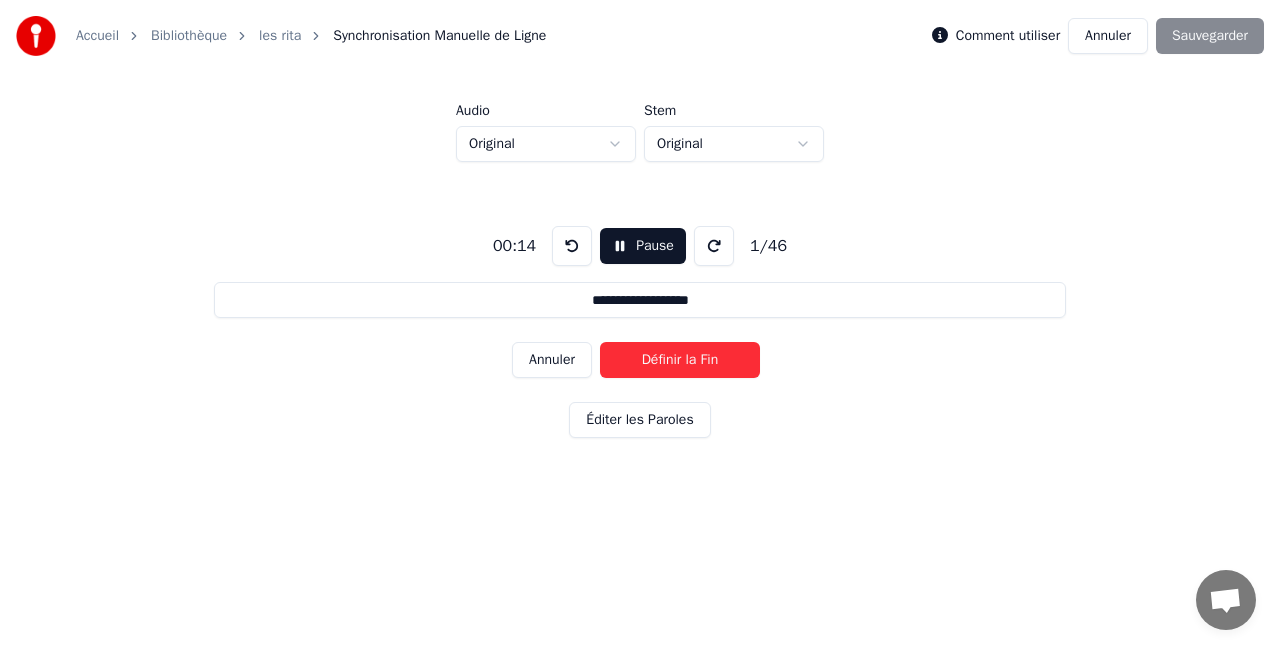 click on "Définir la Fin" at bounding box center (680, 360) 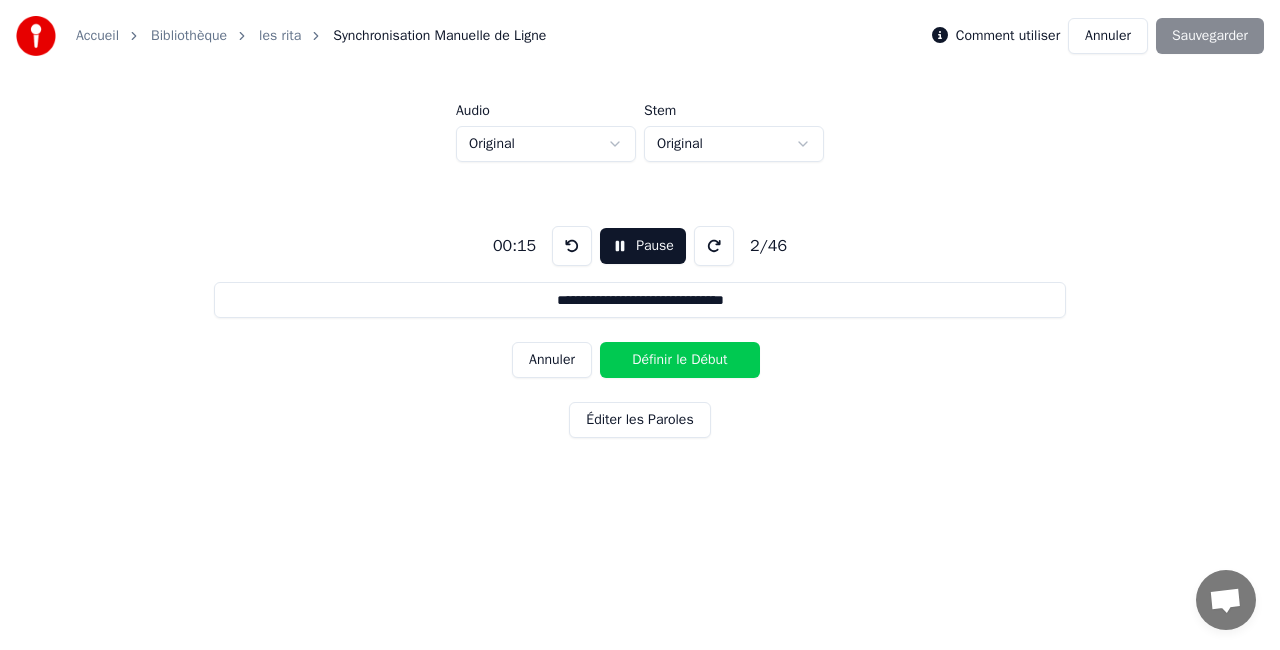 click on "Annuler" at bounding box center (552, 360) 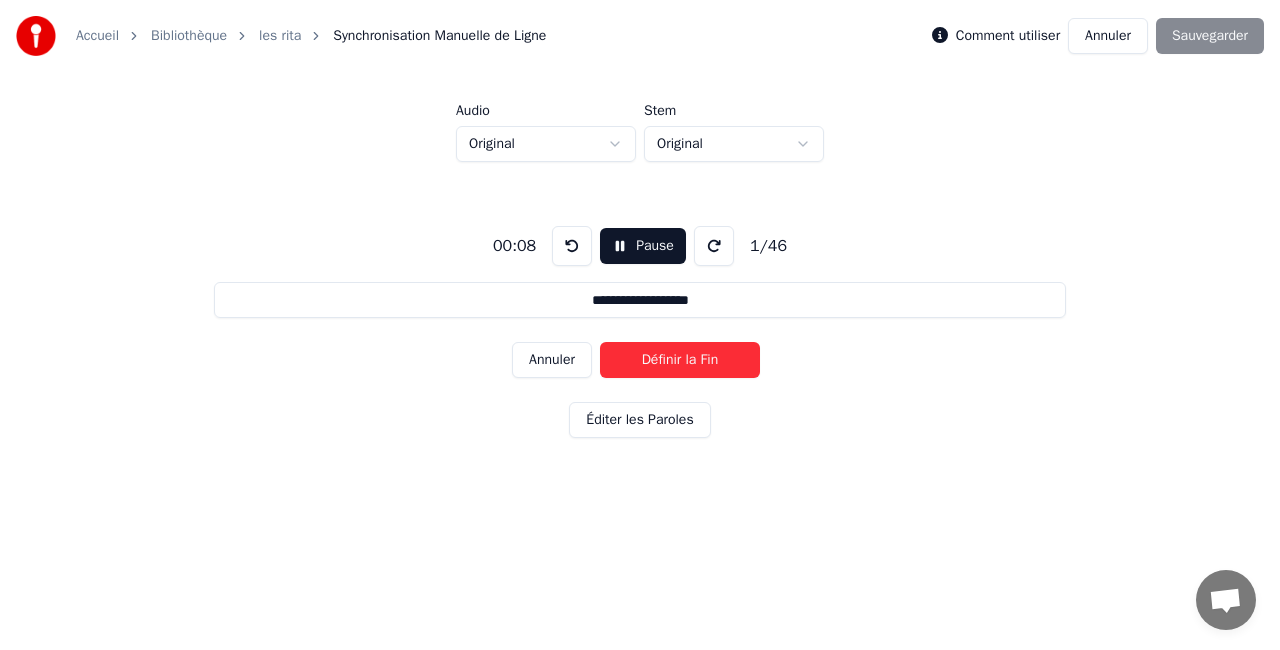 click on "Annuler" at bounding box center (552, 360) 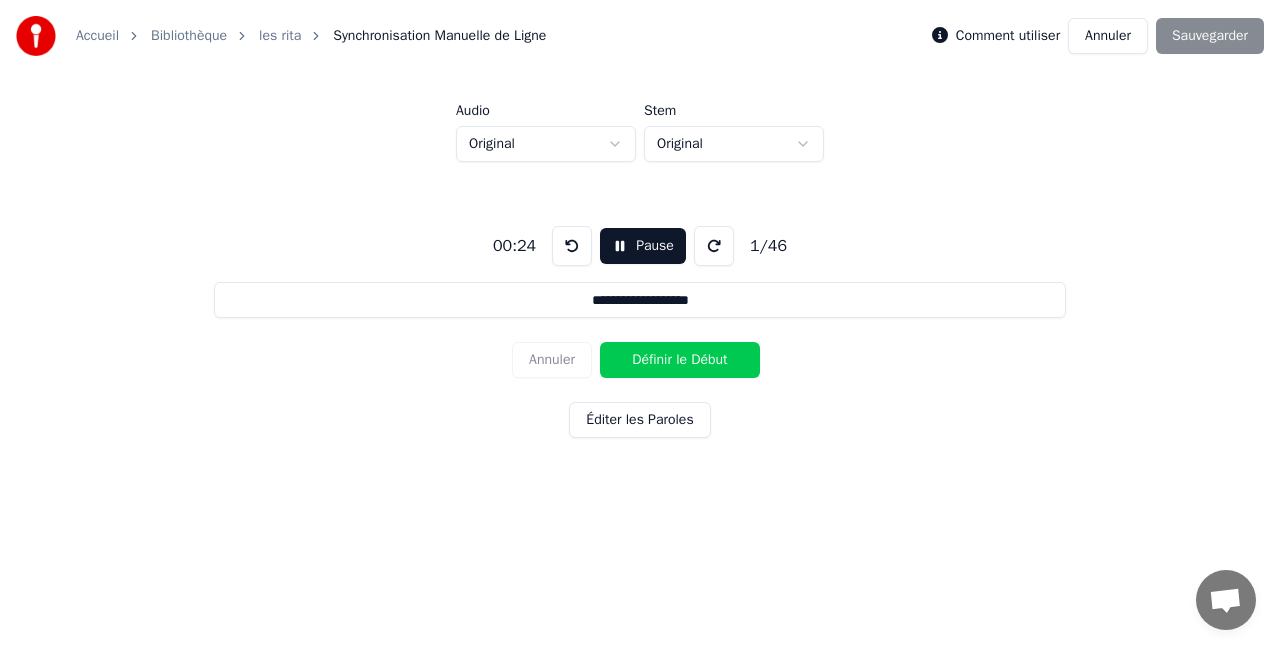 click on "Définir le Début" at bounding box center [680, 360] 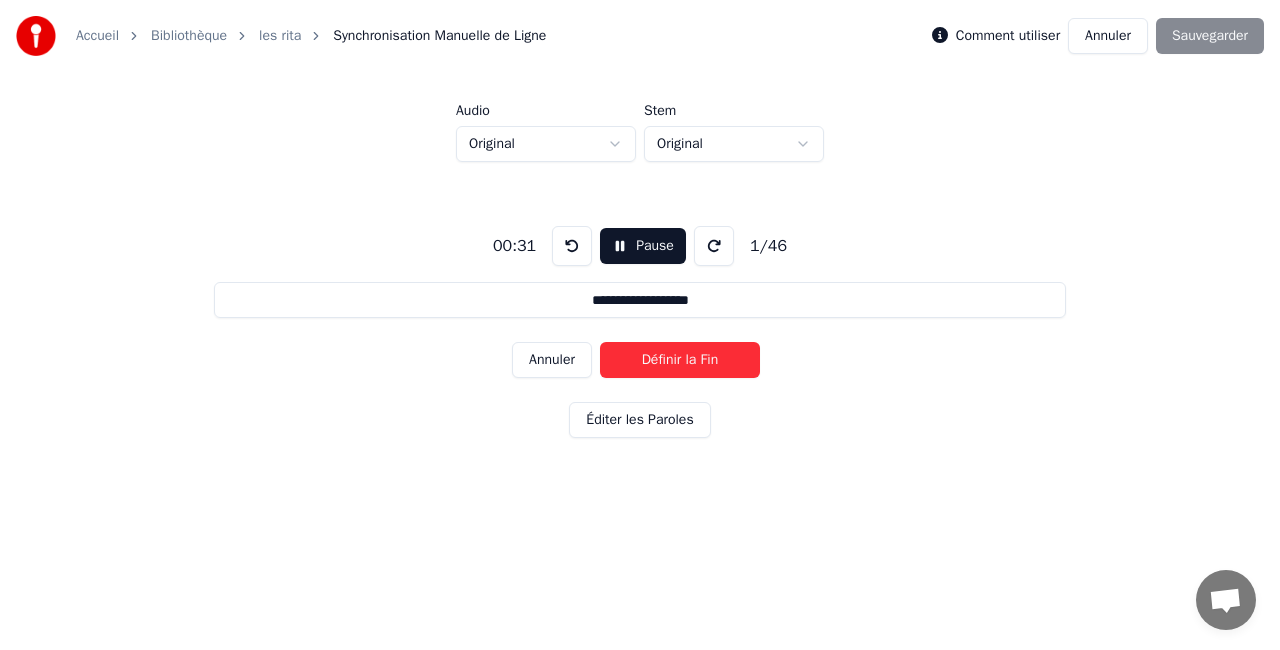 click on "**********" at bounding box center (640, 328) 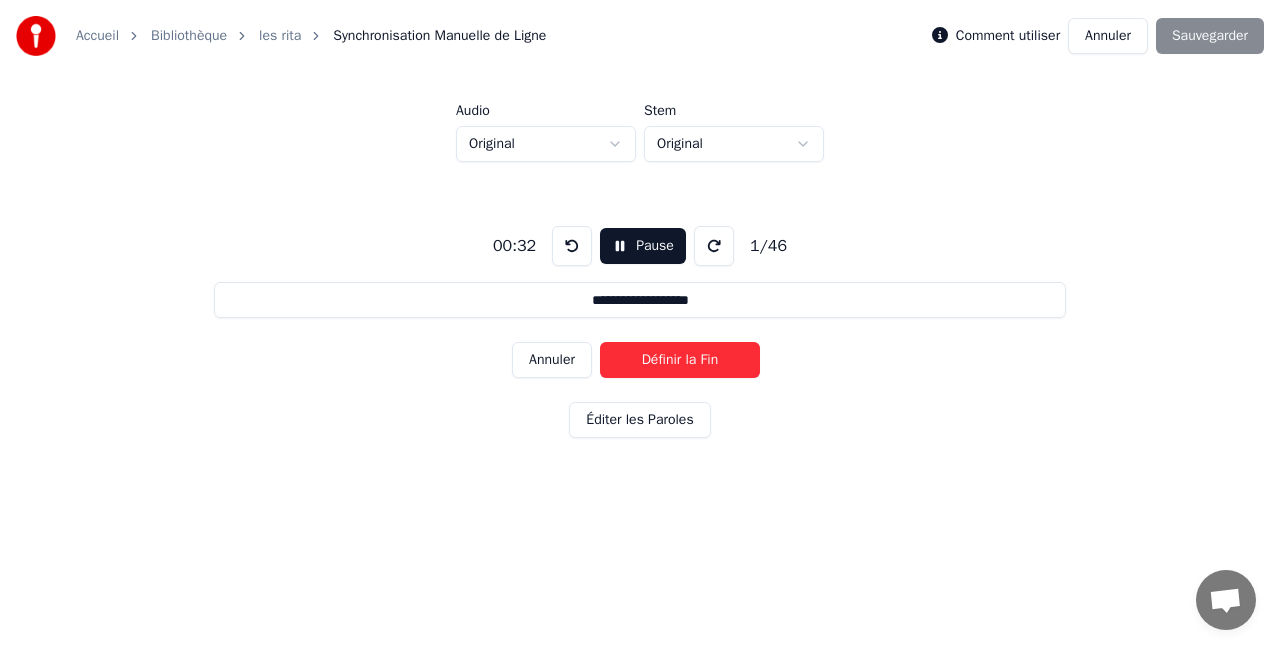 click on "les rita" at bounding box center [280, 36] 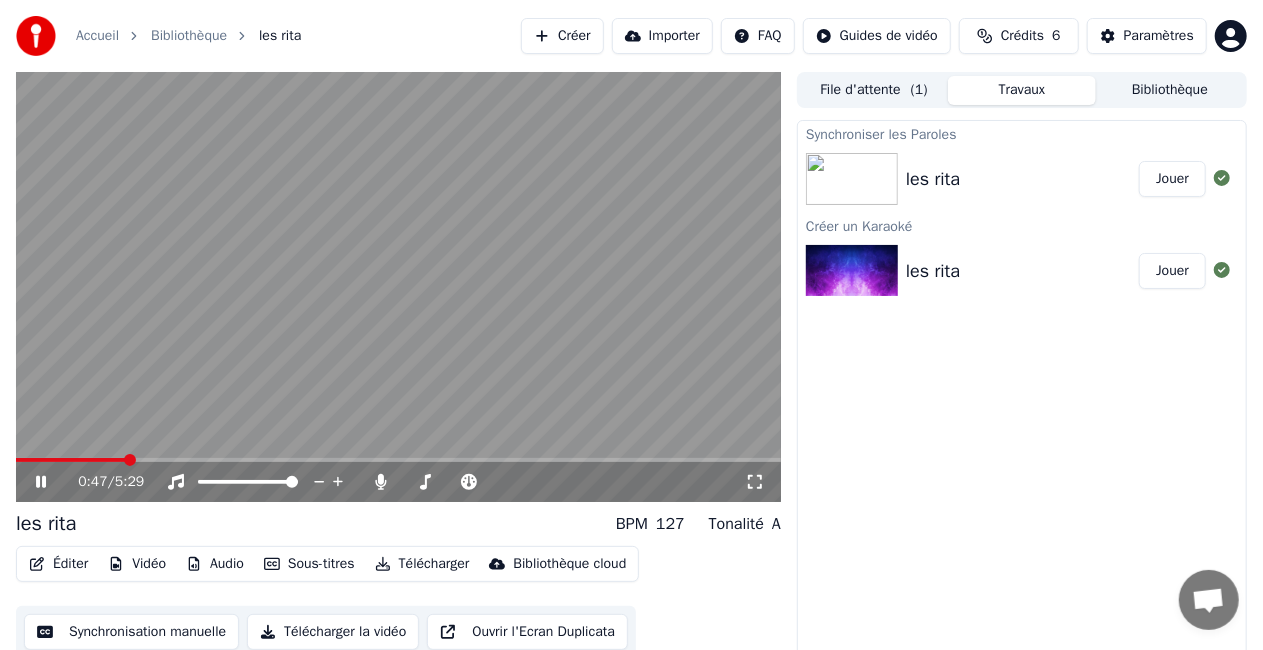 click 